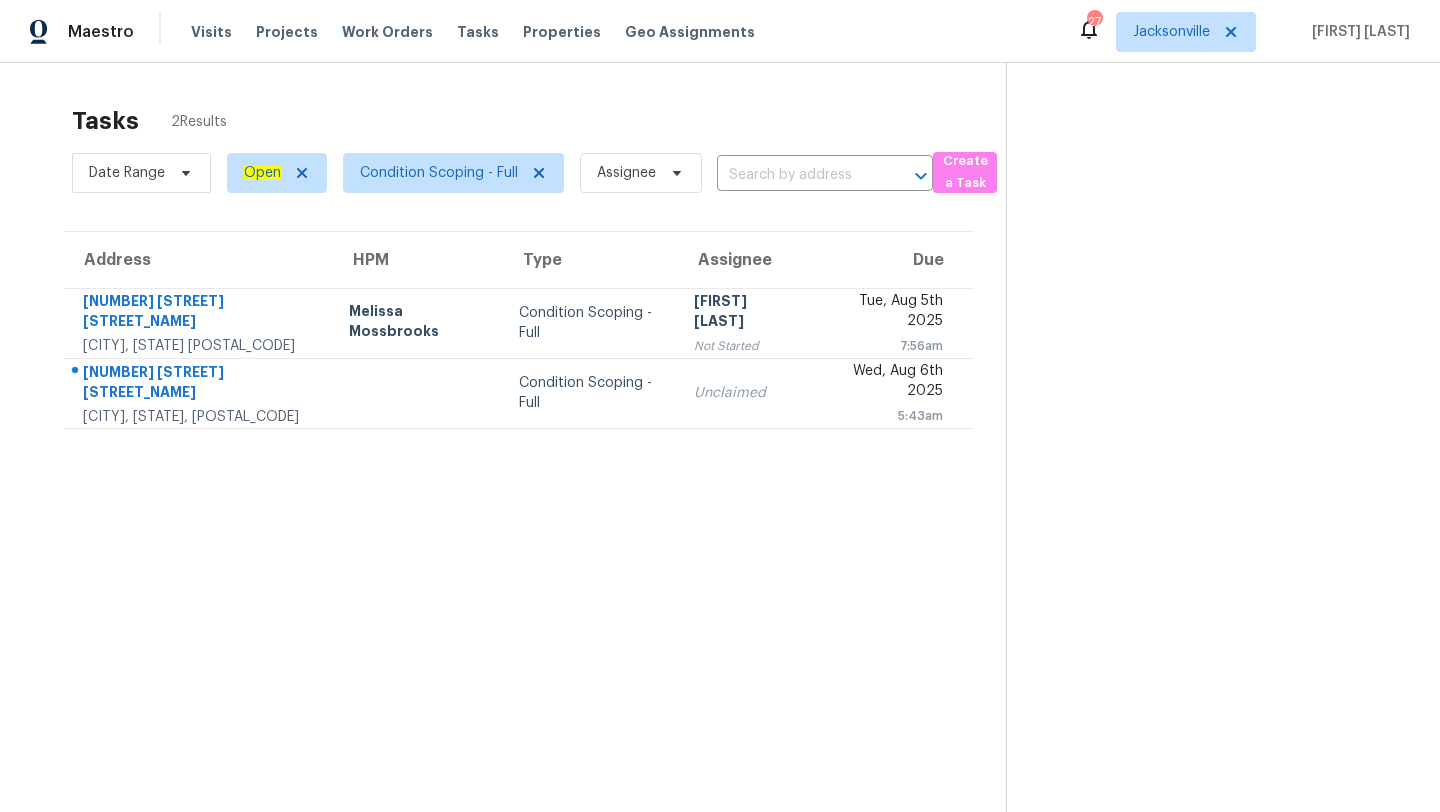 scroll, scrollTop: 0, scrollLeft: 0, axis: both 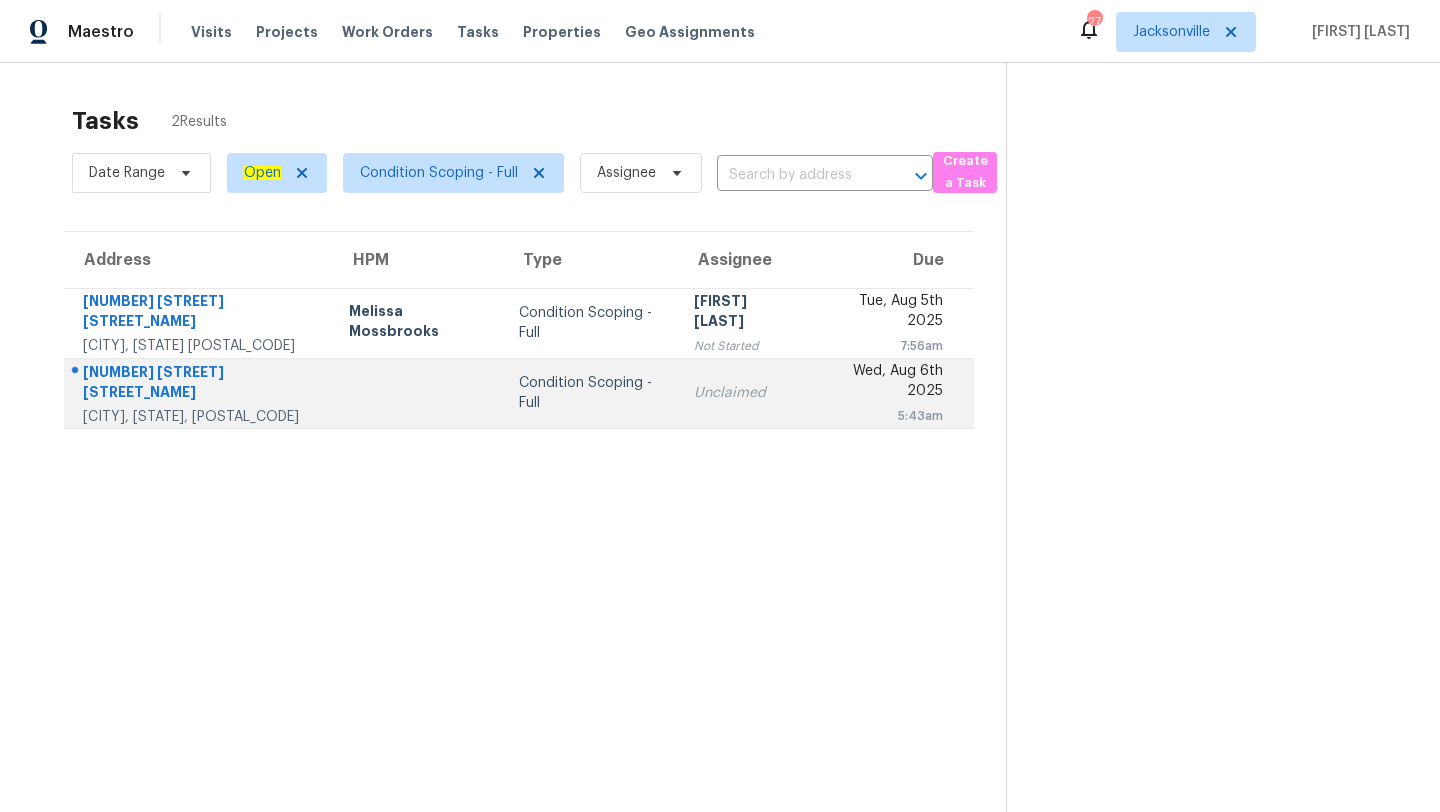 click at bounding box center [418, 393] 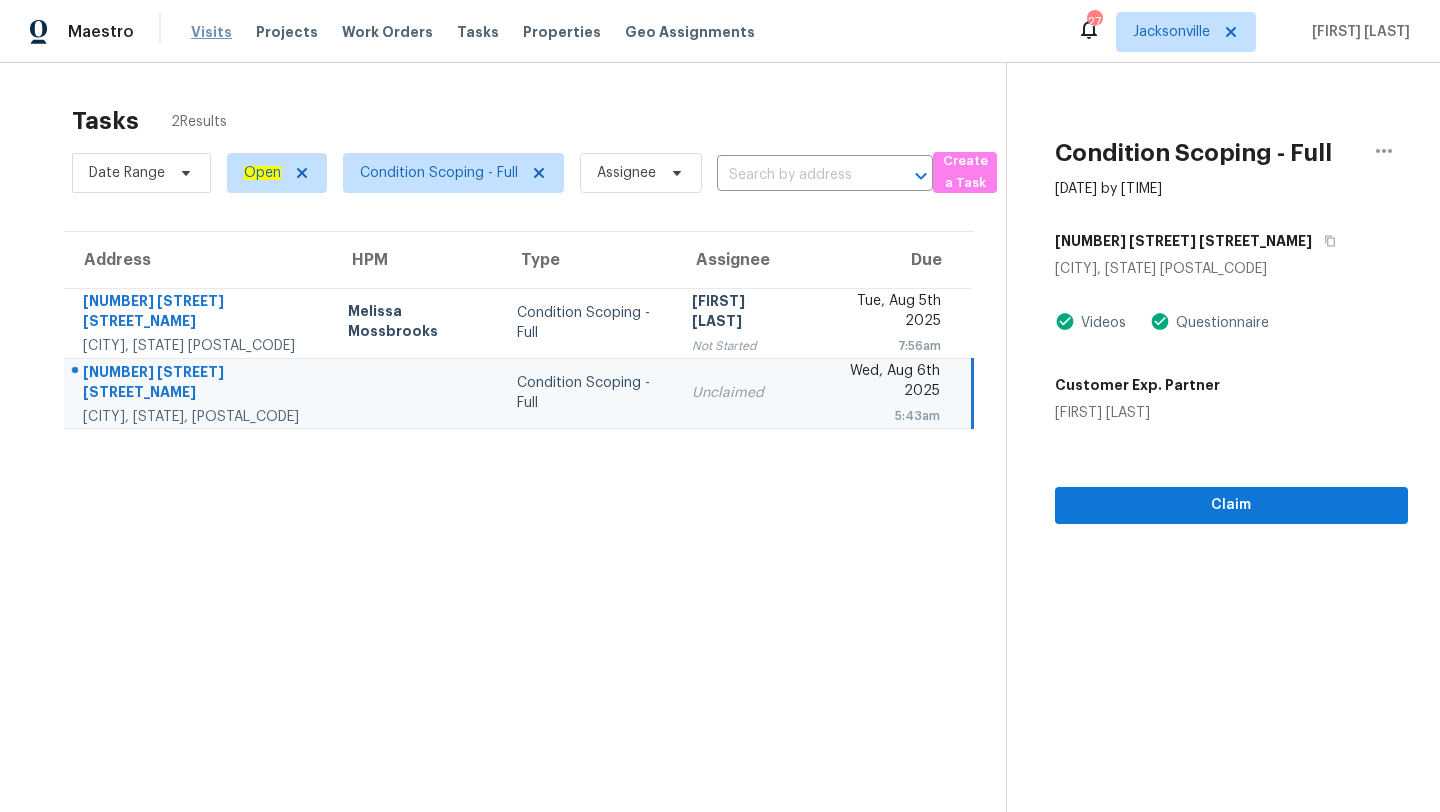 click on "Visits" at bounding box center [211, 32] 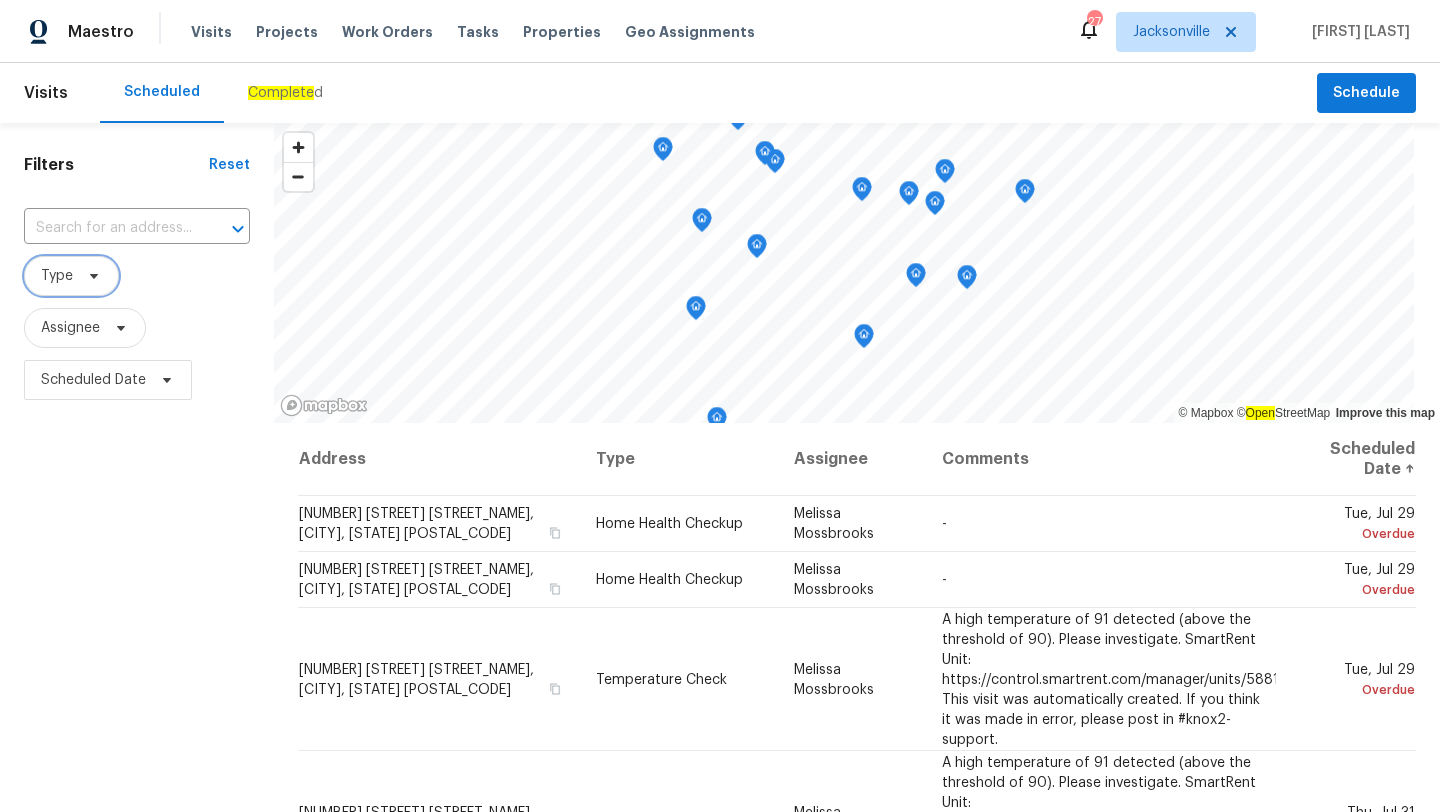 click on "Type" at bounding box center [57, 276] 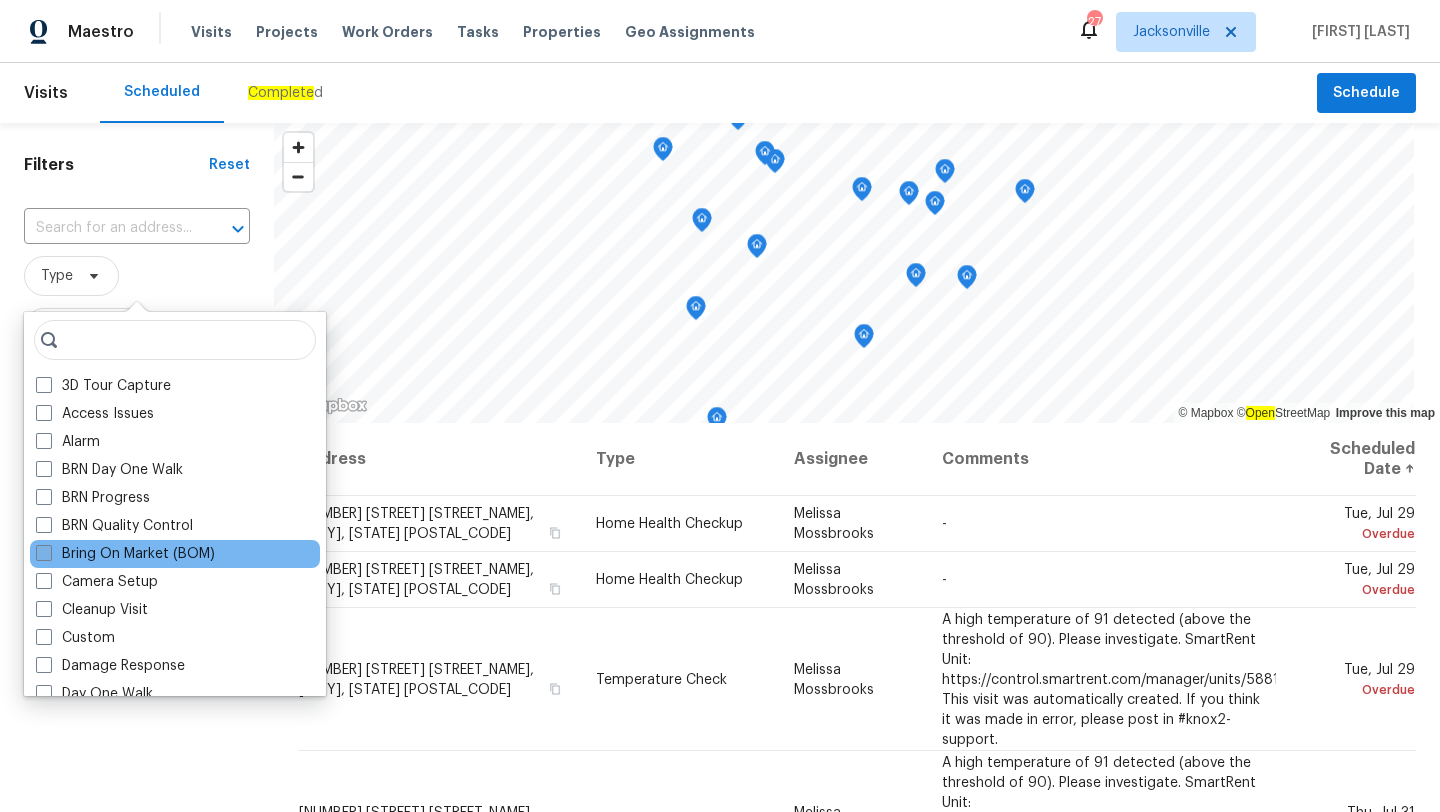 scroll, scrollTop: 312, scrollLeft: 0, axis: vertical 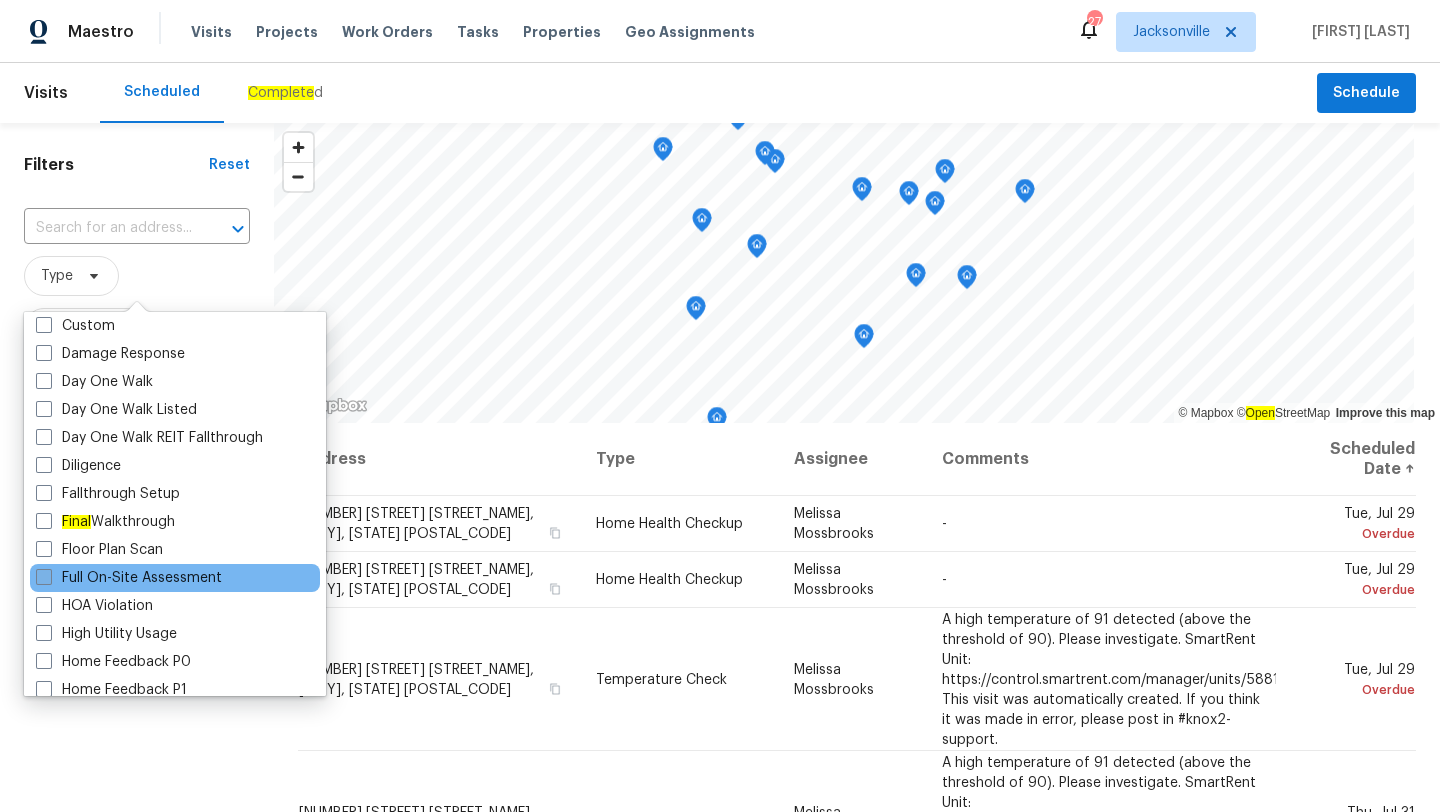 click at bounding box center [44, 577] 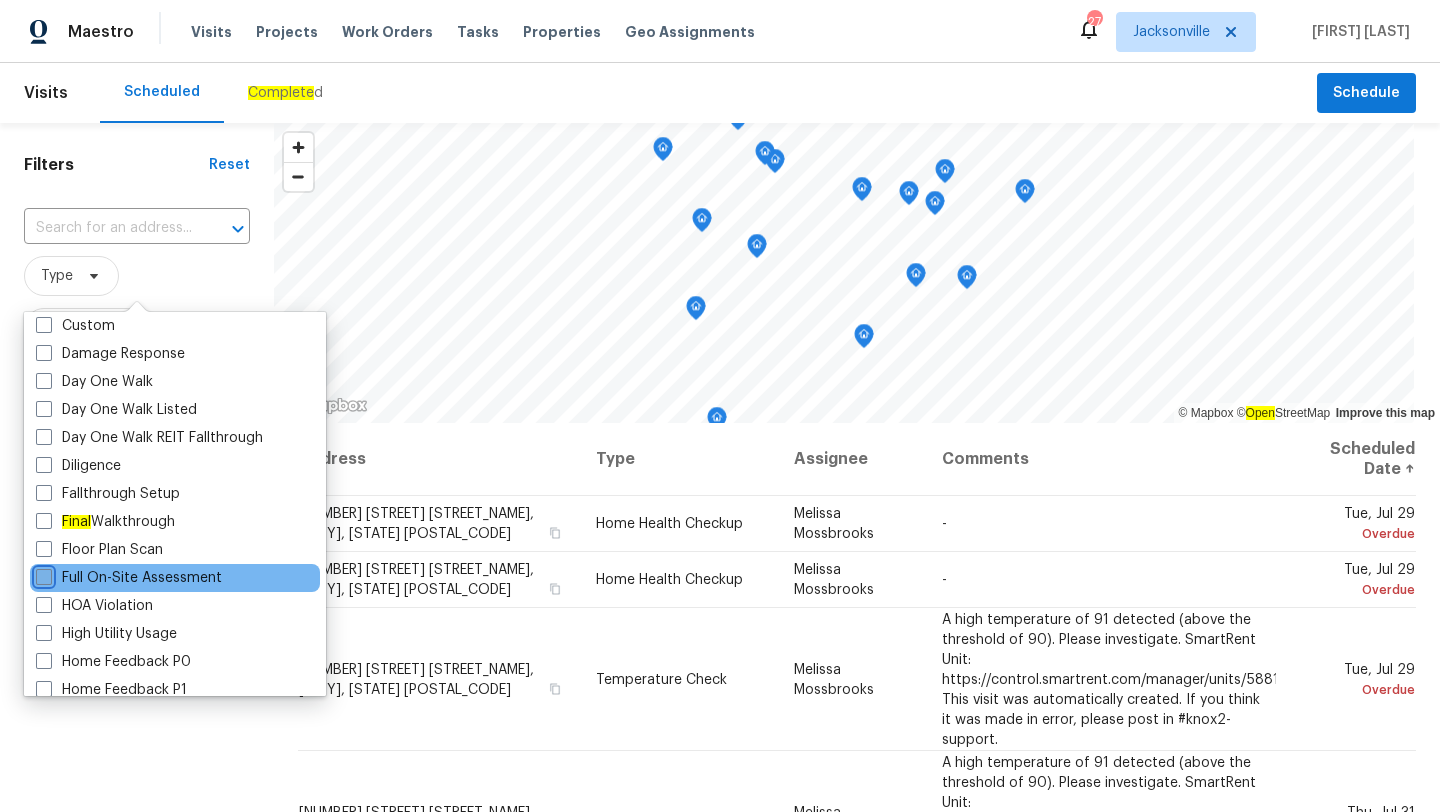 click on "Full On-Site Assessment" at bounding box center [42, 574] 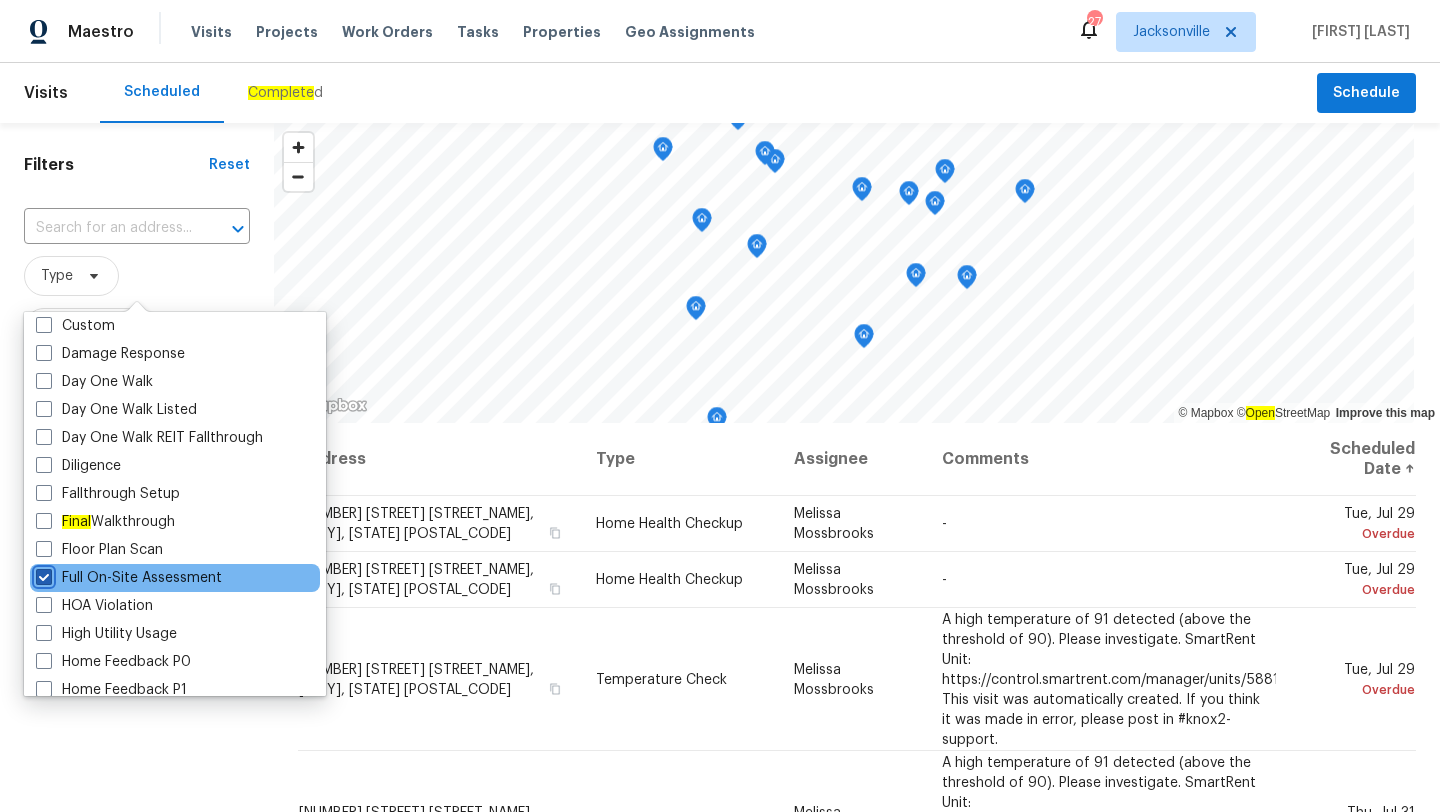 checkbox on "true" 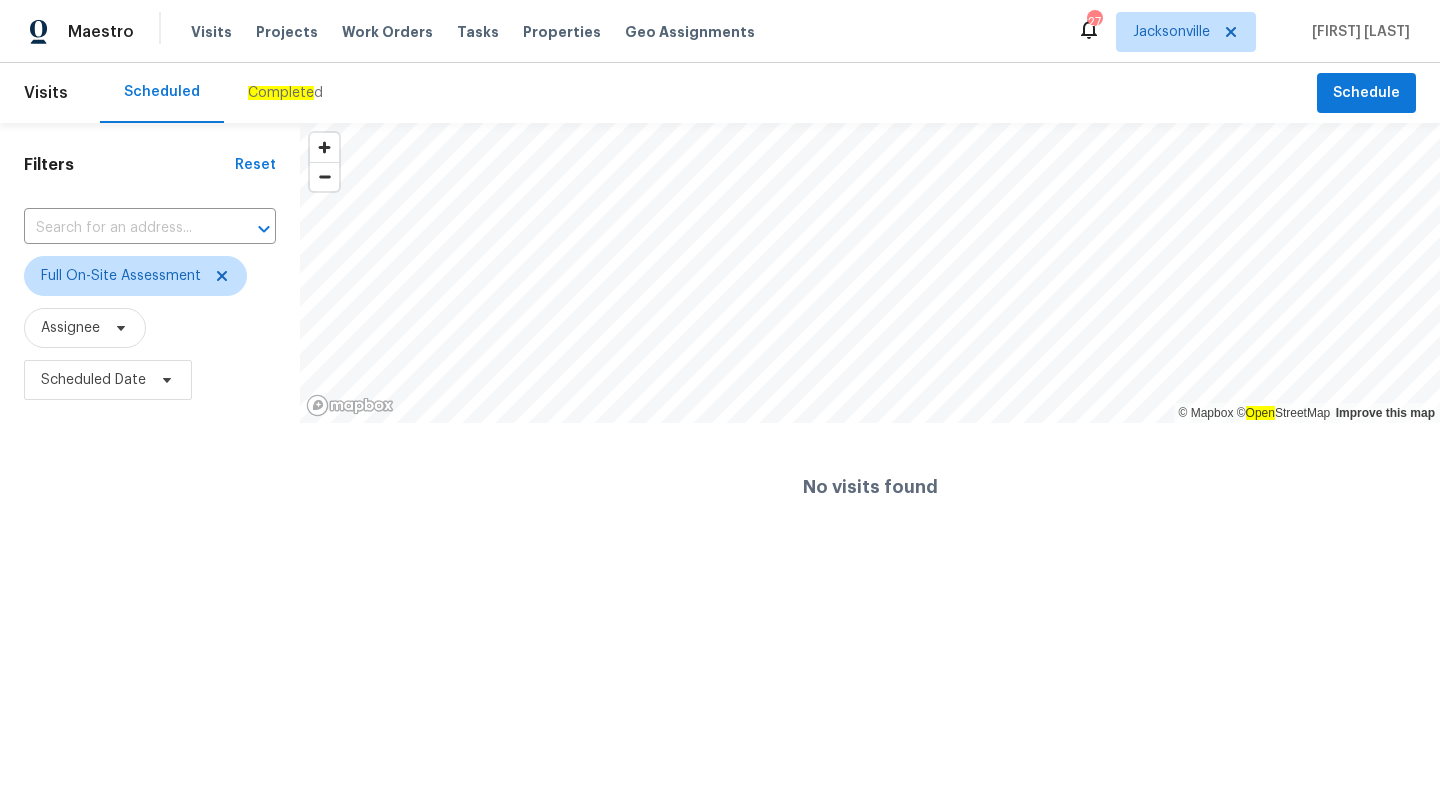 click on "Filters Reset ​ Full On-Site Assessment Assignee Scheduled Date" at bounding box center [150, 337] 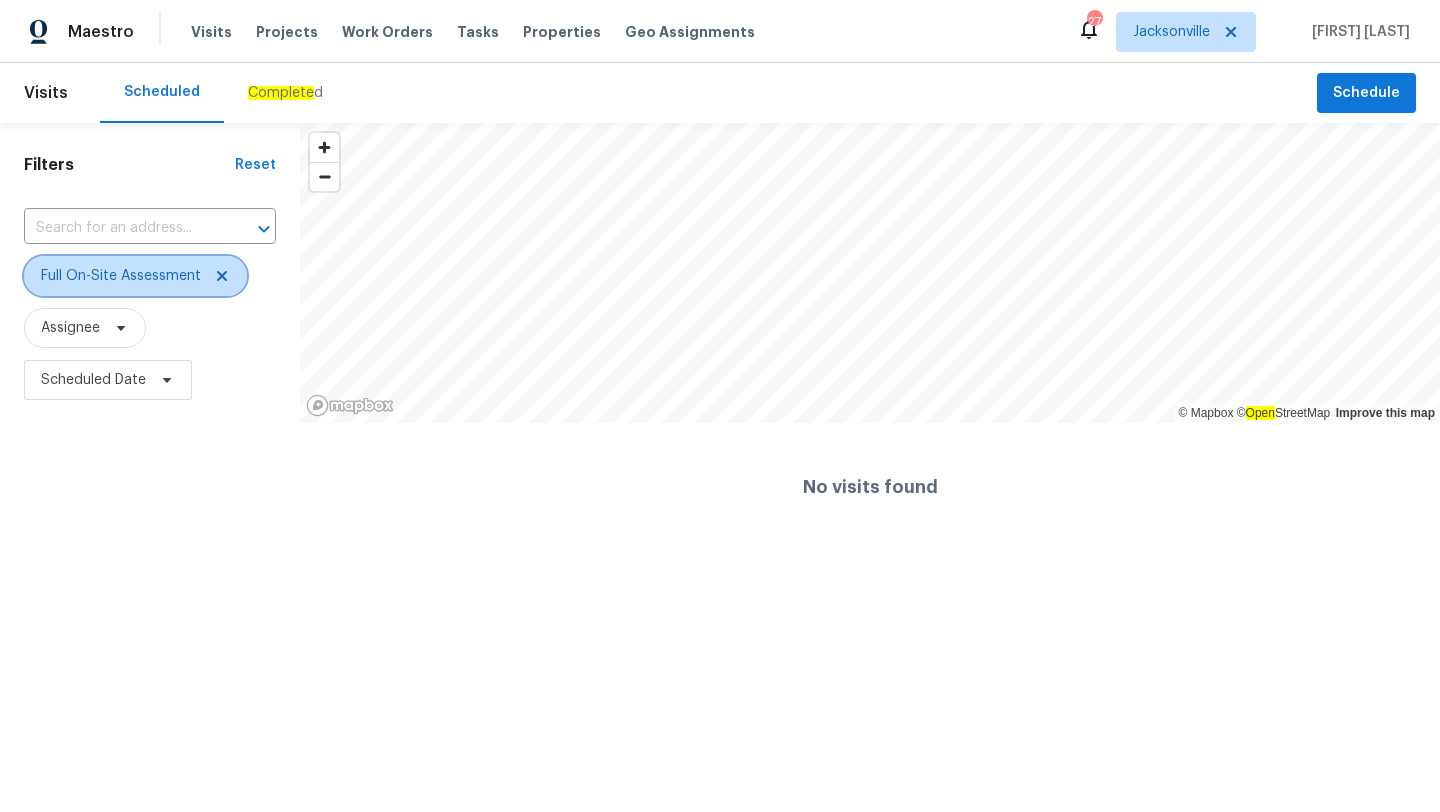 click on "Full On-Site Assessment" at bounding box center [121, 276] 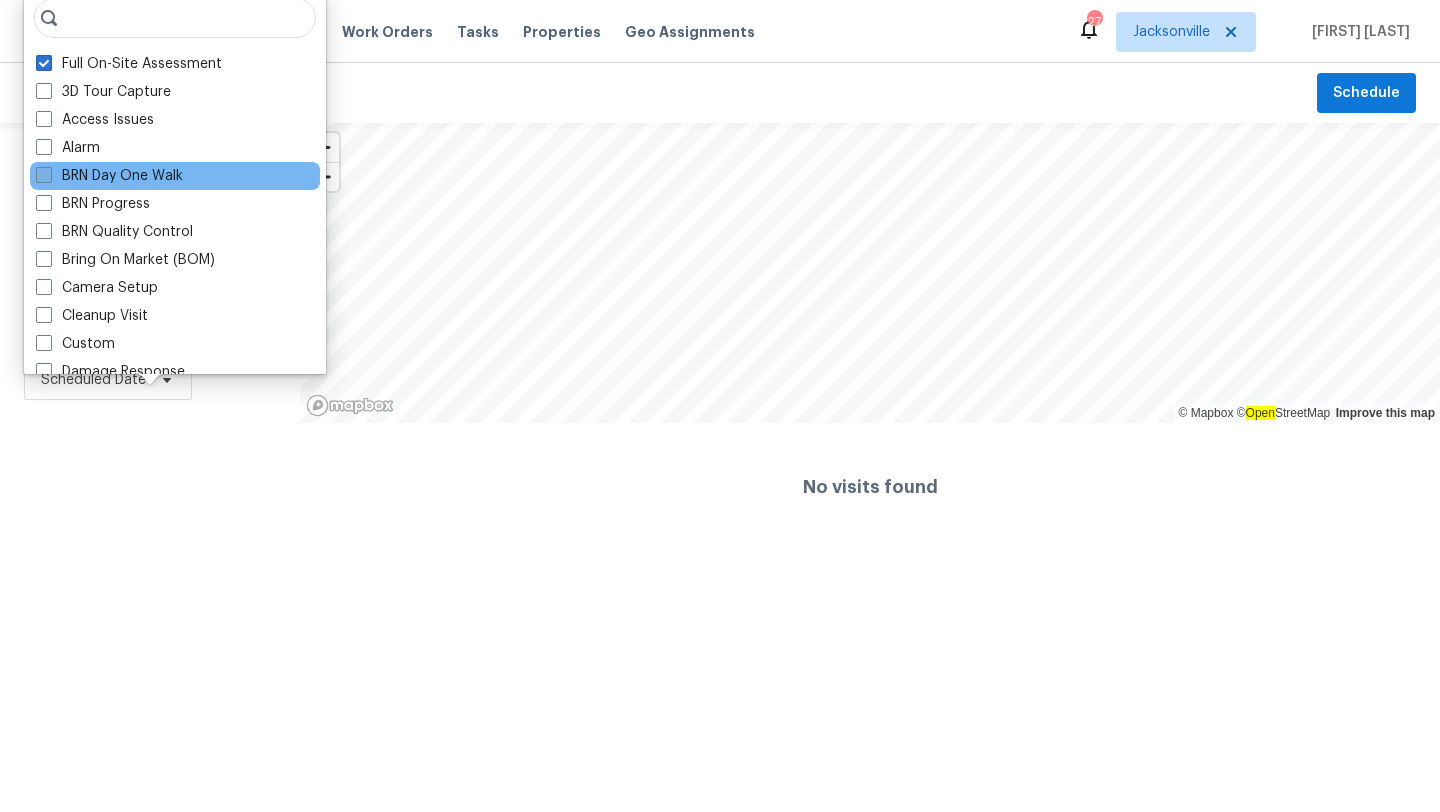 click on "BRN Day One Walk" at bounding box center [109, 176] 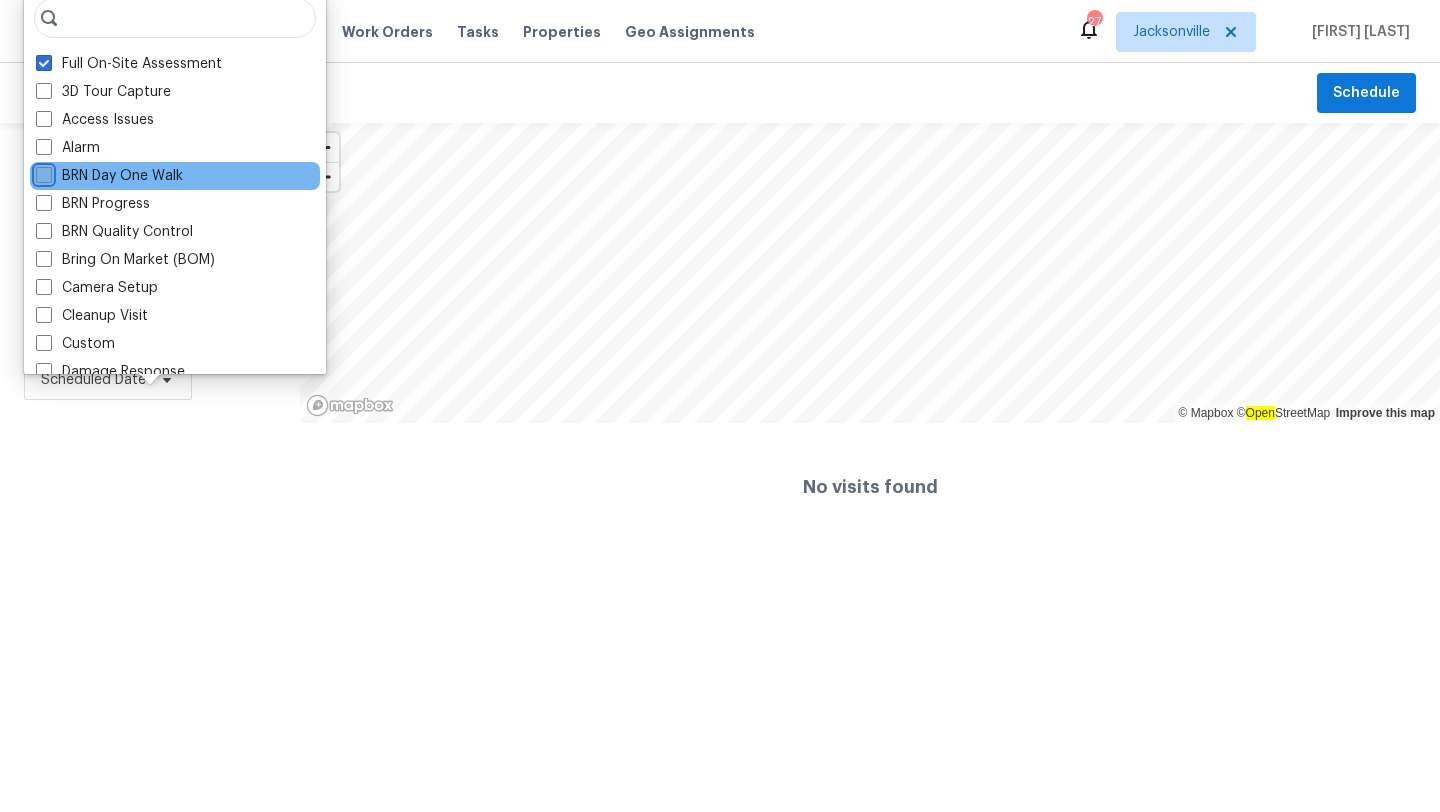 click on "BRN Day One Walk" at bounding box center [42, 172] 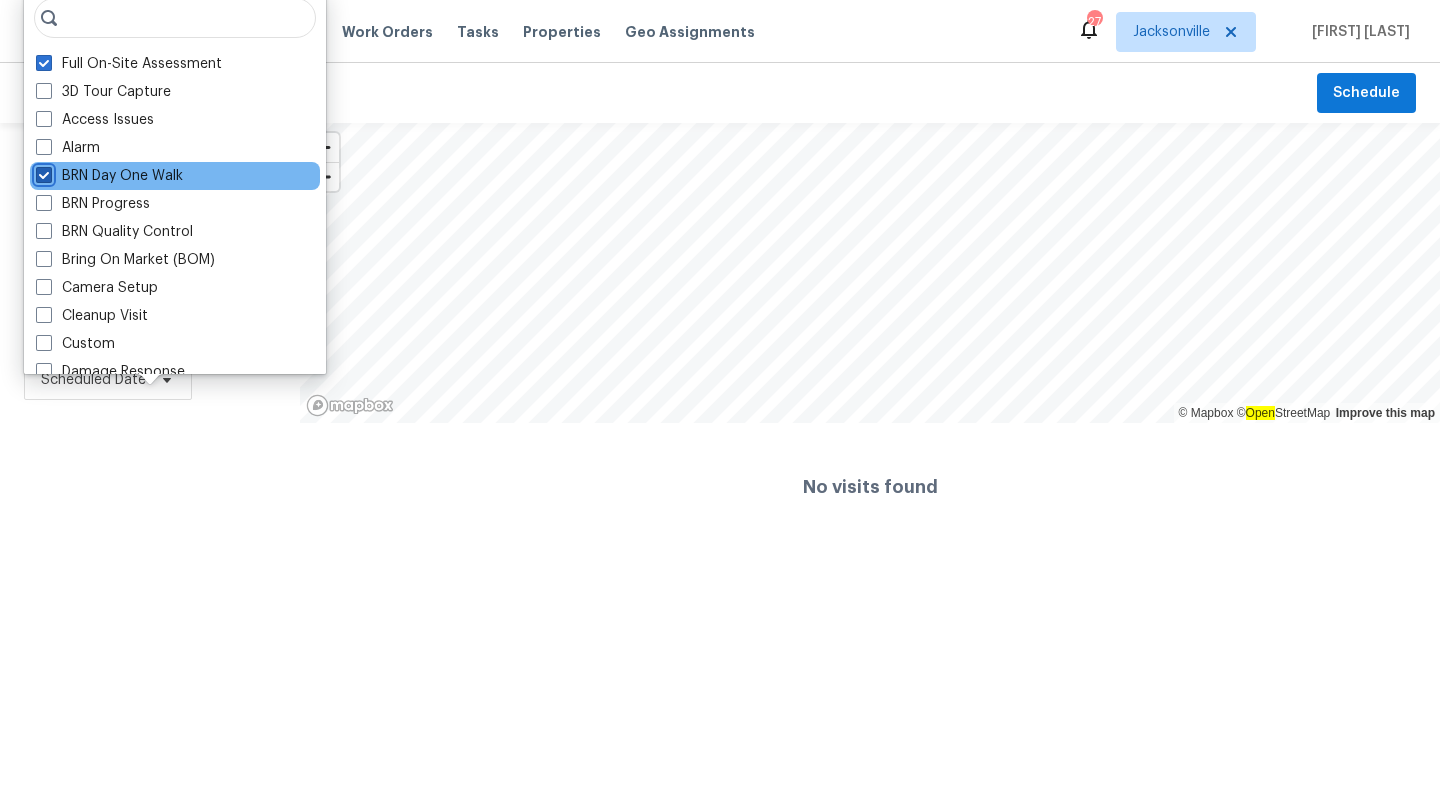 checkbox on "true" 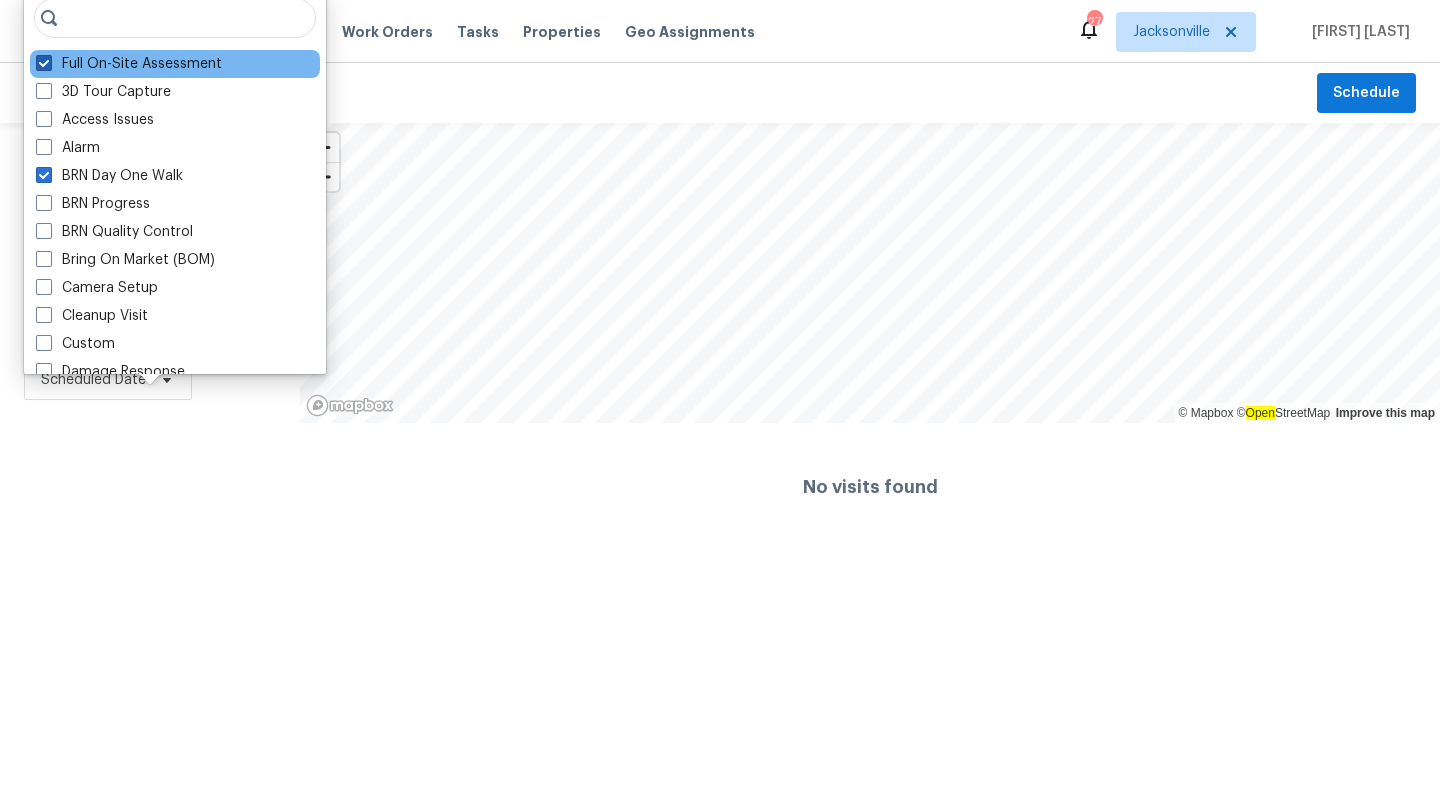 click at bounding box center (44, 63) 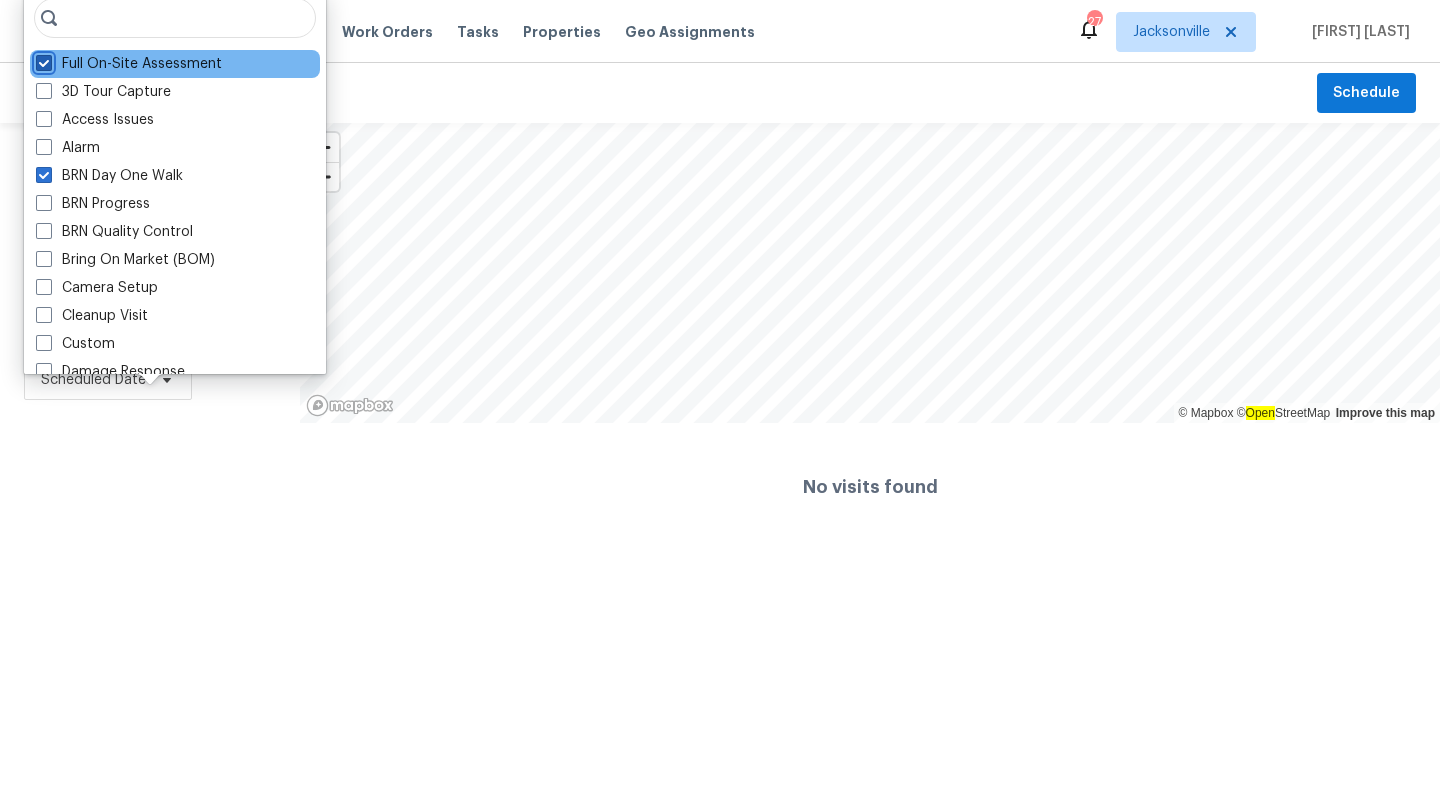 click on "Full On-Site Assessment" at bounding box center (42, 60) 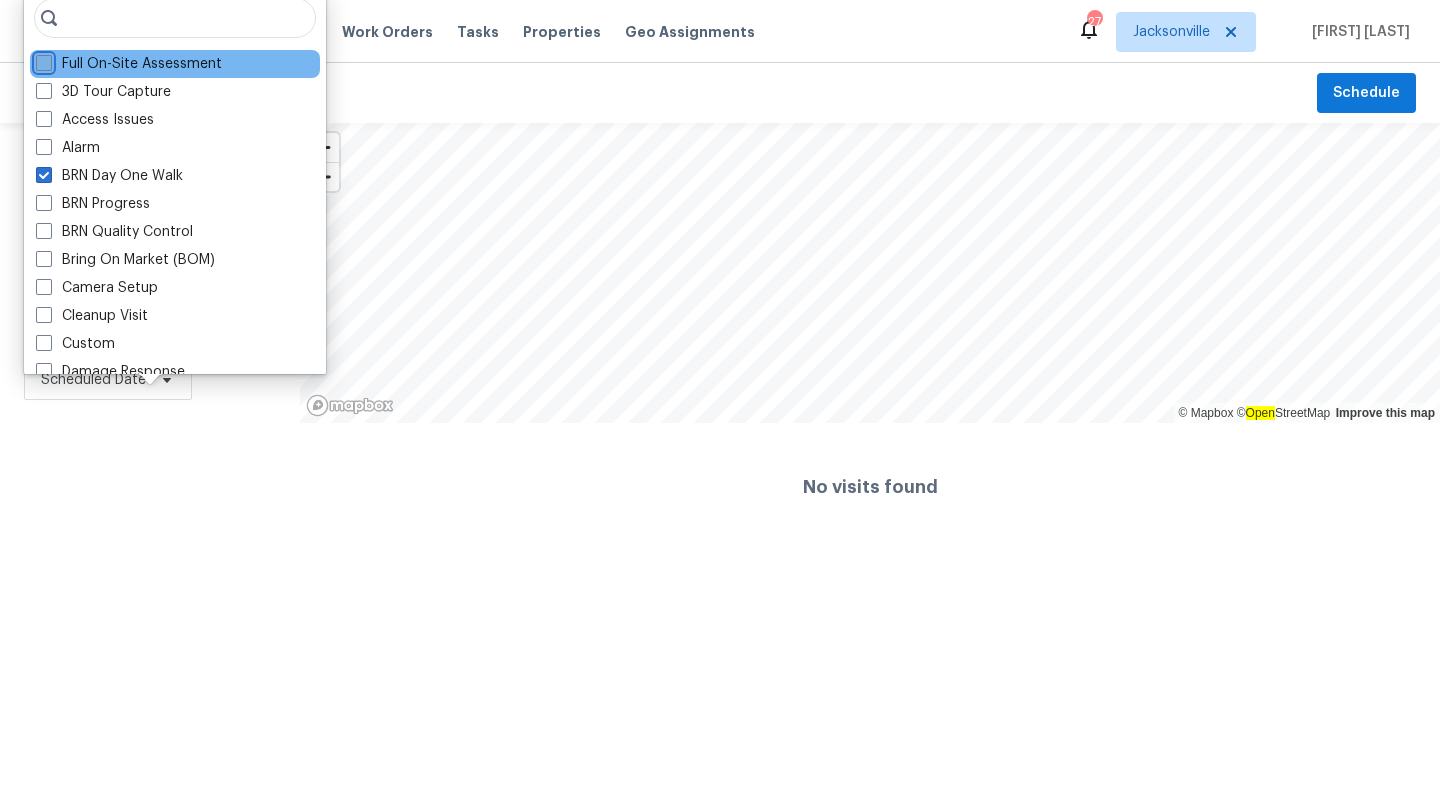 checkbox on "false" 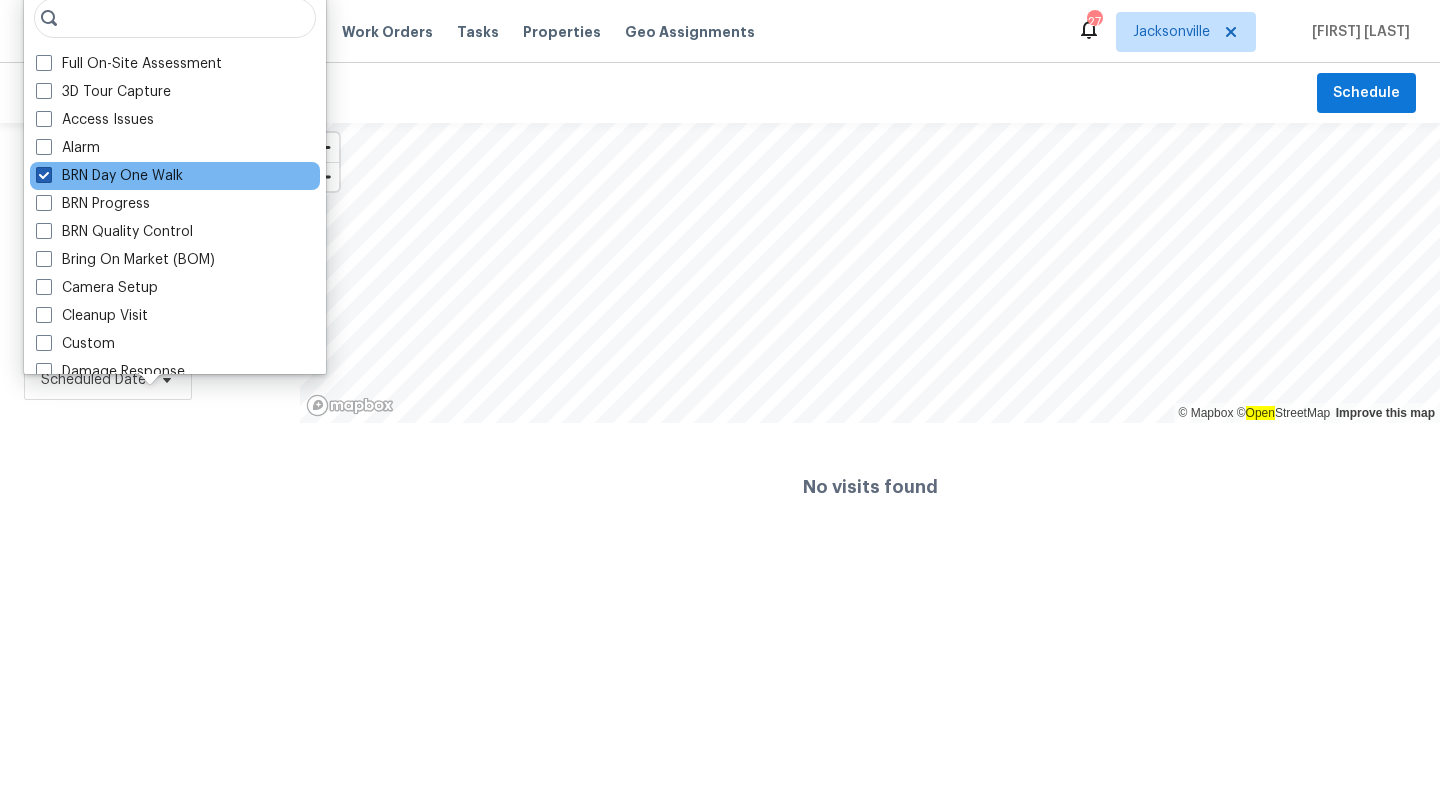 click at bounding box center (44, 175) 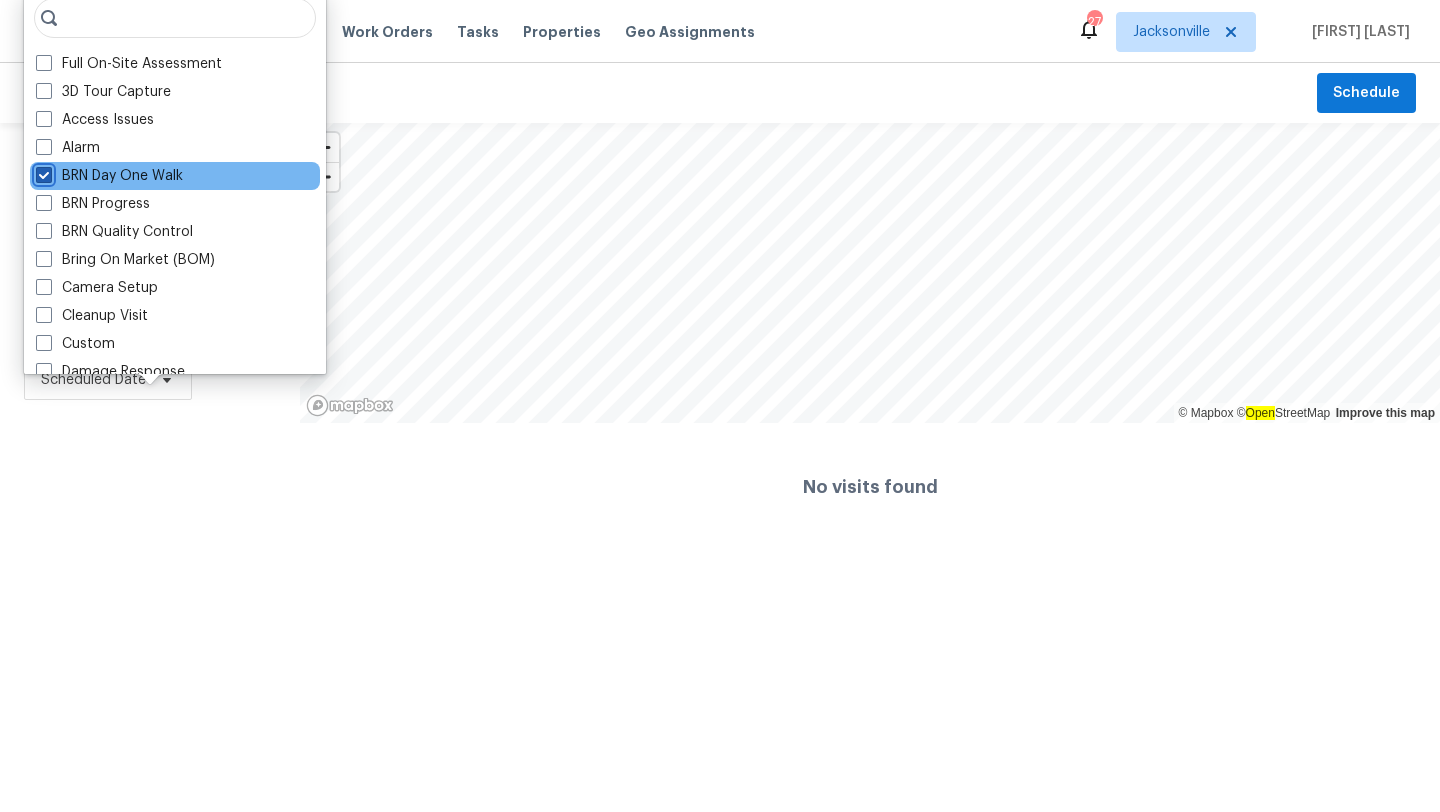click on "BRN Day One Walk" at bounding box center (42, 172) 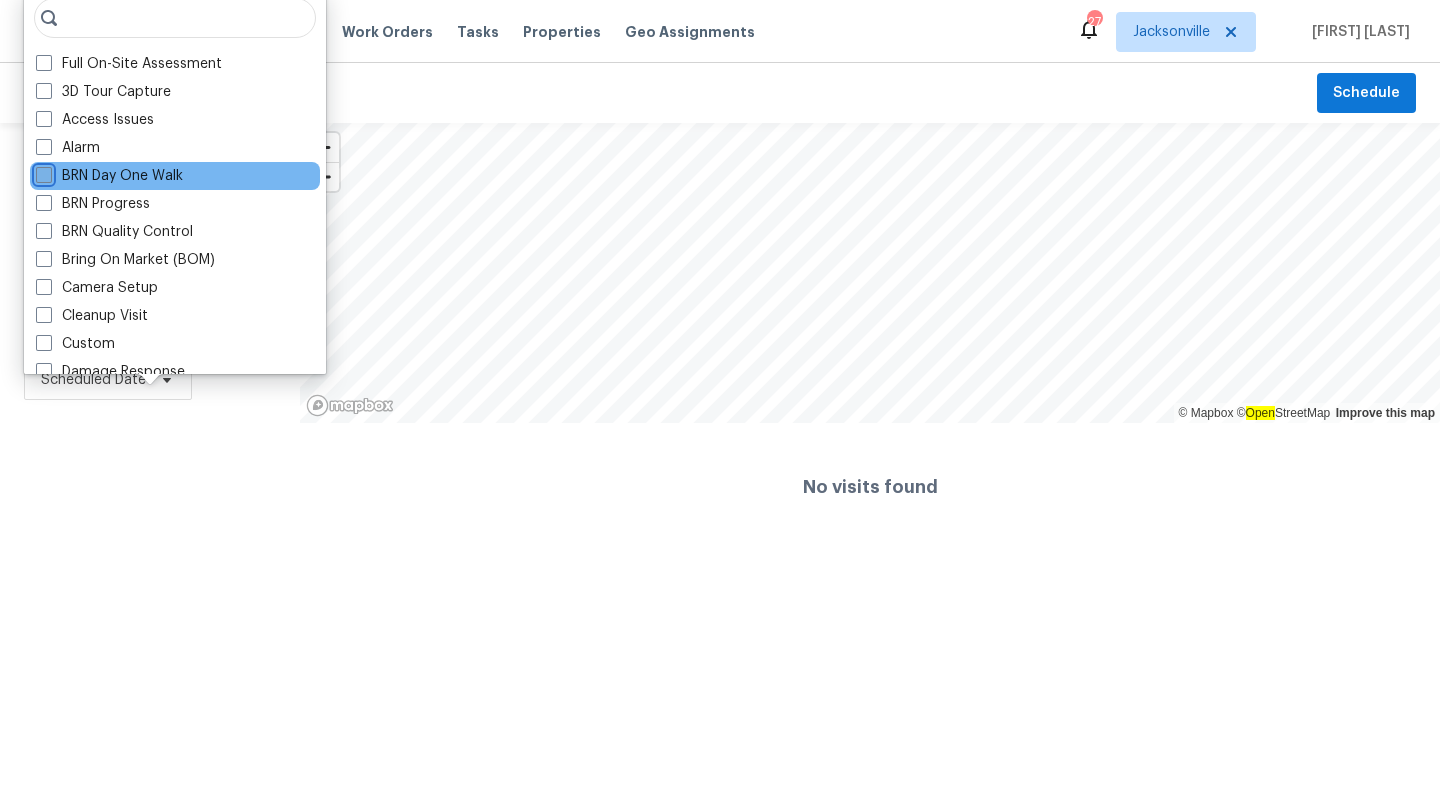 checkbox on "false" 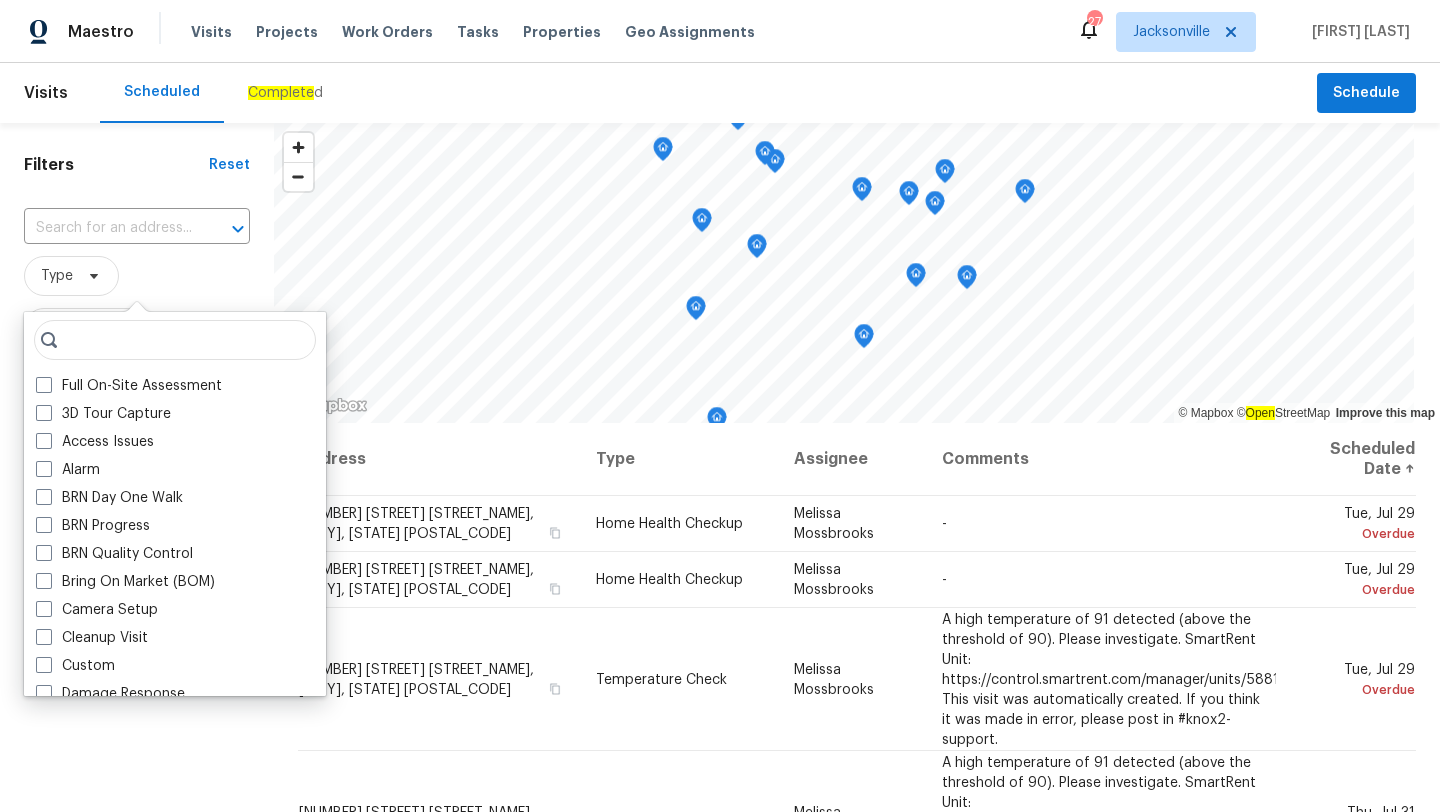 click on "Maestro Visits Projects Work Orders Tasks Properties Geo Assignments" at bounding box center (389, 32) 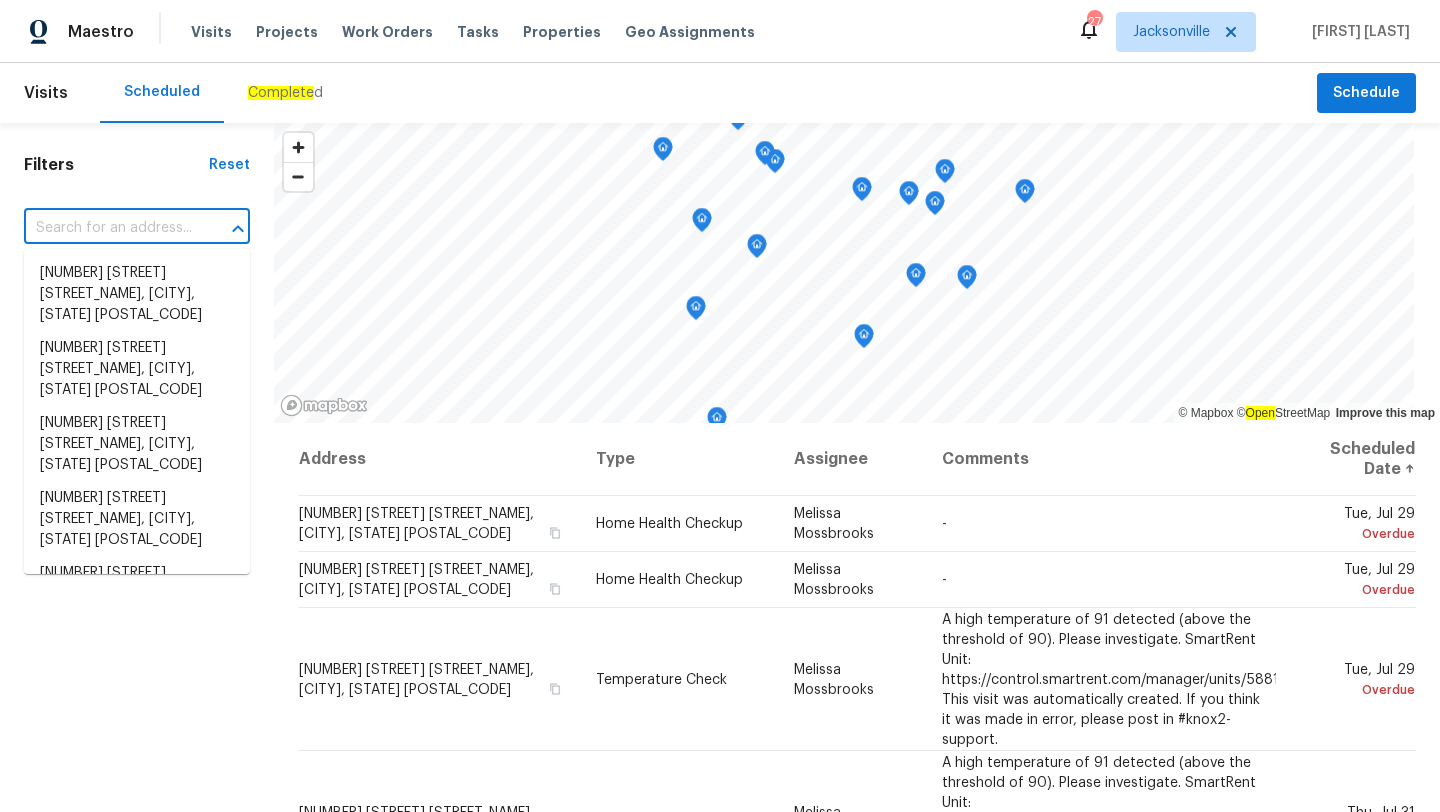 click at bounding box center [109, 228] 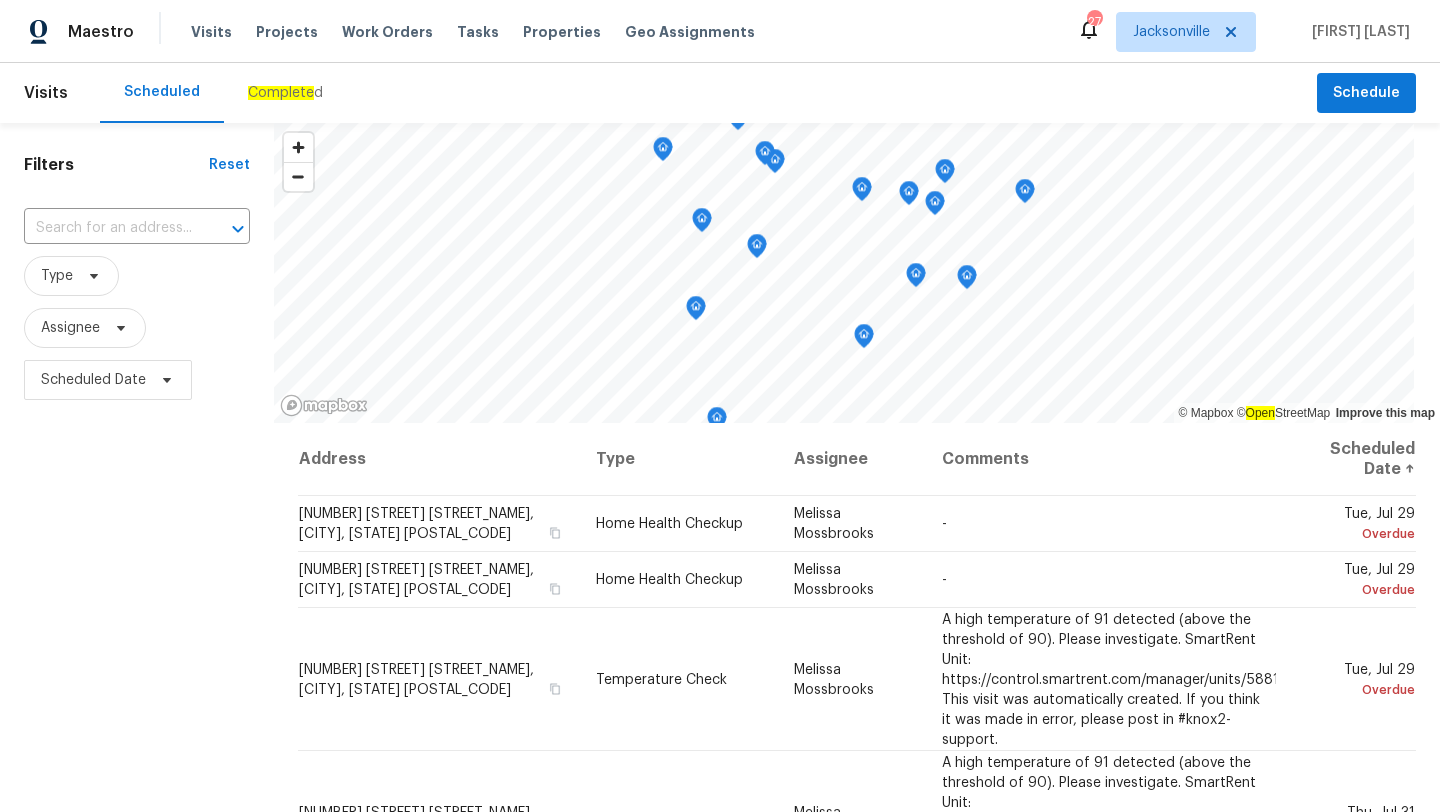 click on "Filters Reset ​ Type Assignee Scheduled Date" at bounding box center (137, 598) 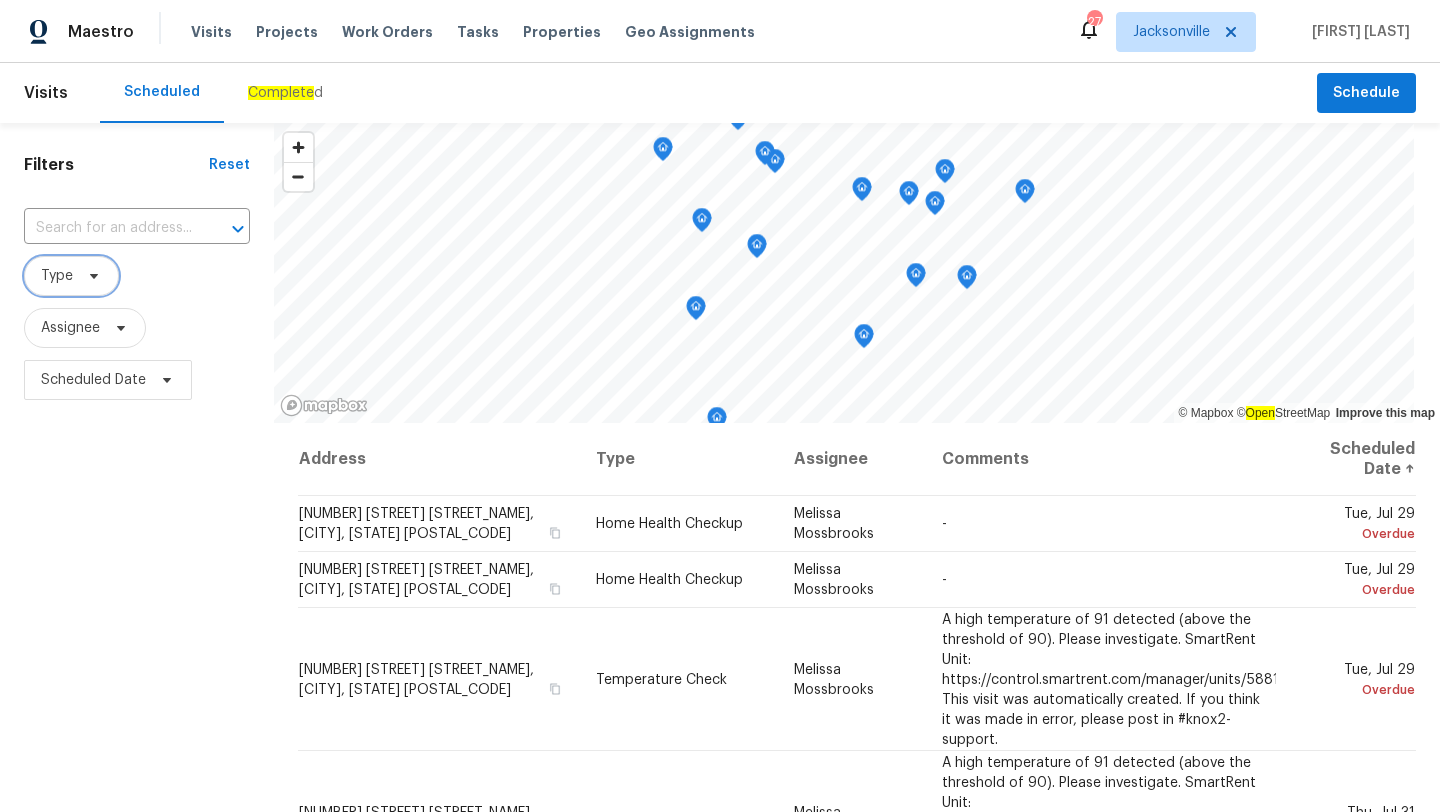click at bounding box center [91, 276] 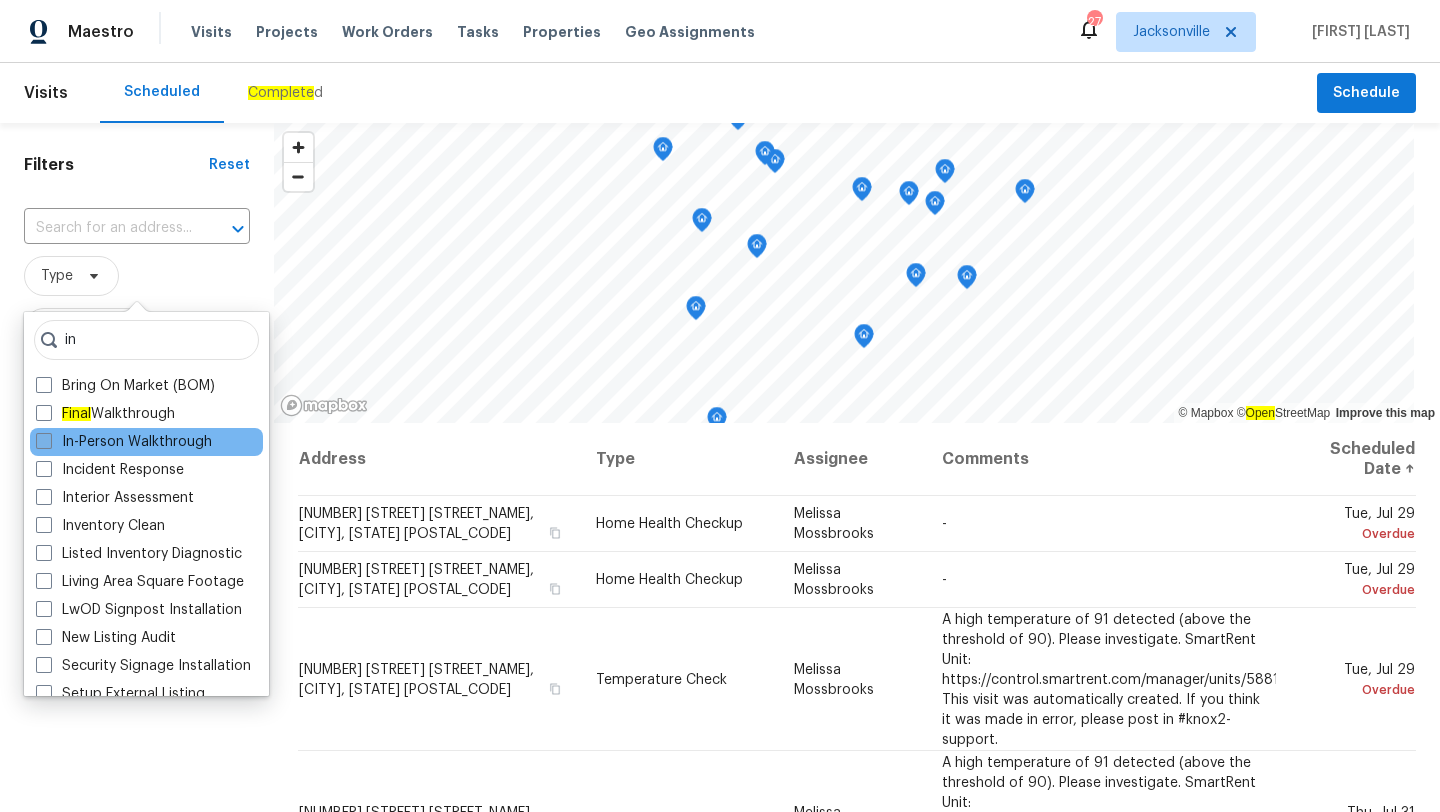 type on "in" 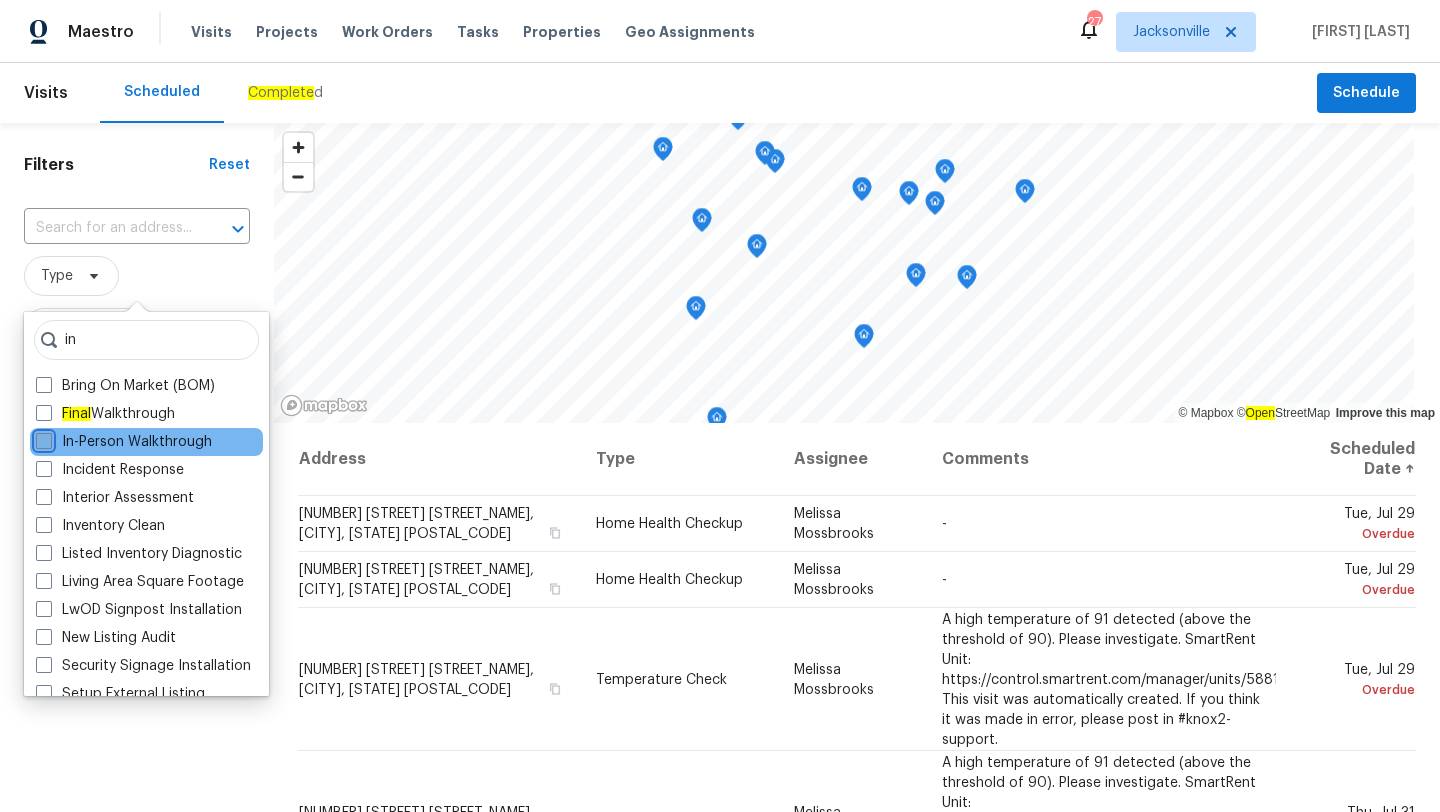 click on "In-Person Walkthrough" at bounding box center [42, 438] 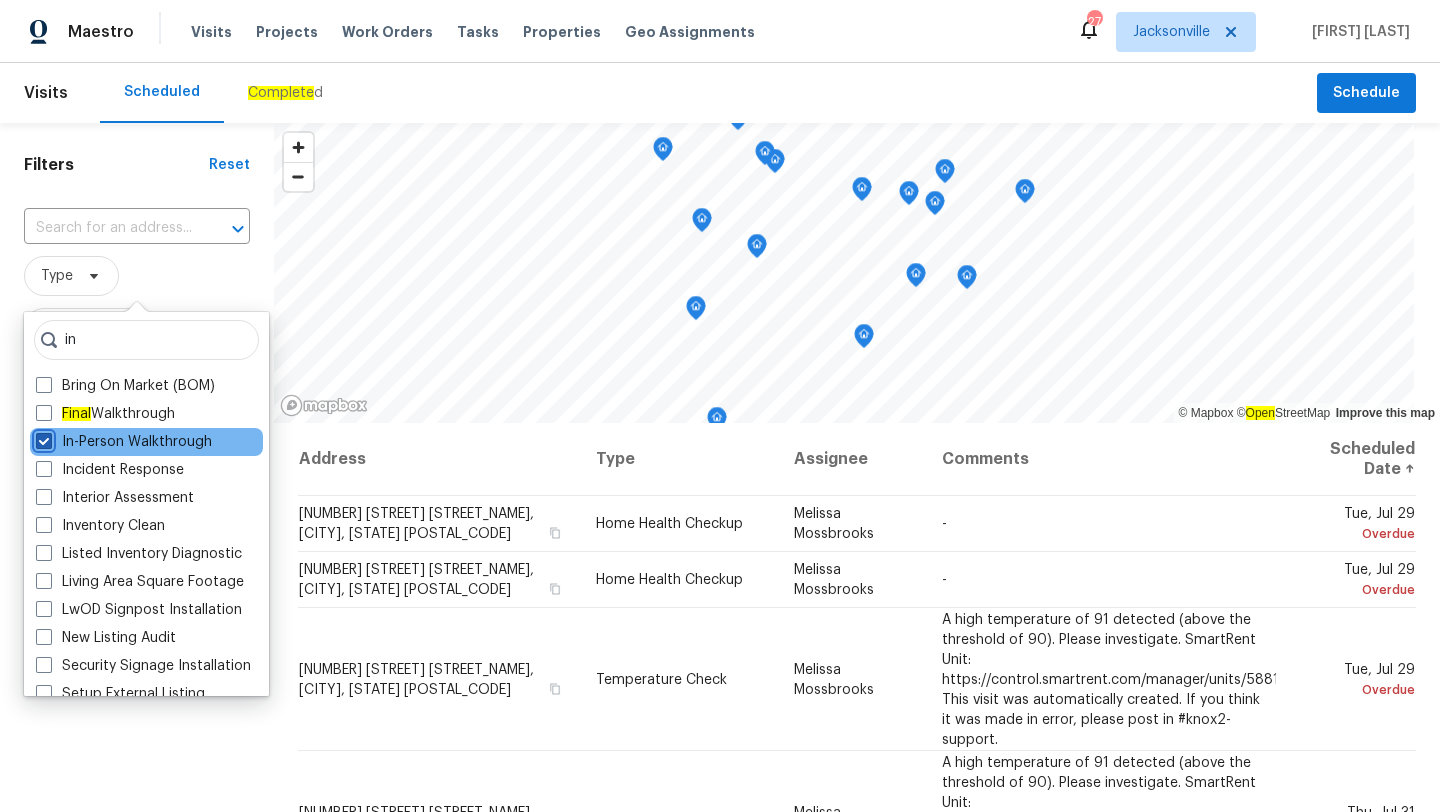 checkbox on "true" 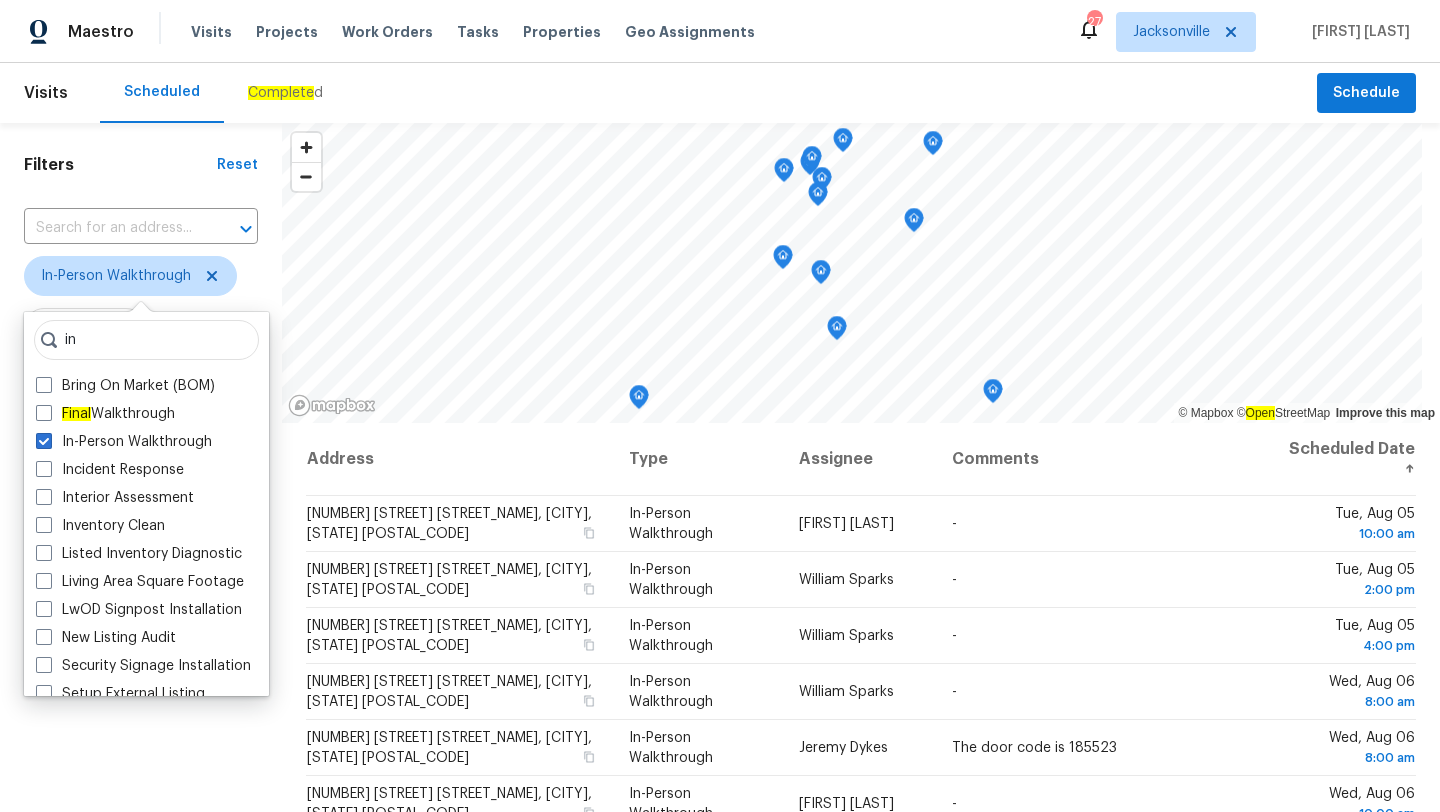 click on "Filters Reset ​ In-Person Walkthrough Assignee Scheduled Date" at bounding box center (141, 598) 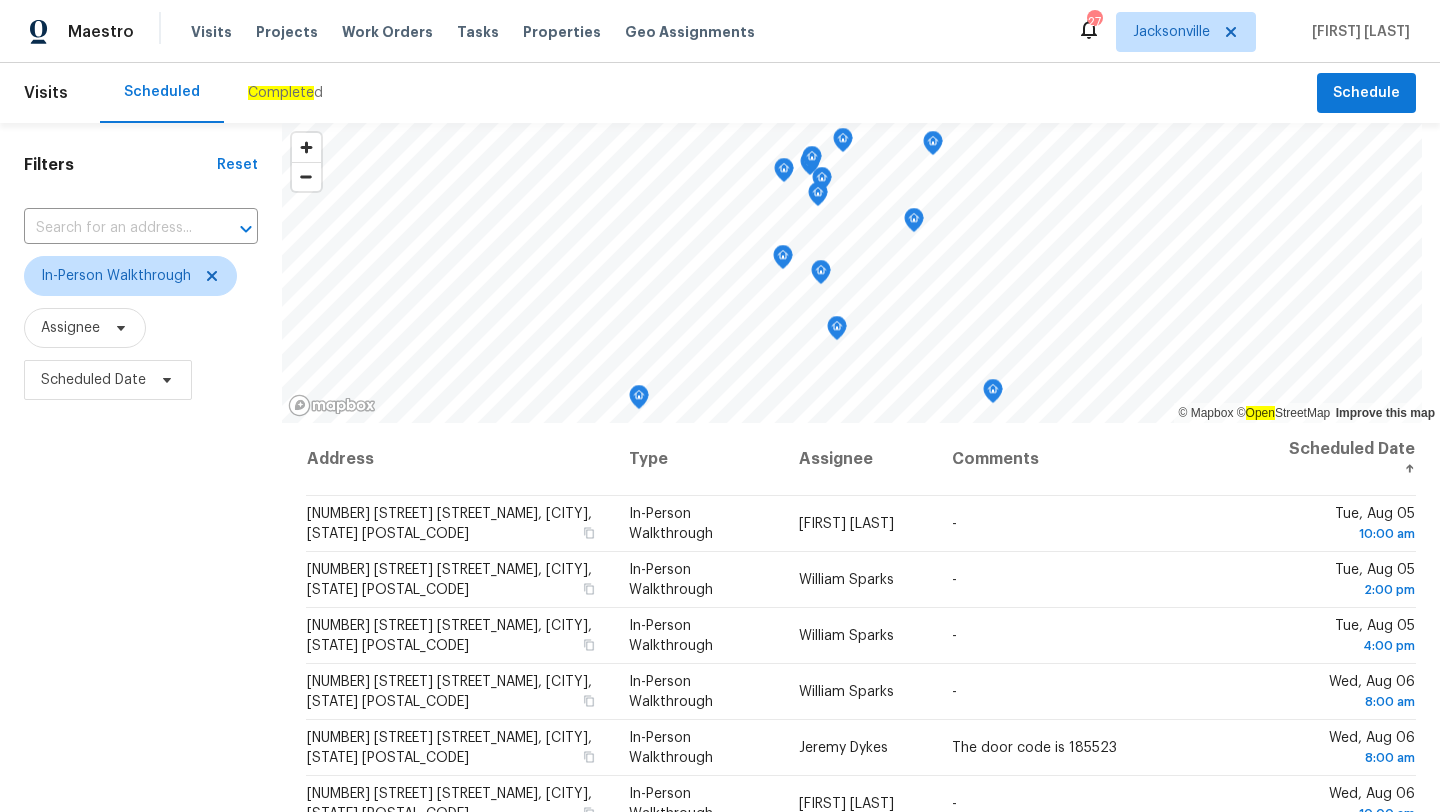 scroll, scrollTop: 260, scrollLeft: 0, axis: vertical 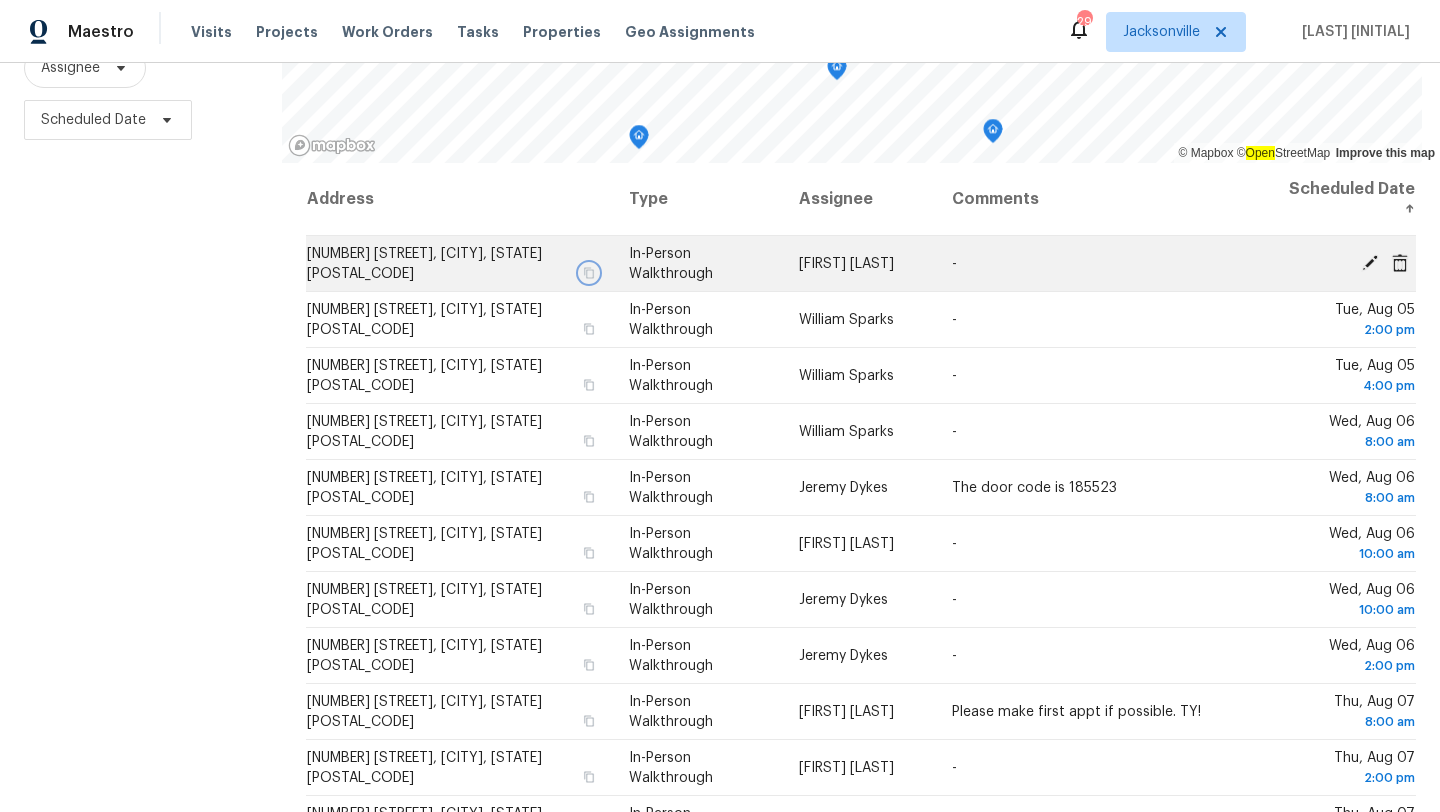 click 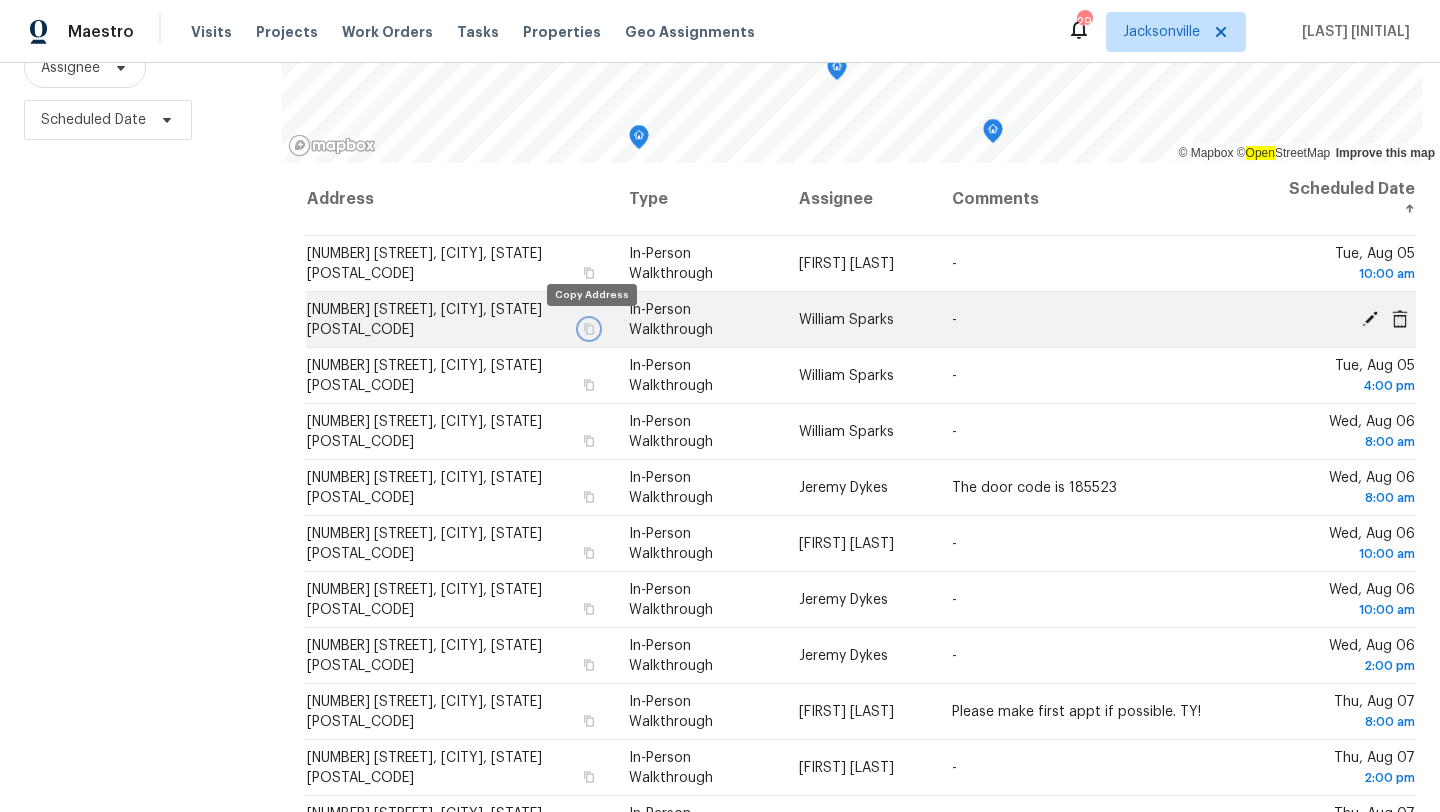 click 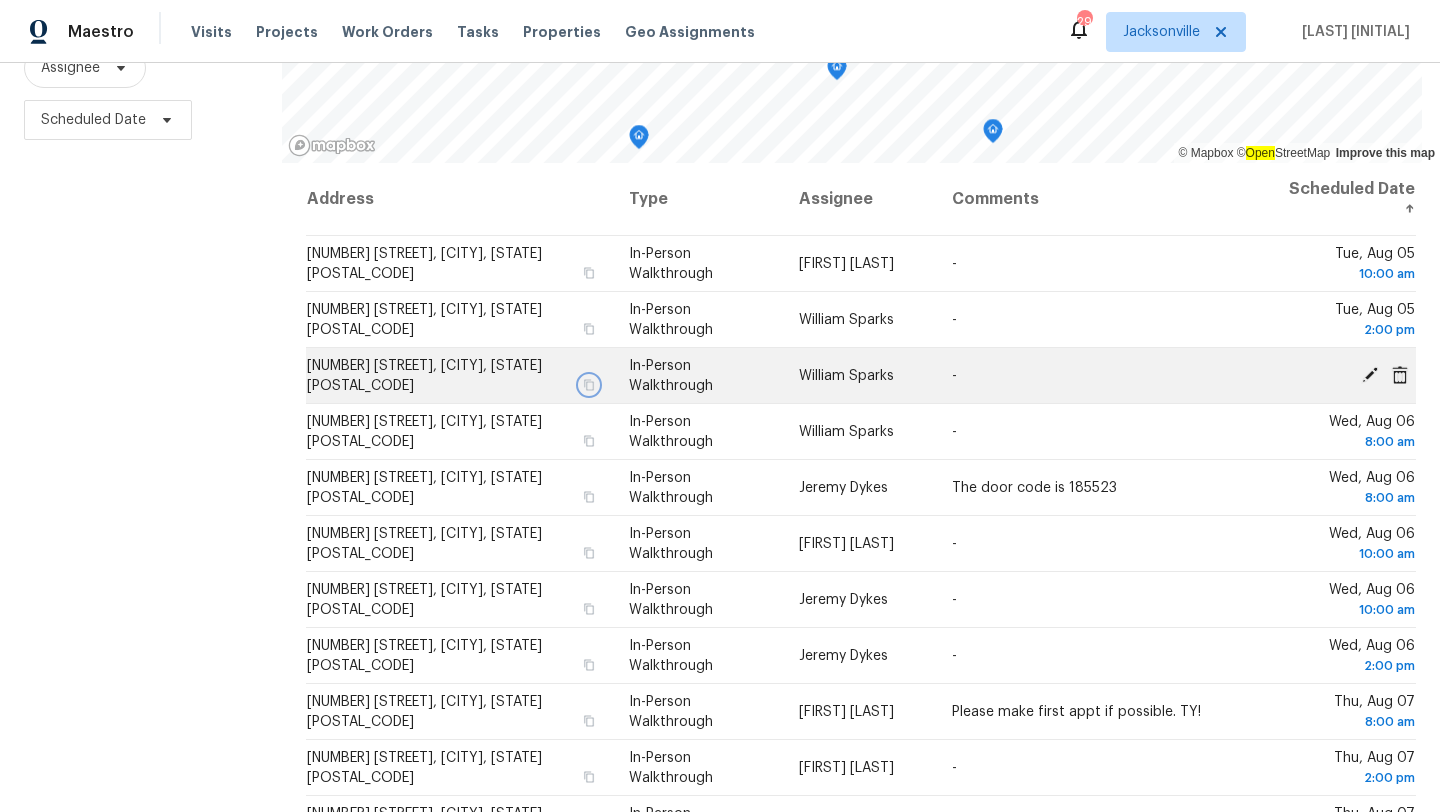 click at bounding box center (588, 385) 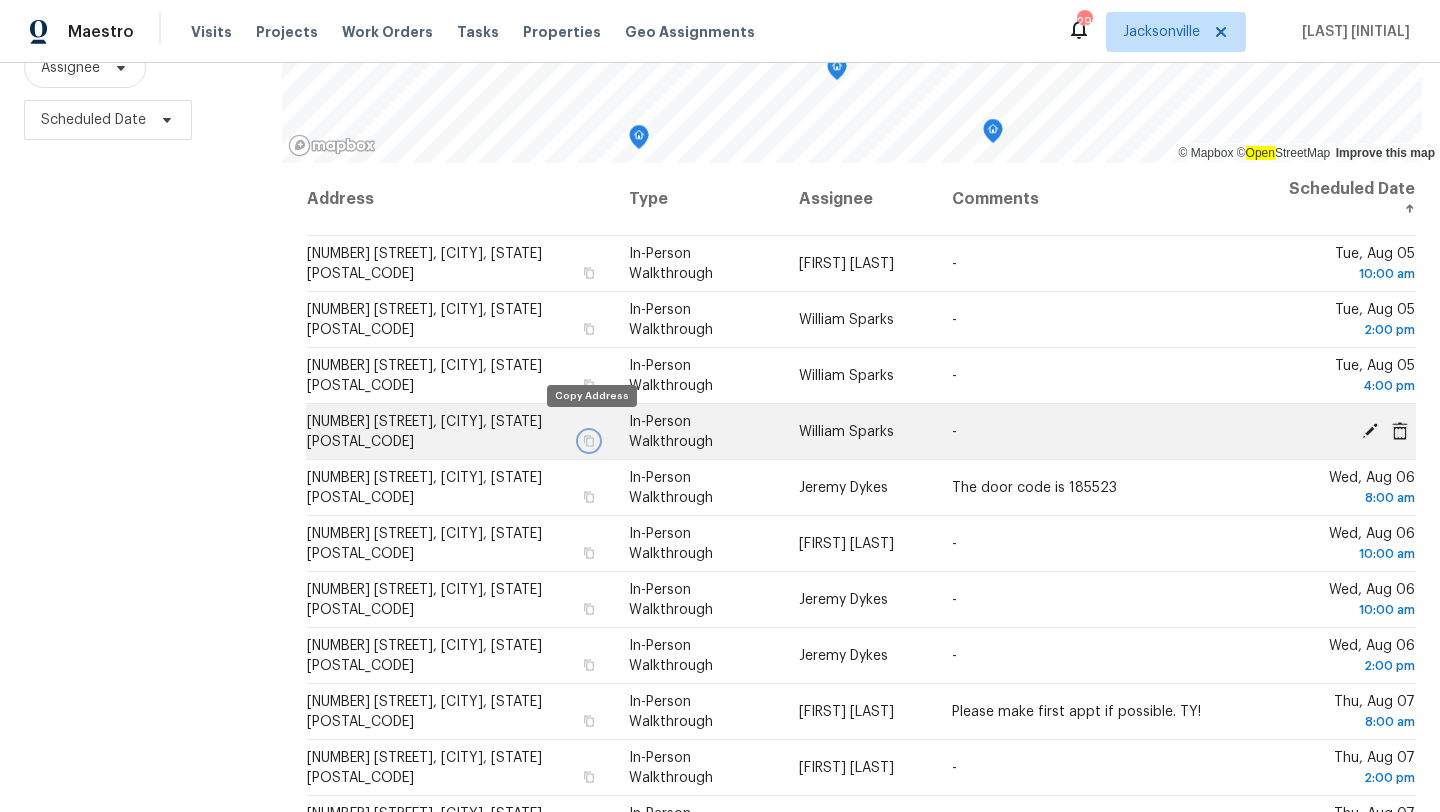 click 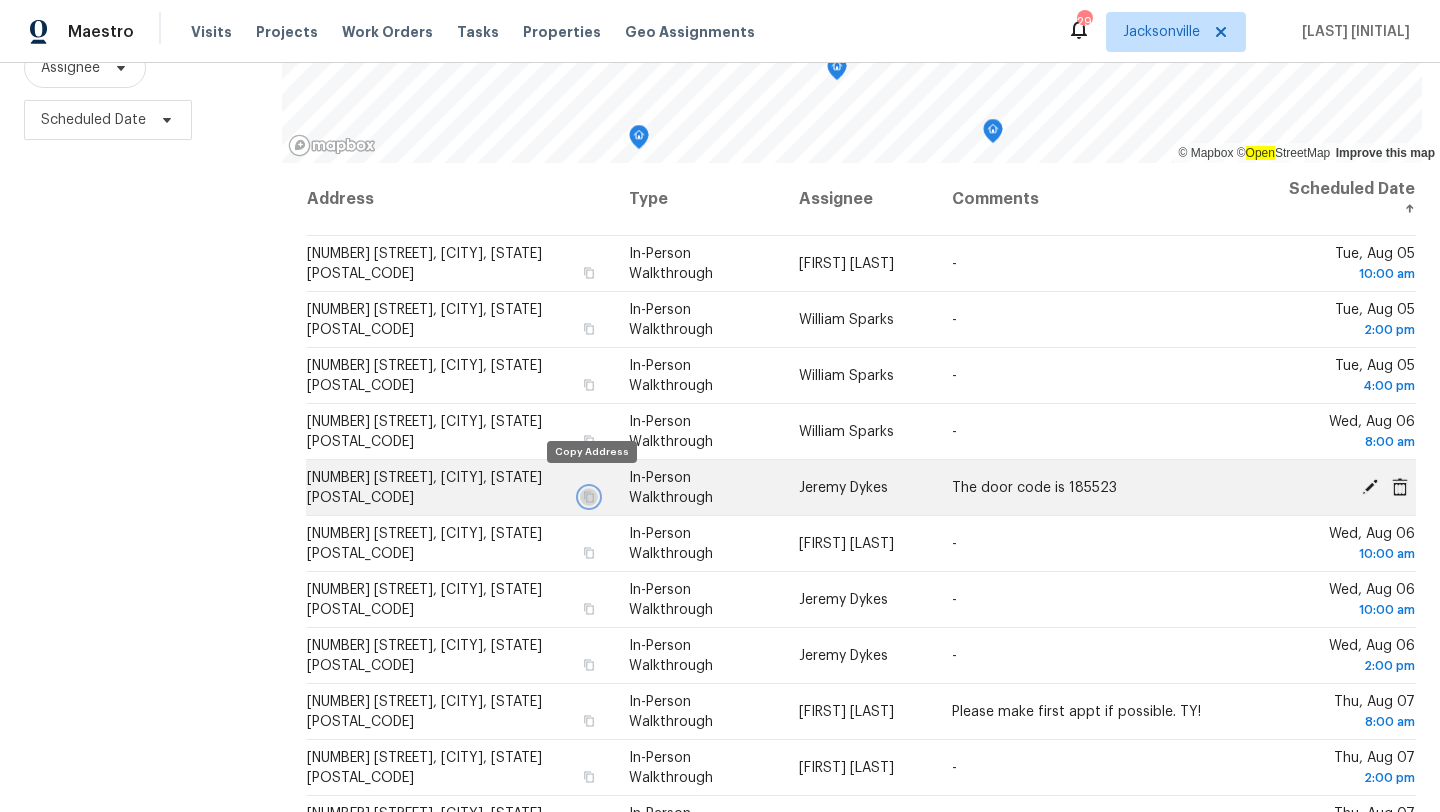 click 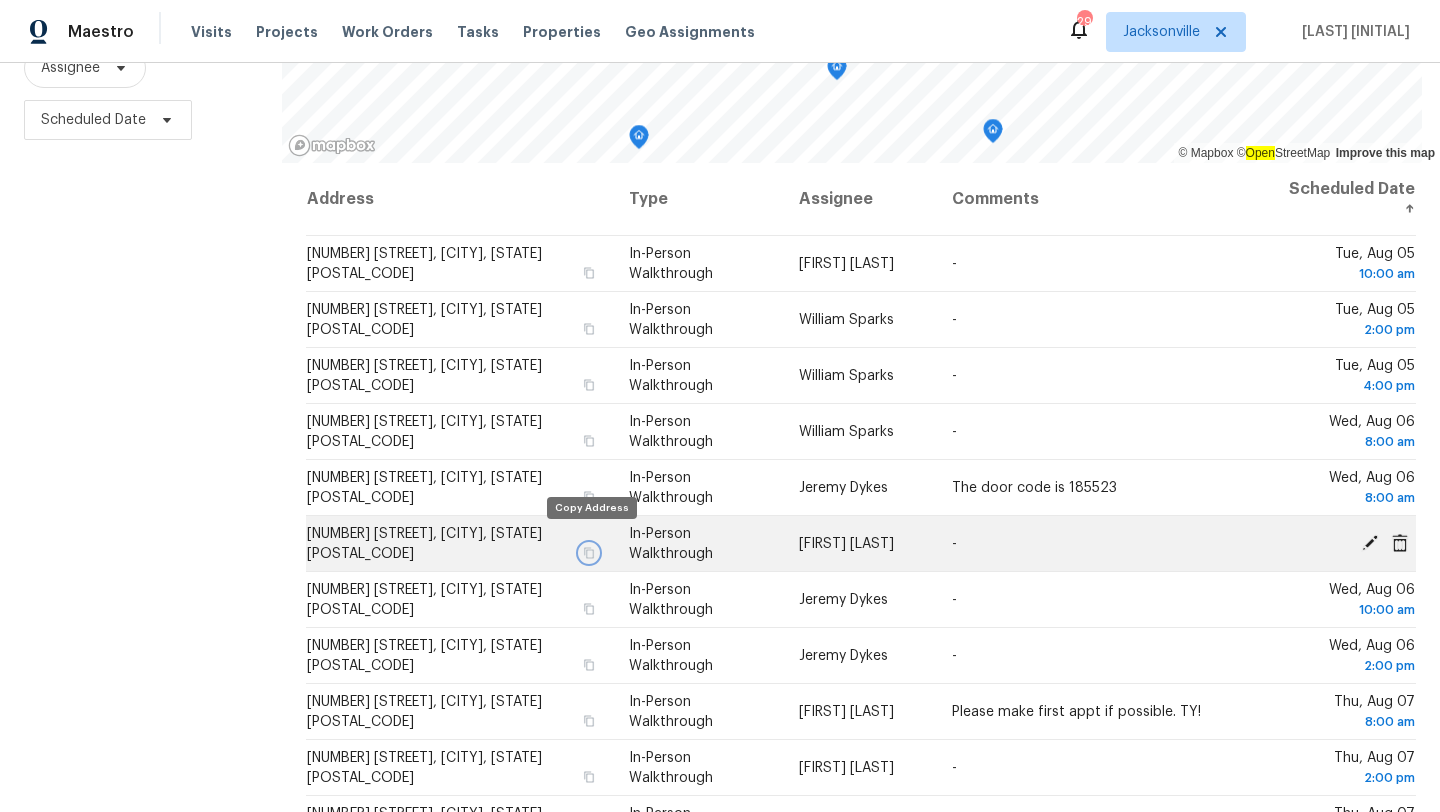 click 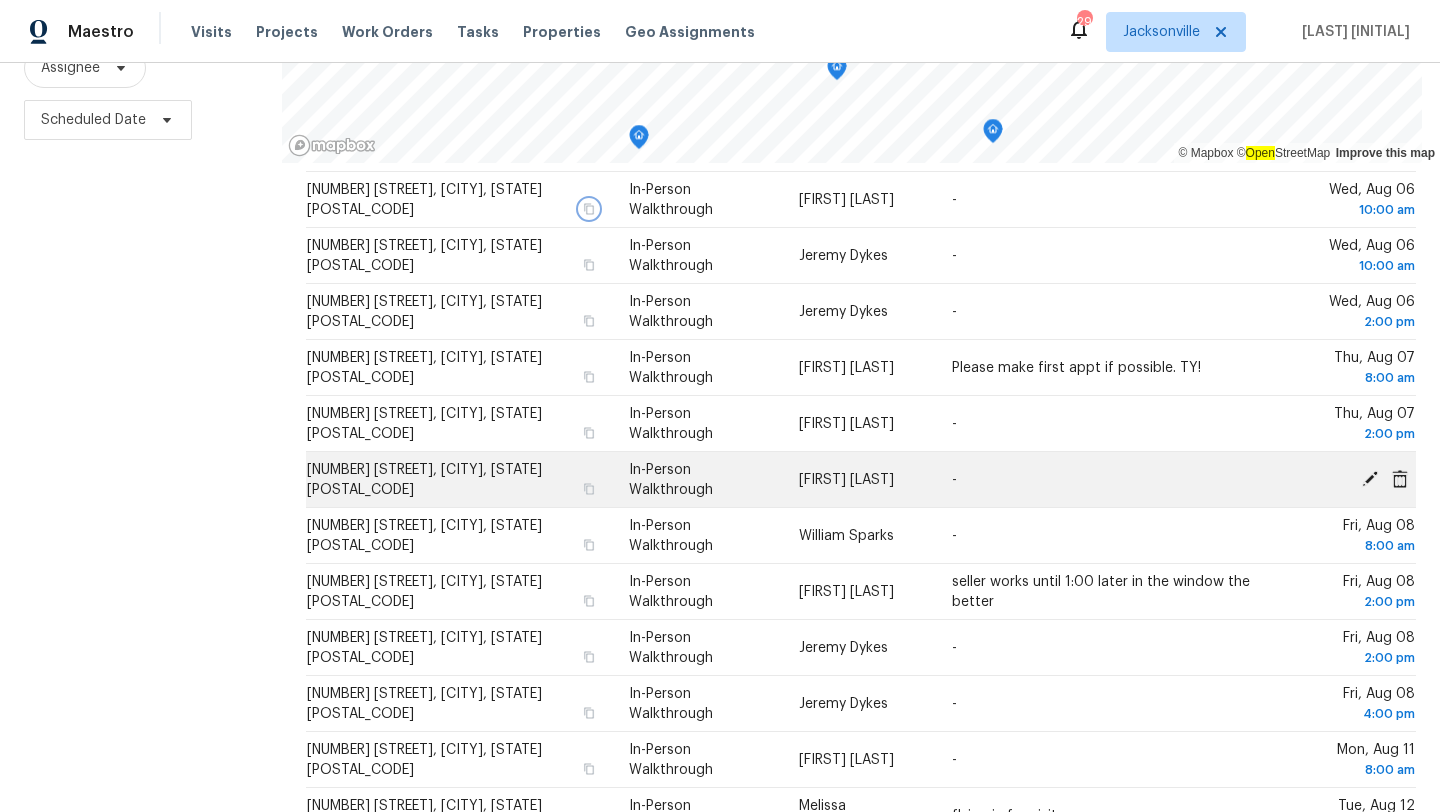 scroll, scrollTop: 391, scrollLeft: 0, axis: vertical 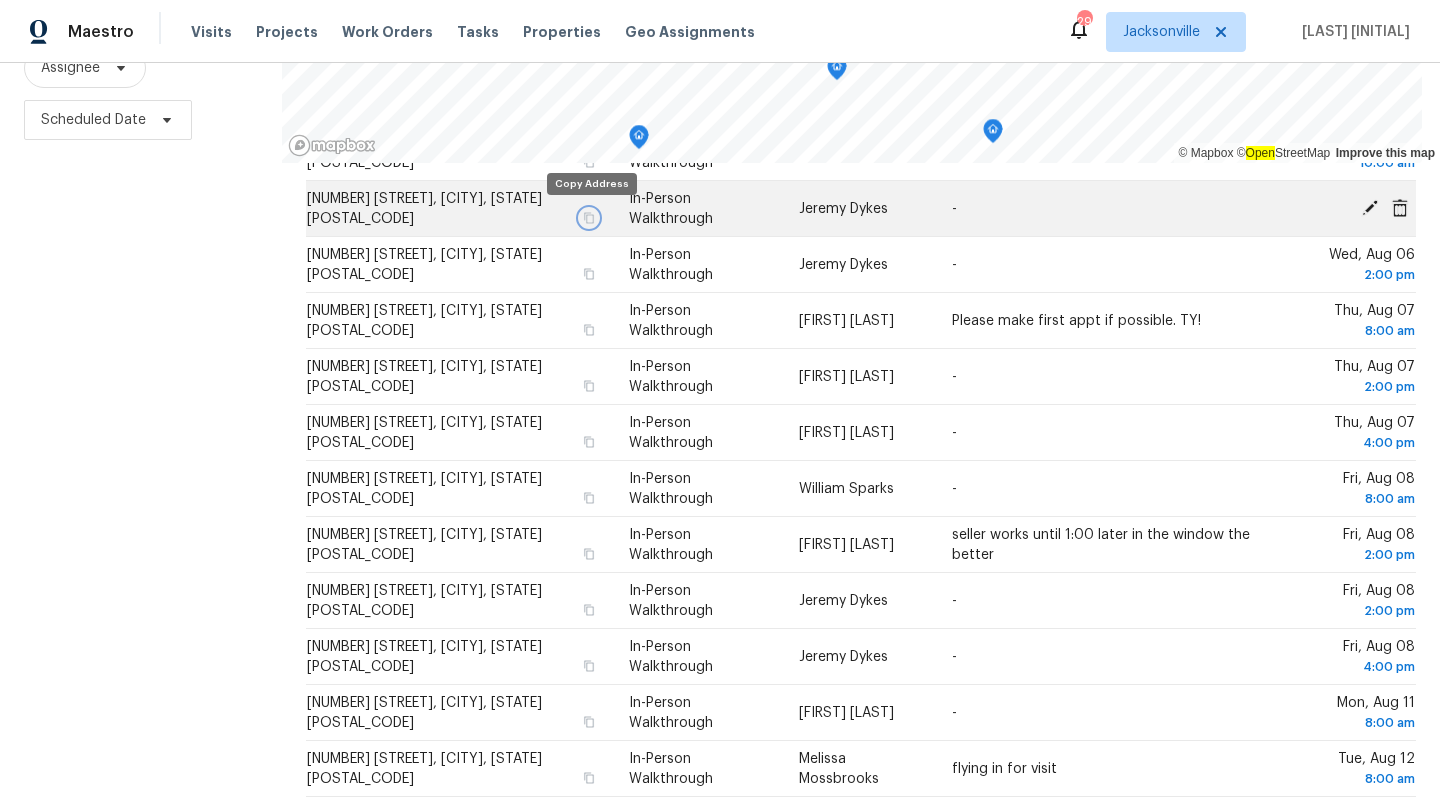 click 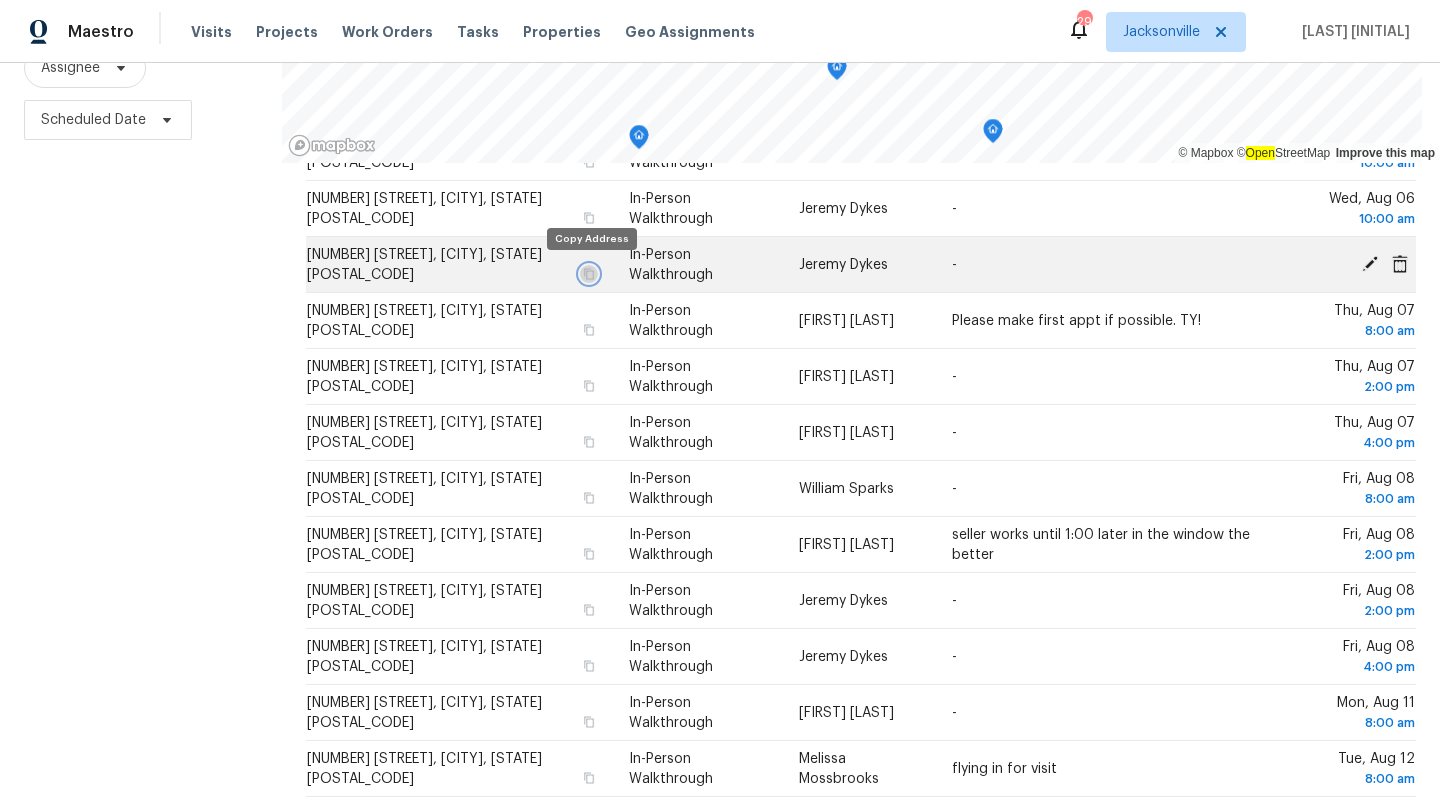 click 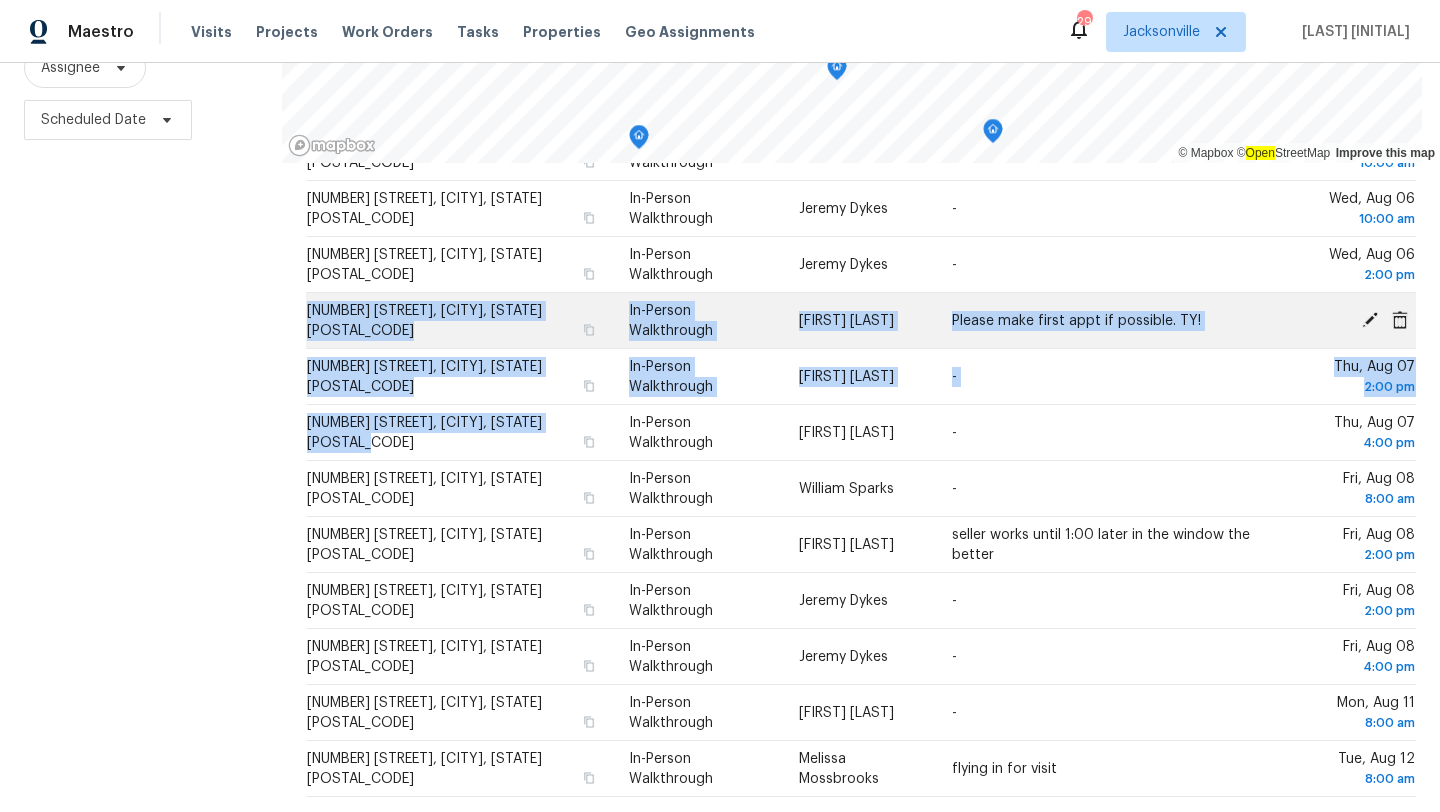 drag, startPoint x: 594, startPoint y: 422, endPoint x: 308, endPoint y: 304, distance: 309.38647 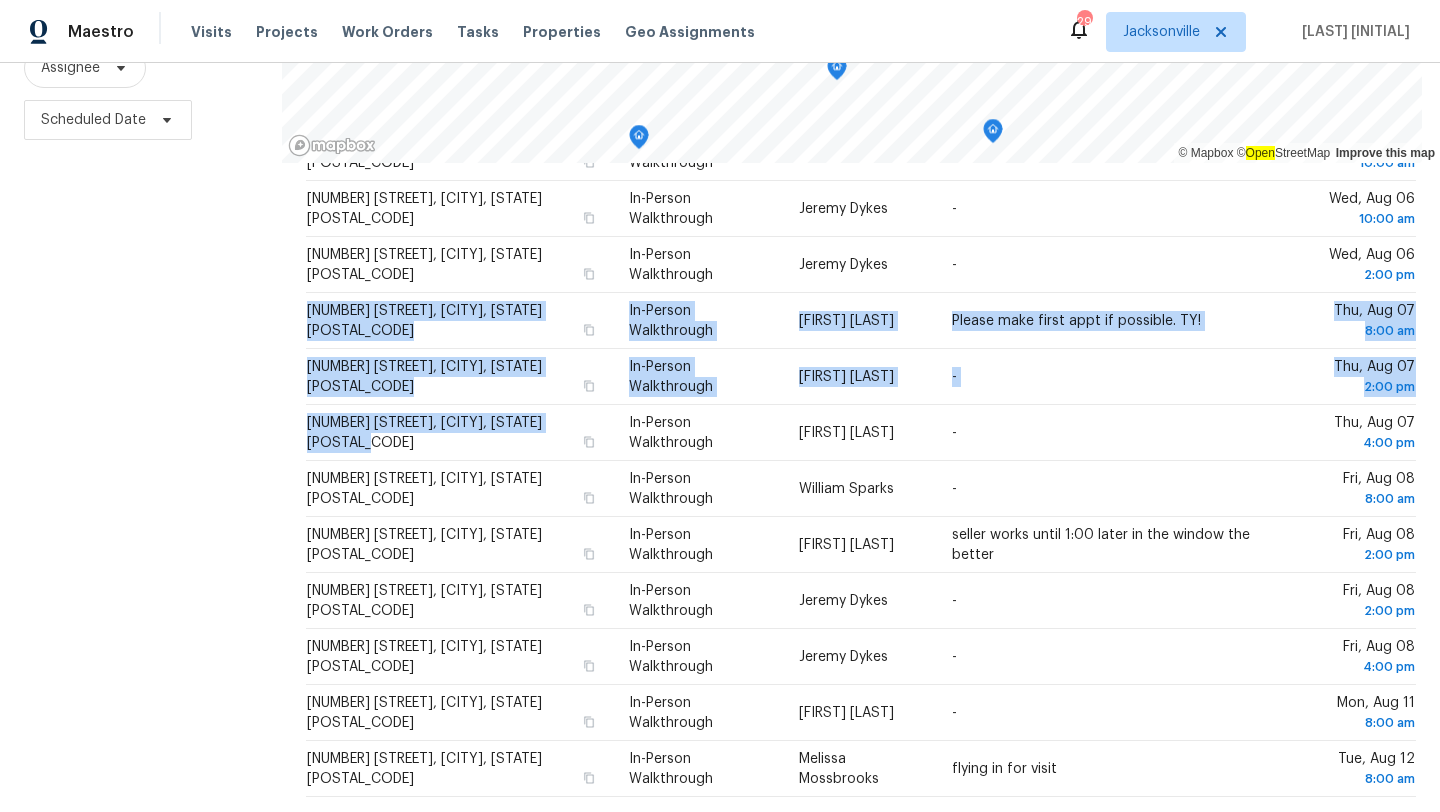 copy on "2037 Wiley Oaks Ln, Jacksonville, FL 32210 In-Person Walkthrough David Puente Yanes Please make first appt if possible. TY! Thu, Aug 07 8:00 am 997 Chapman Dr, Jacksonville, FL 32221 In-Person Walkthrough David Puente Yanes - Thu, Aug 07 2:00 pm 706 Estates Cove Rd, Jacksonville, FL 32221" 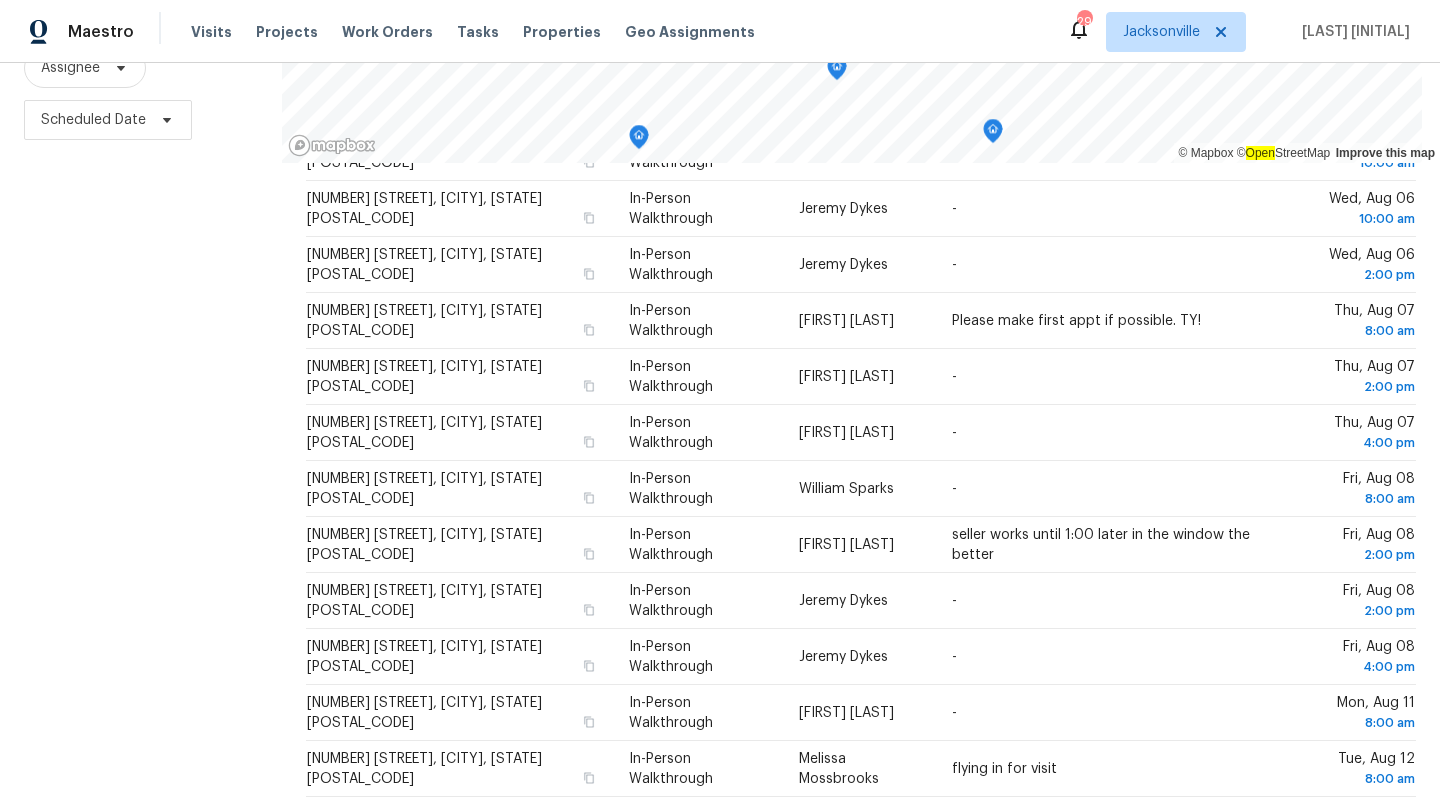 click on "Filters Reset ​ In-Person Walkthrough Assignee Scheduled Date" at bounding box center [141, 338] 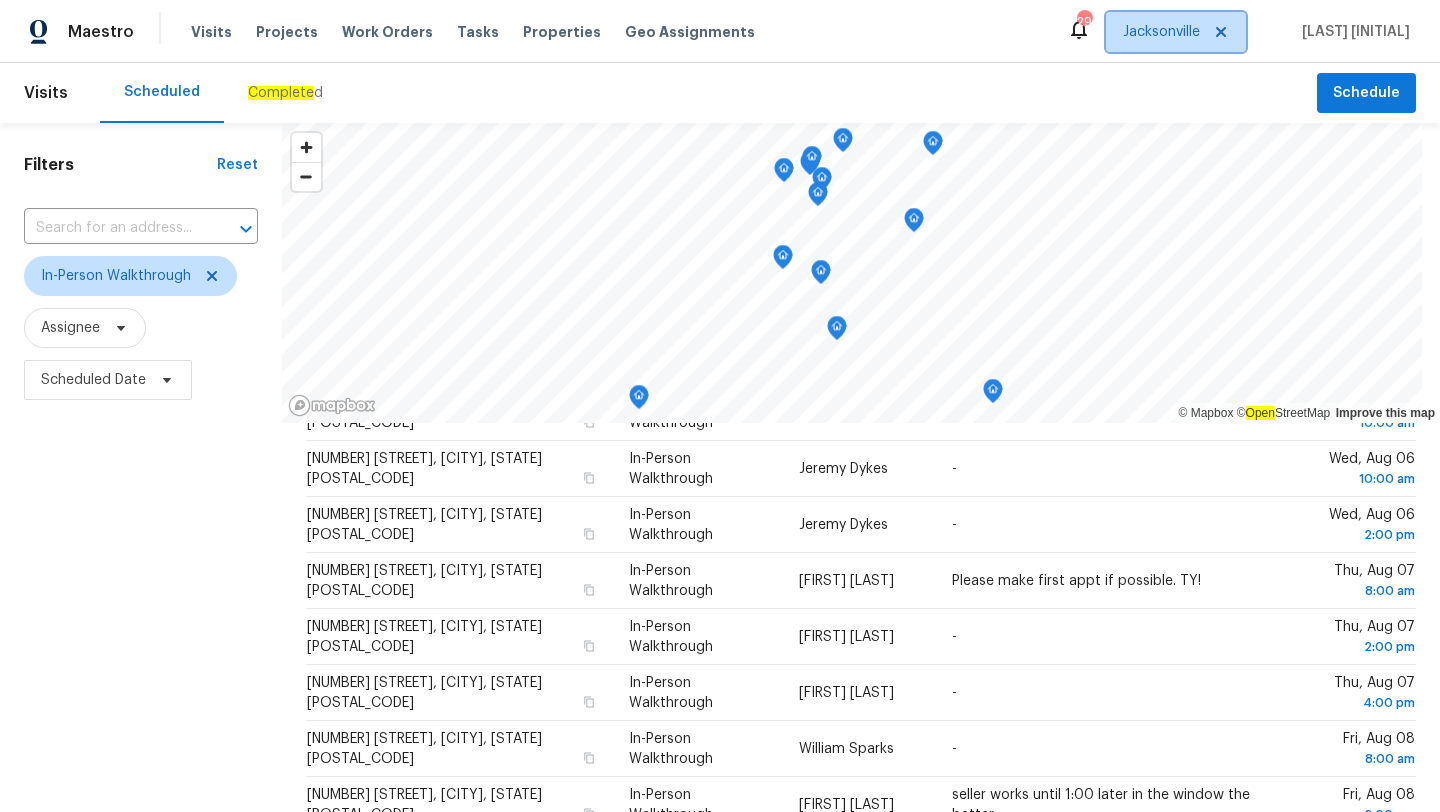 click on "Jacksonville" at bounding box center (1176, 32) 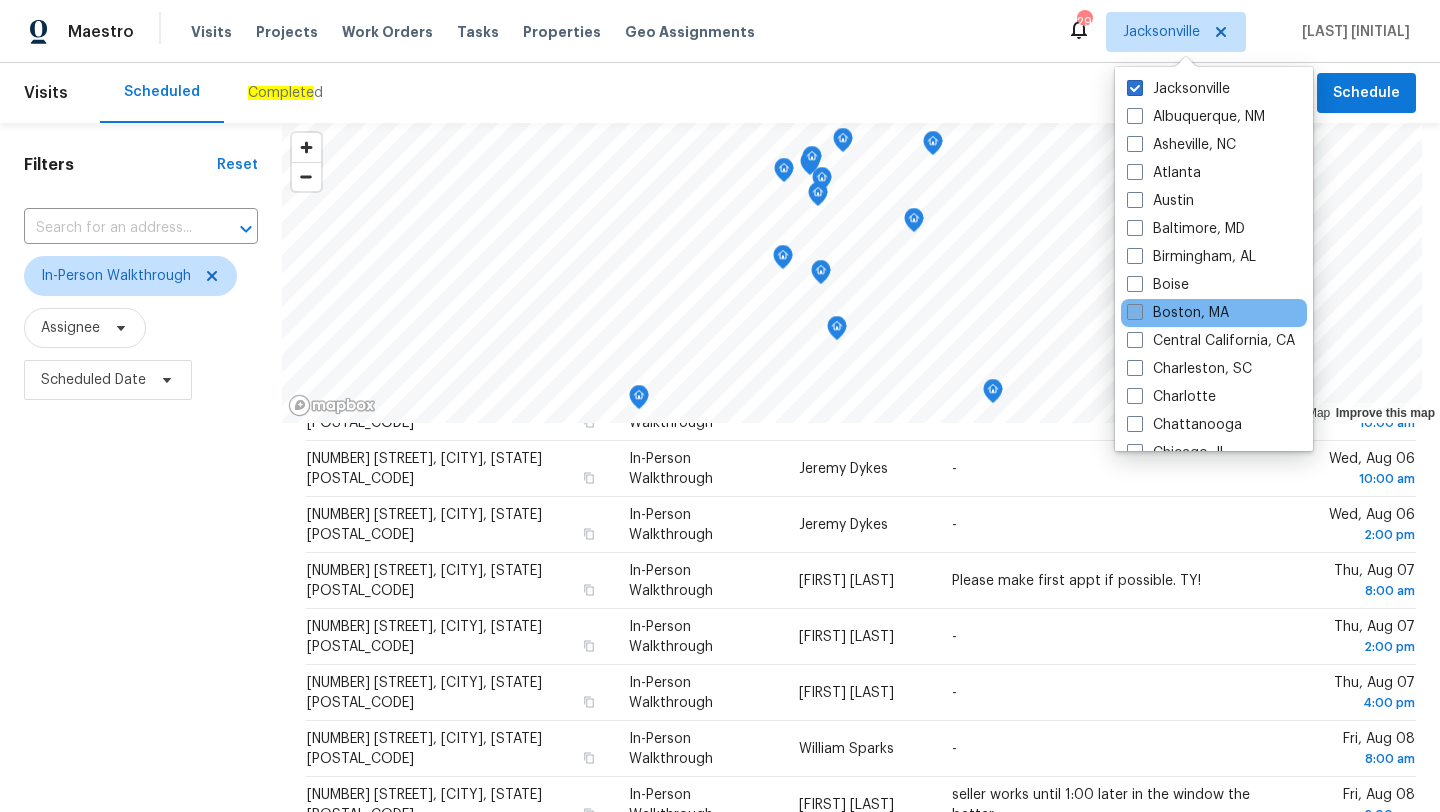 scroll, scrollTop: 711, scrollLeft: 0, axis: vertical 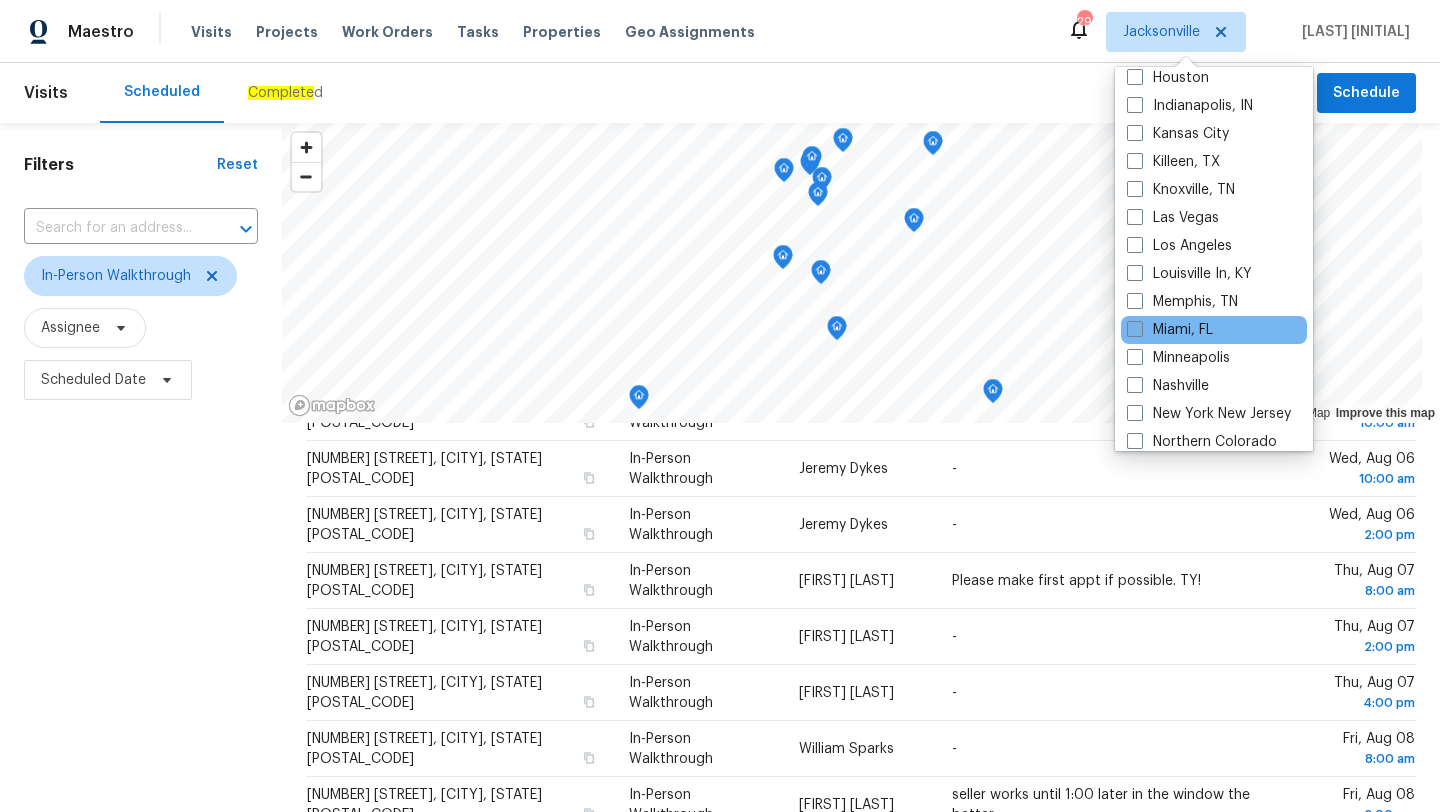 click at bounding box center (1135, 329) 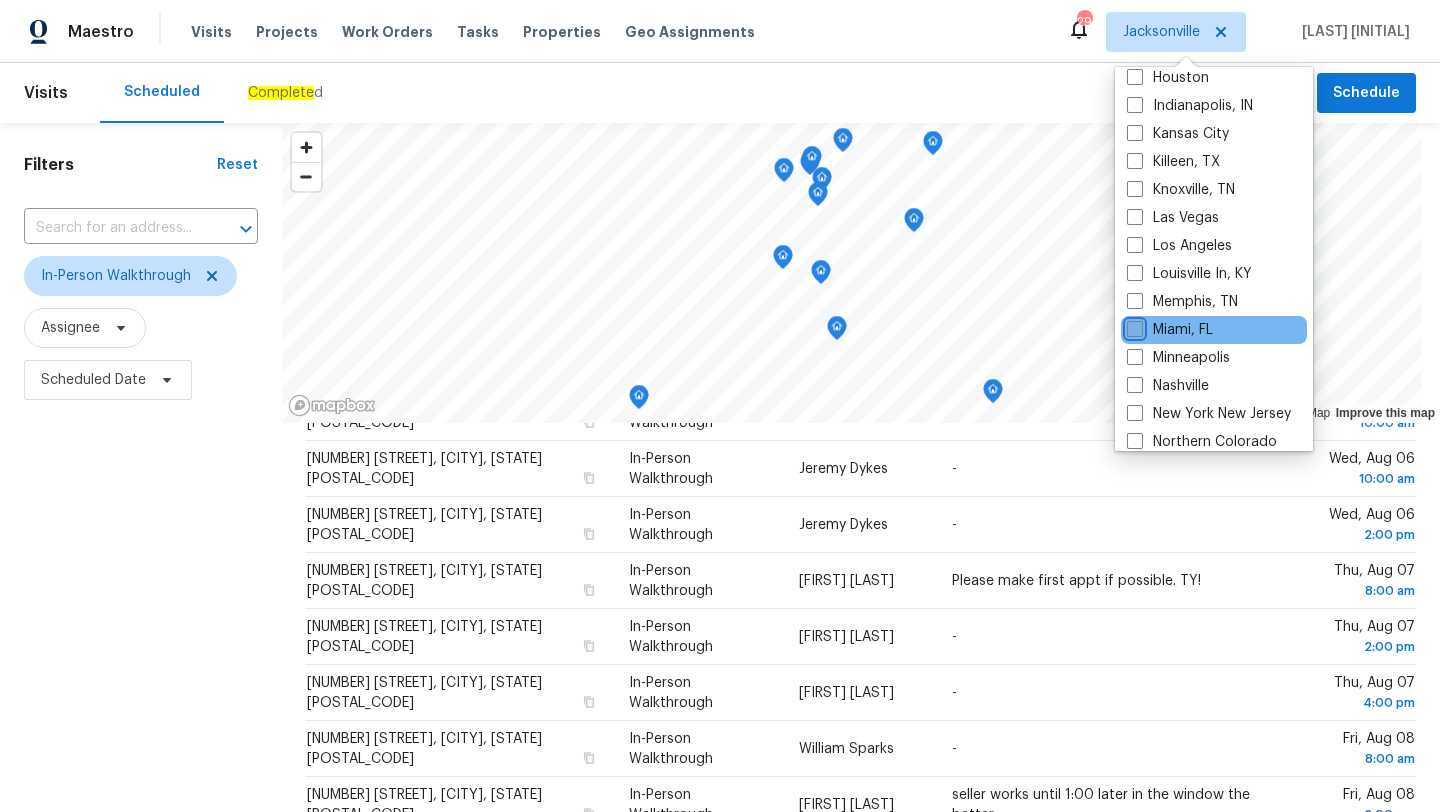 click on "Miami, FL" at bounding box center [1133, 326] 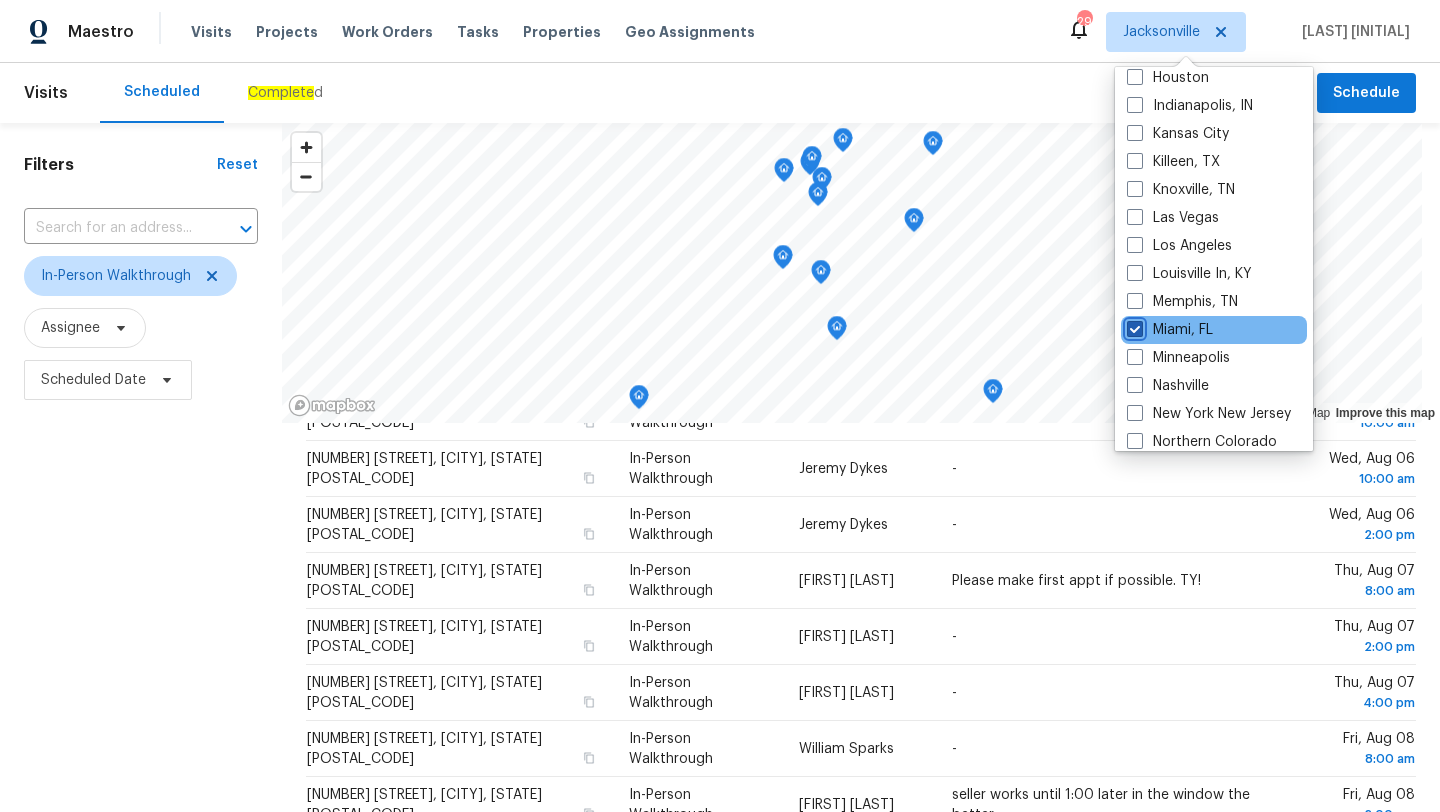 checkbox on "true" 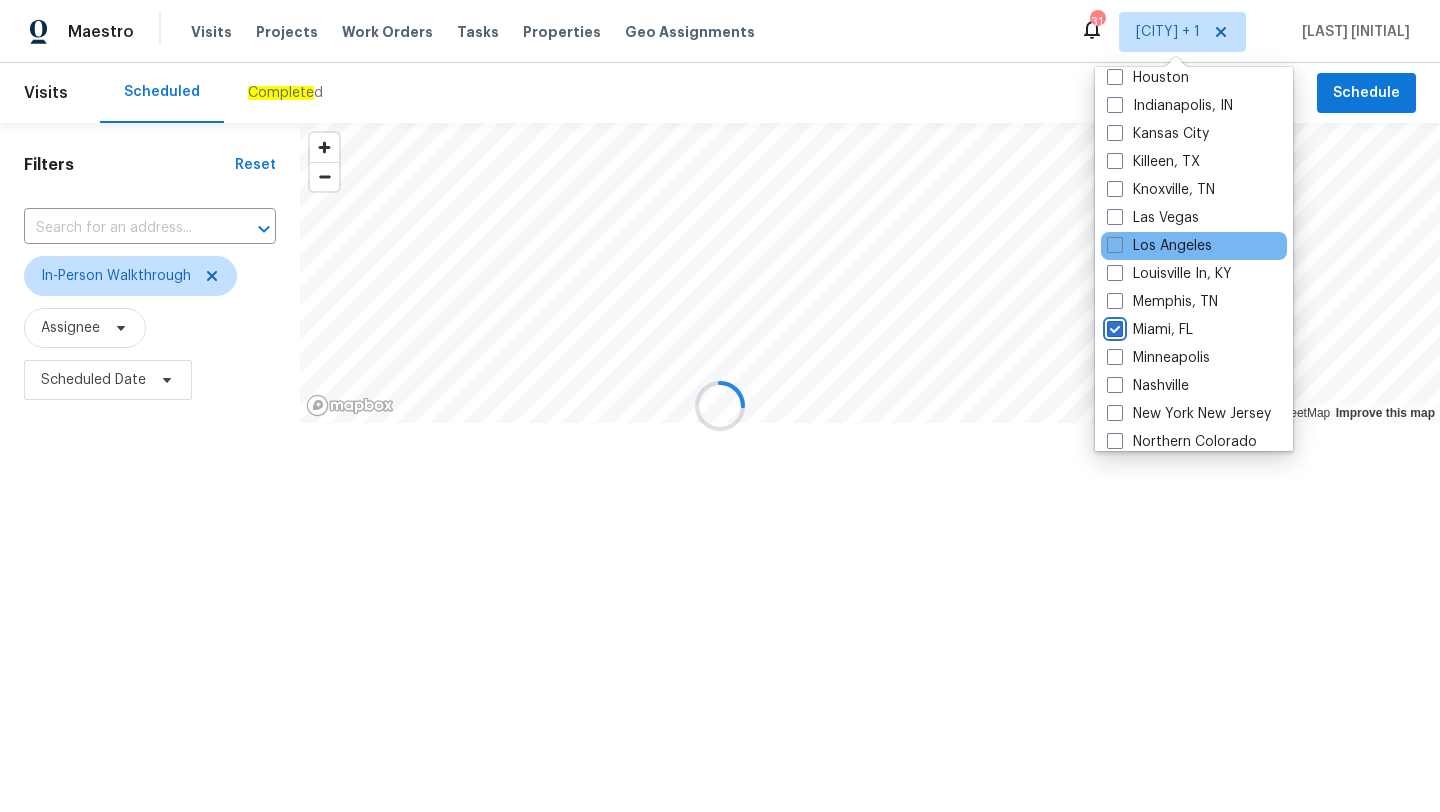 scroll, scrollTop: 0, scrollLeft: 0, axis: both 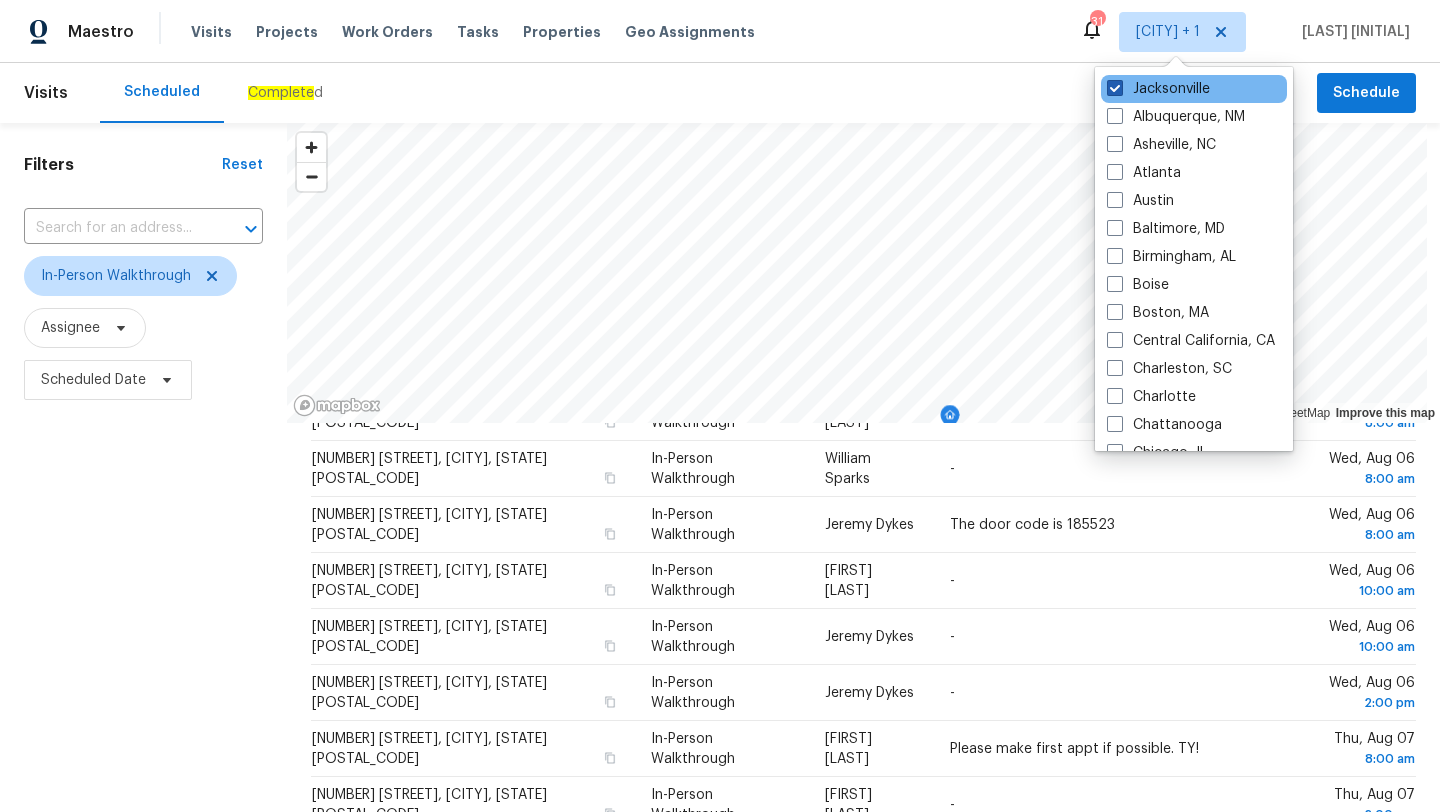 click at bounding box center [1115, 88] 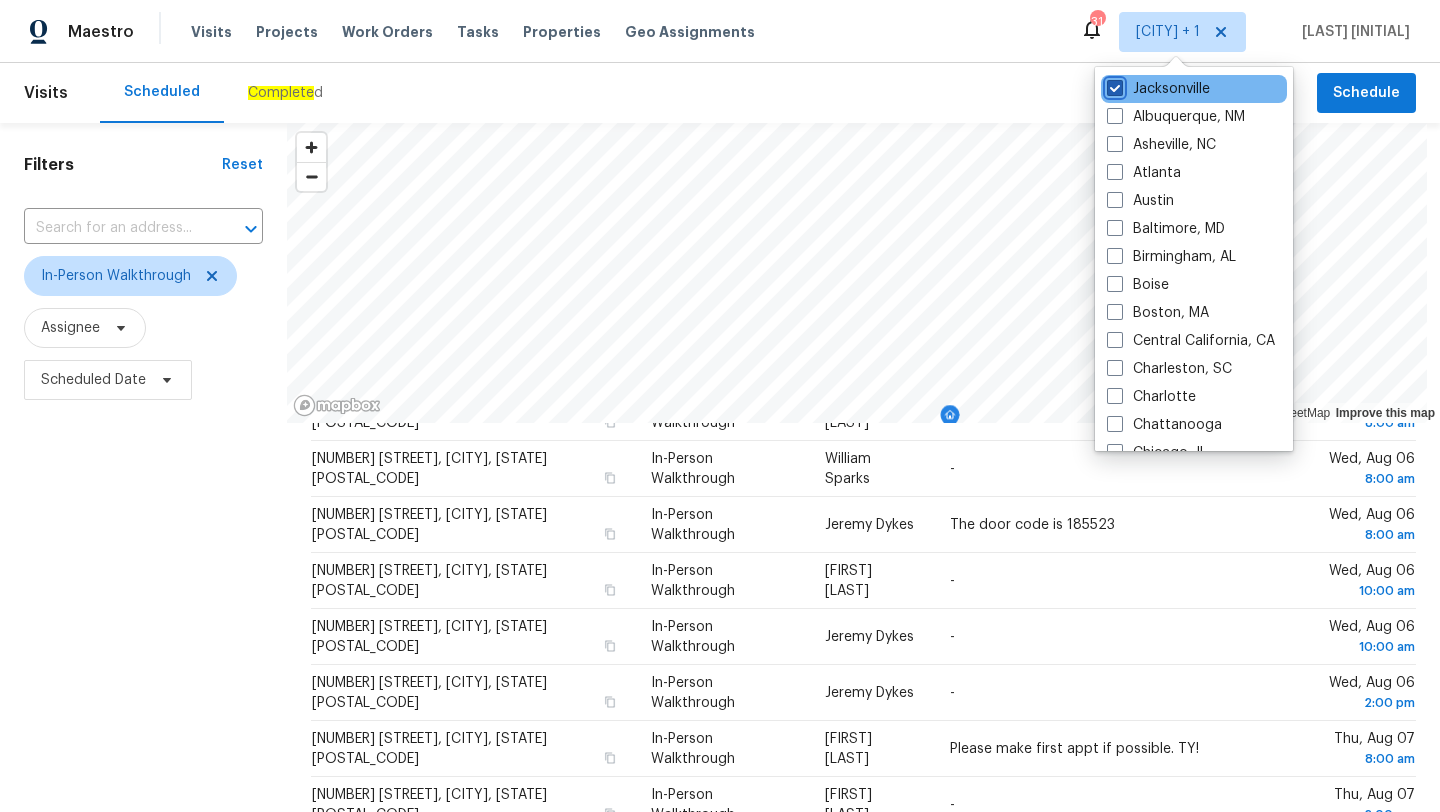 click on "Jacksonville" at bounding box center (1113, 85) 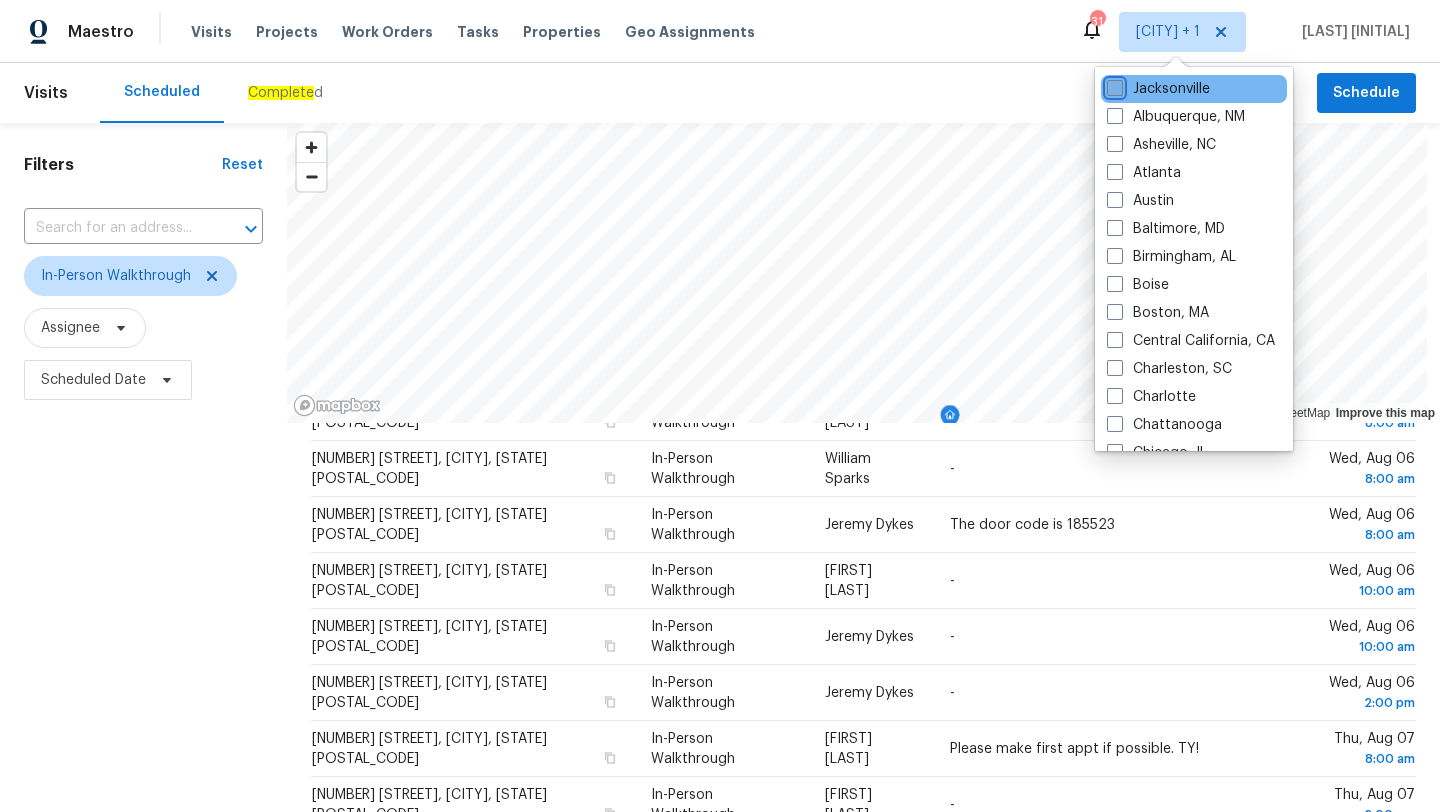 checkbox on "false" 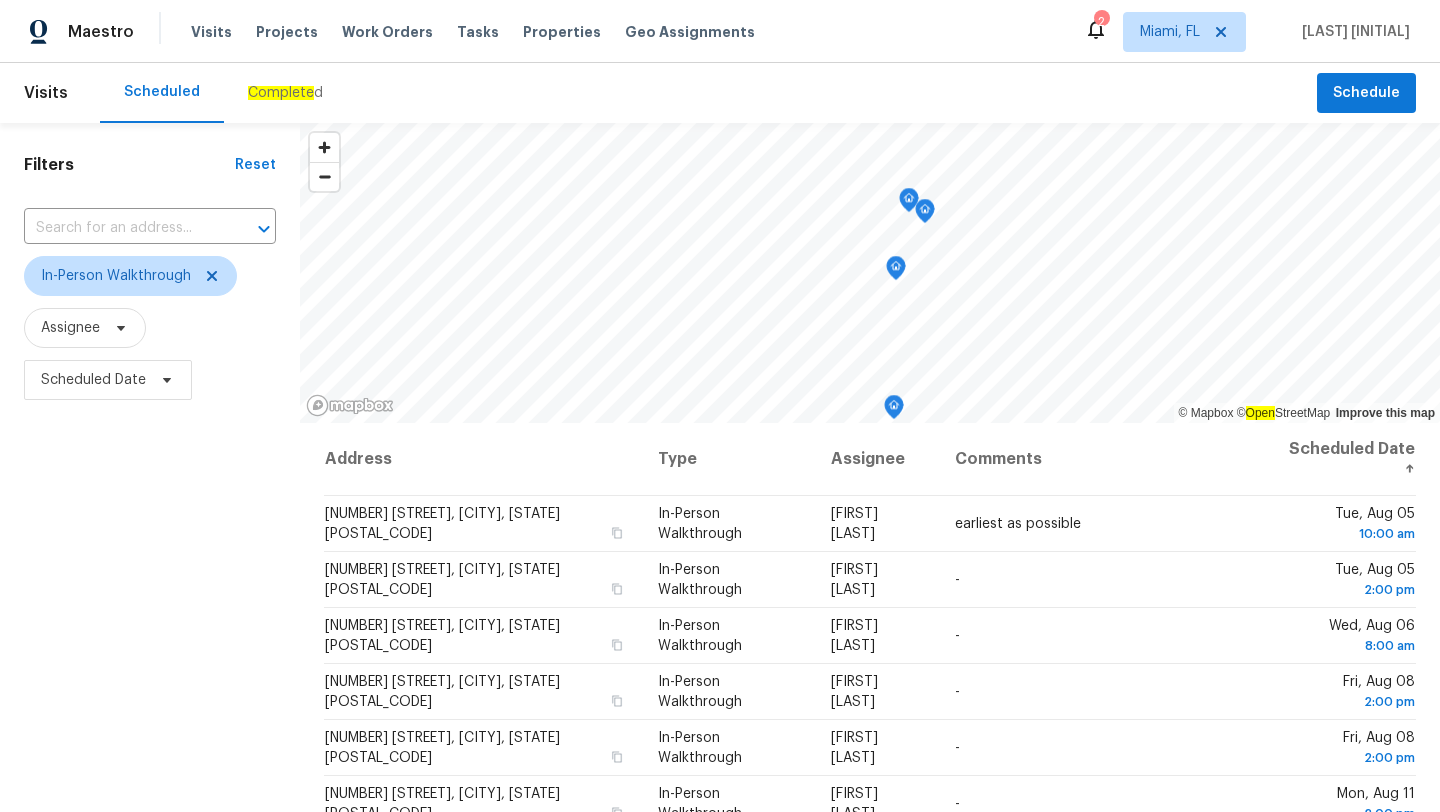 scroll, scrollTop: 0, scrollLeft: 0, axis: both 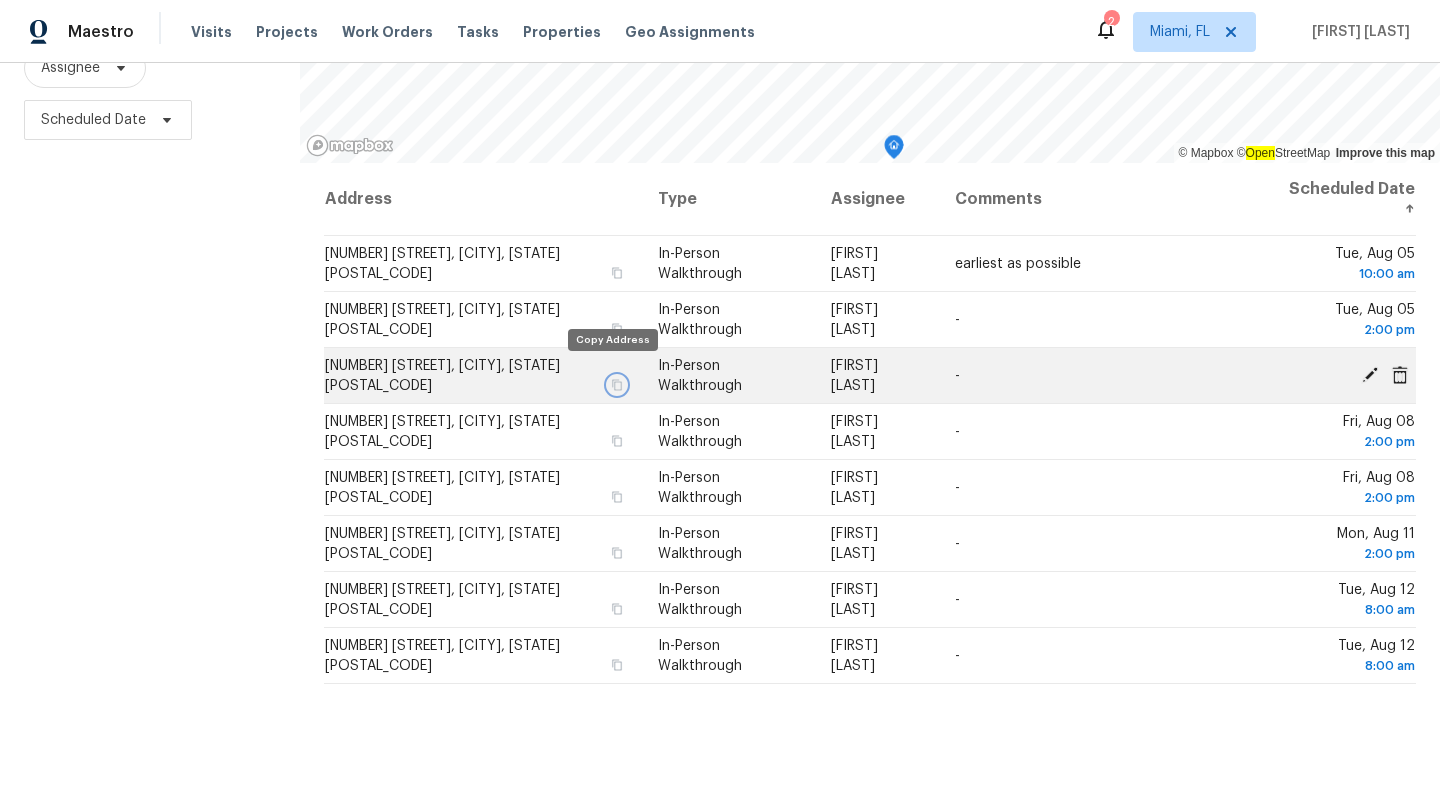 click 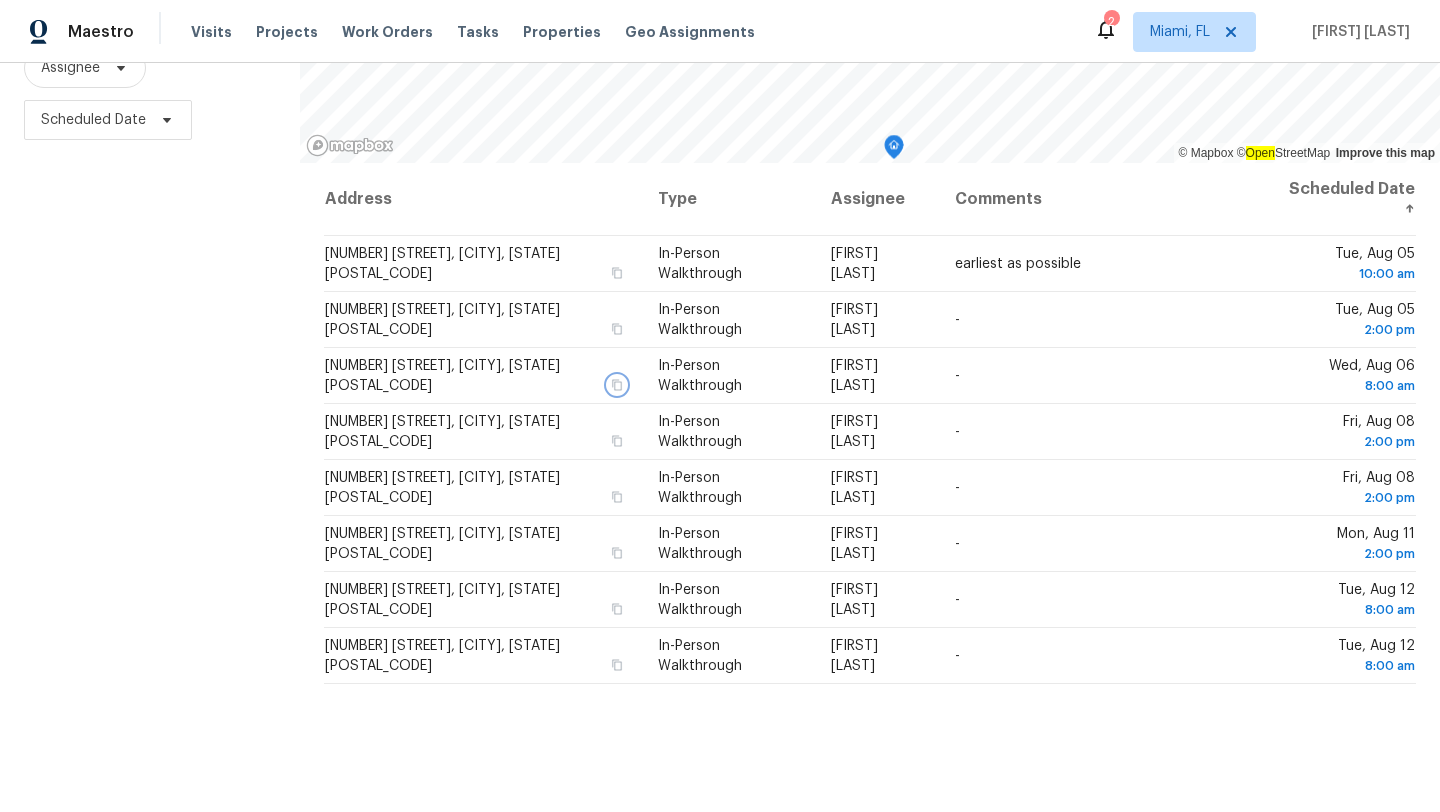 scroll, scrollTop: 0, scrollLeft: 0, axis: both 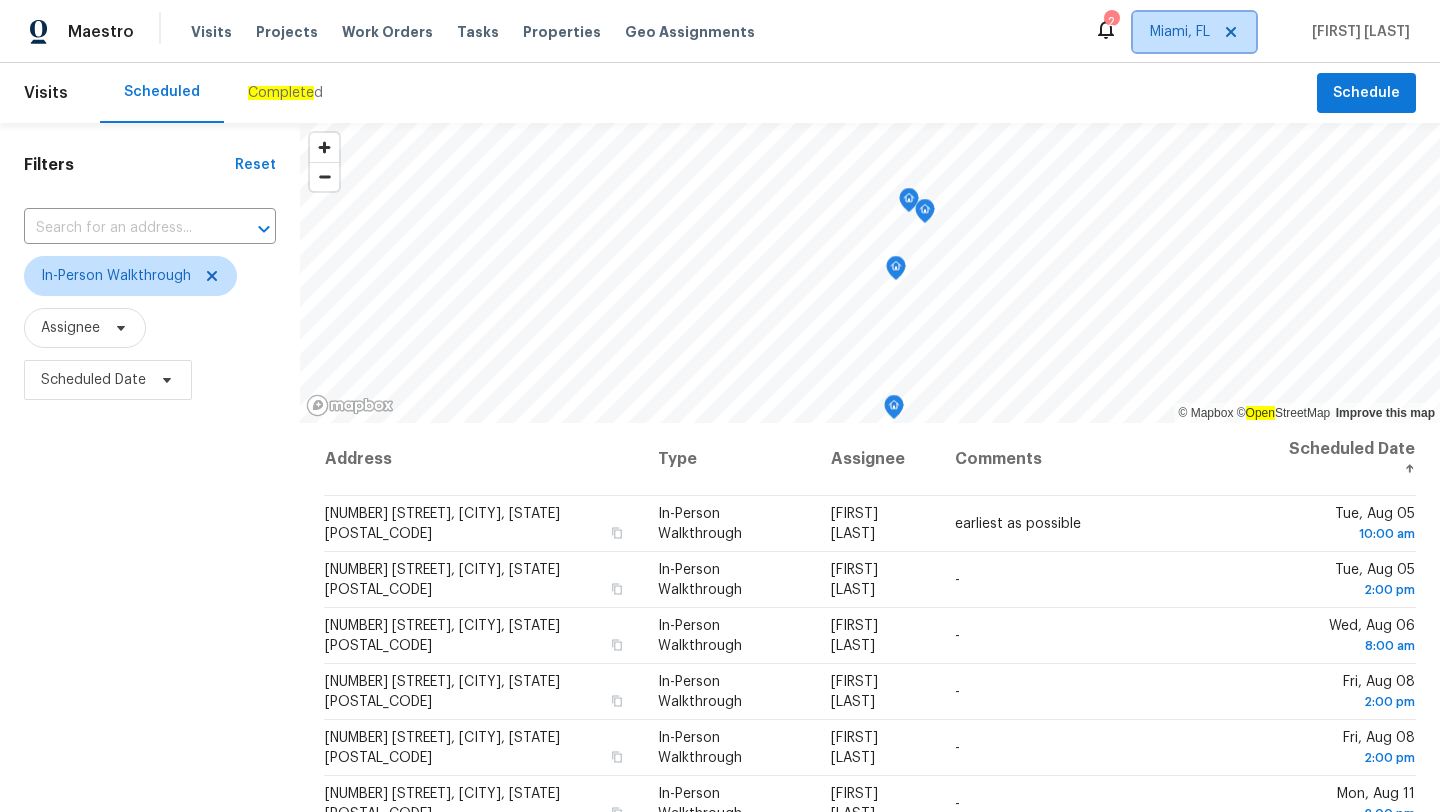 click on "Miami, FL" at bounding box center (1180, 32) 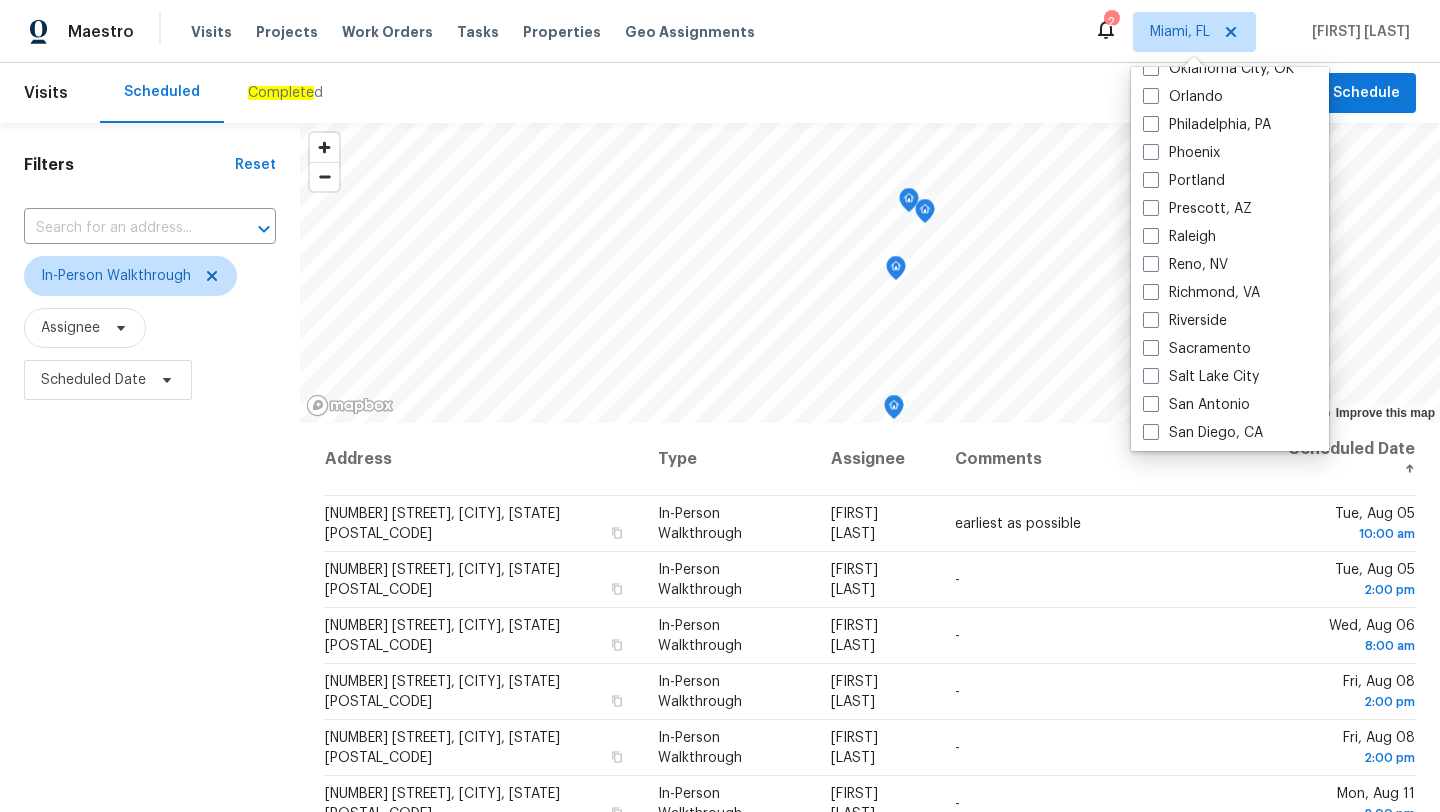 scroll, scrollTop: 1340, scrollLeft: 0, axis: vertical 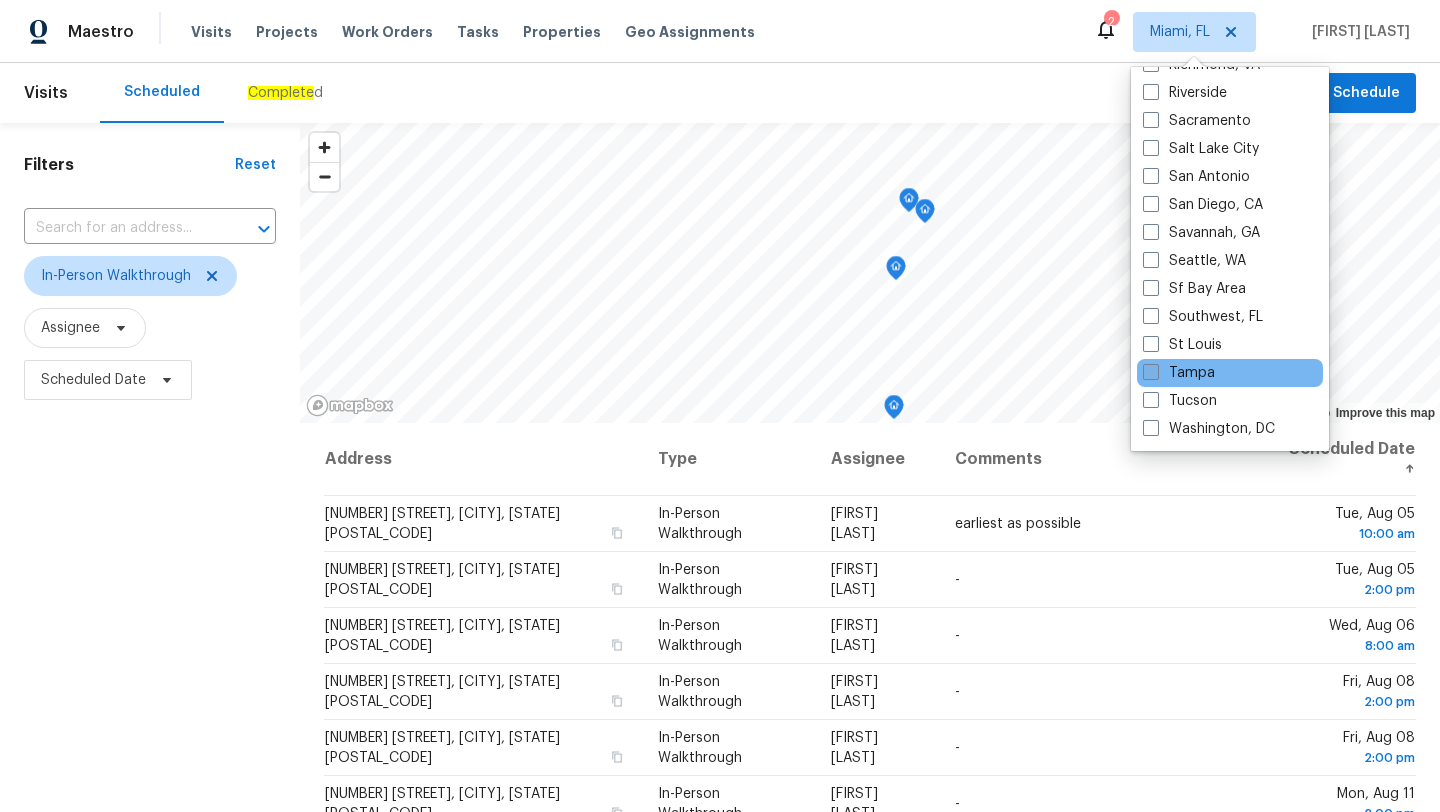 click at bounding box center (1151, 372) 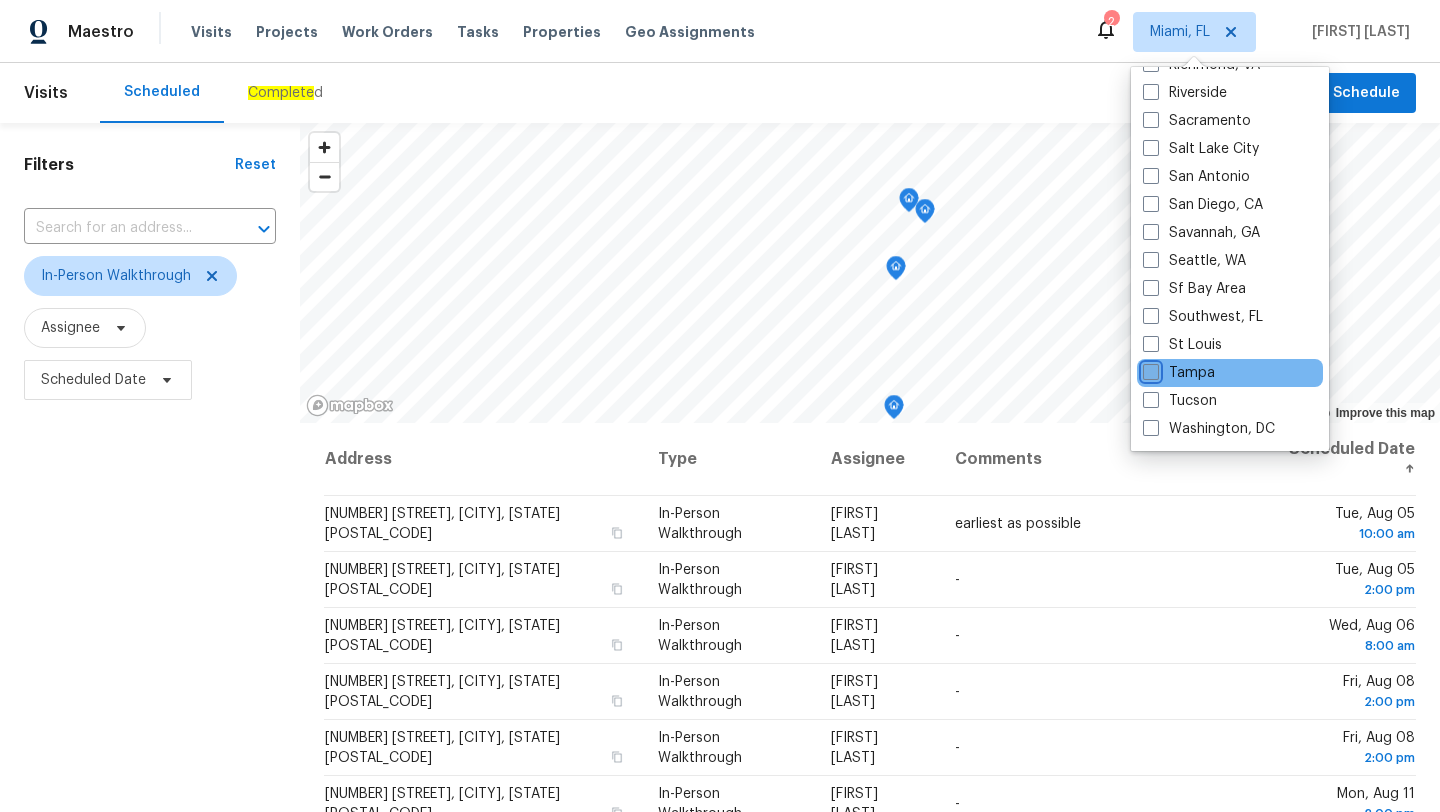 click on "Tampa" at bounding box center [1149, 369] 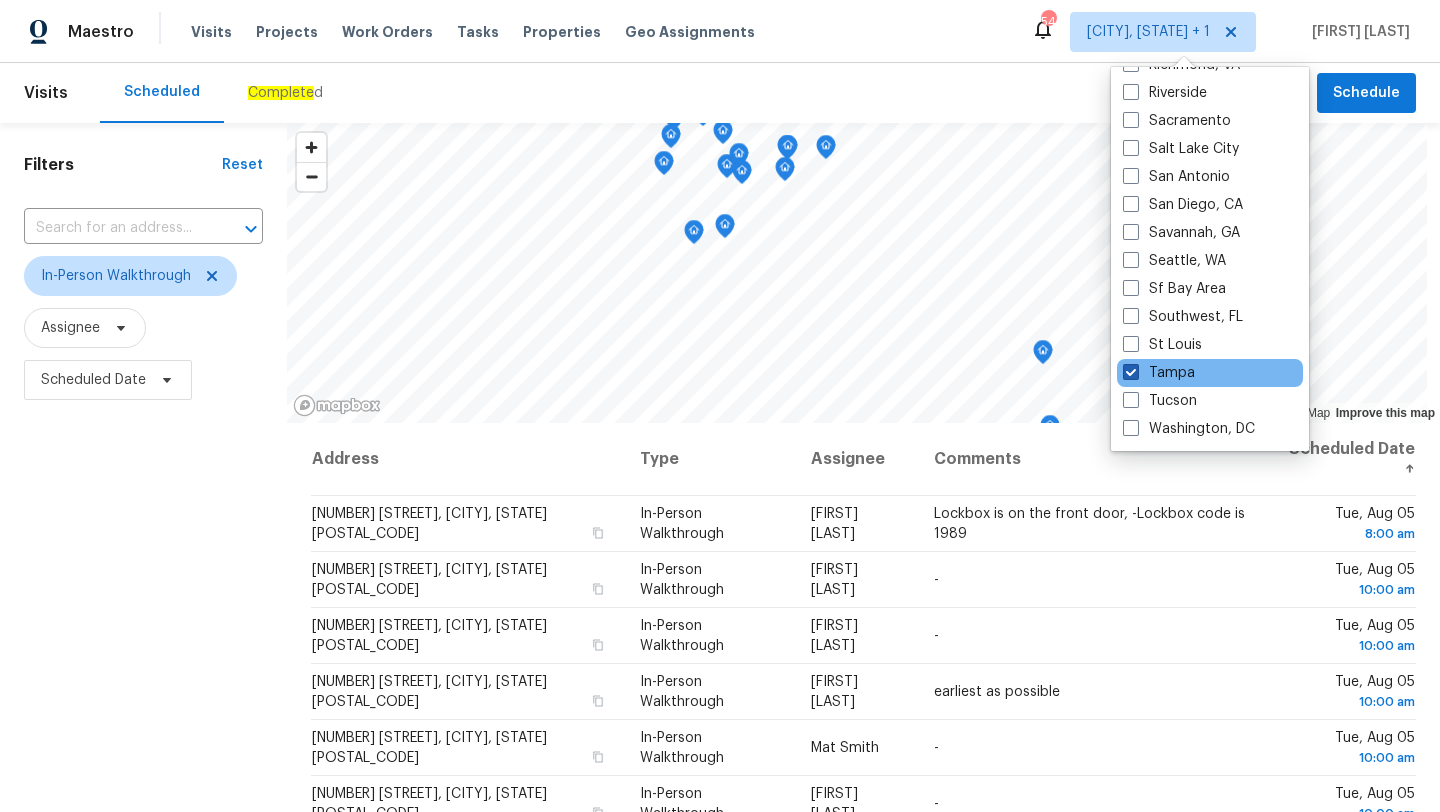 click at bounding box center [1131, 372] 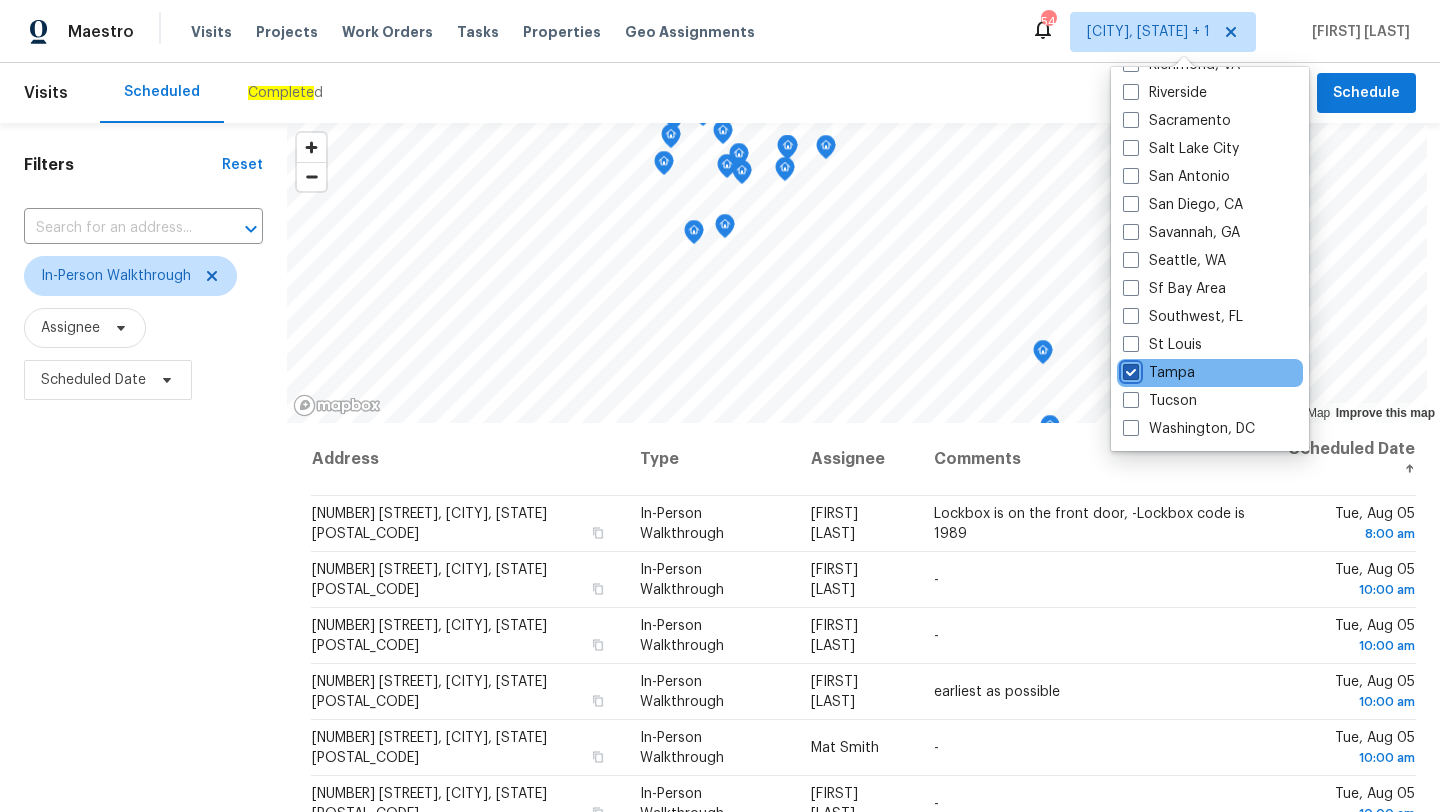click on "Tampa" at bounding box center (1129, 369) 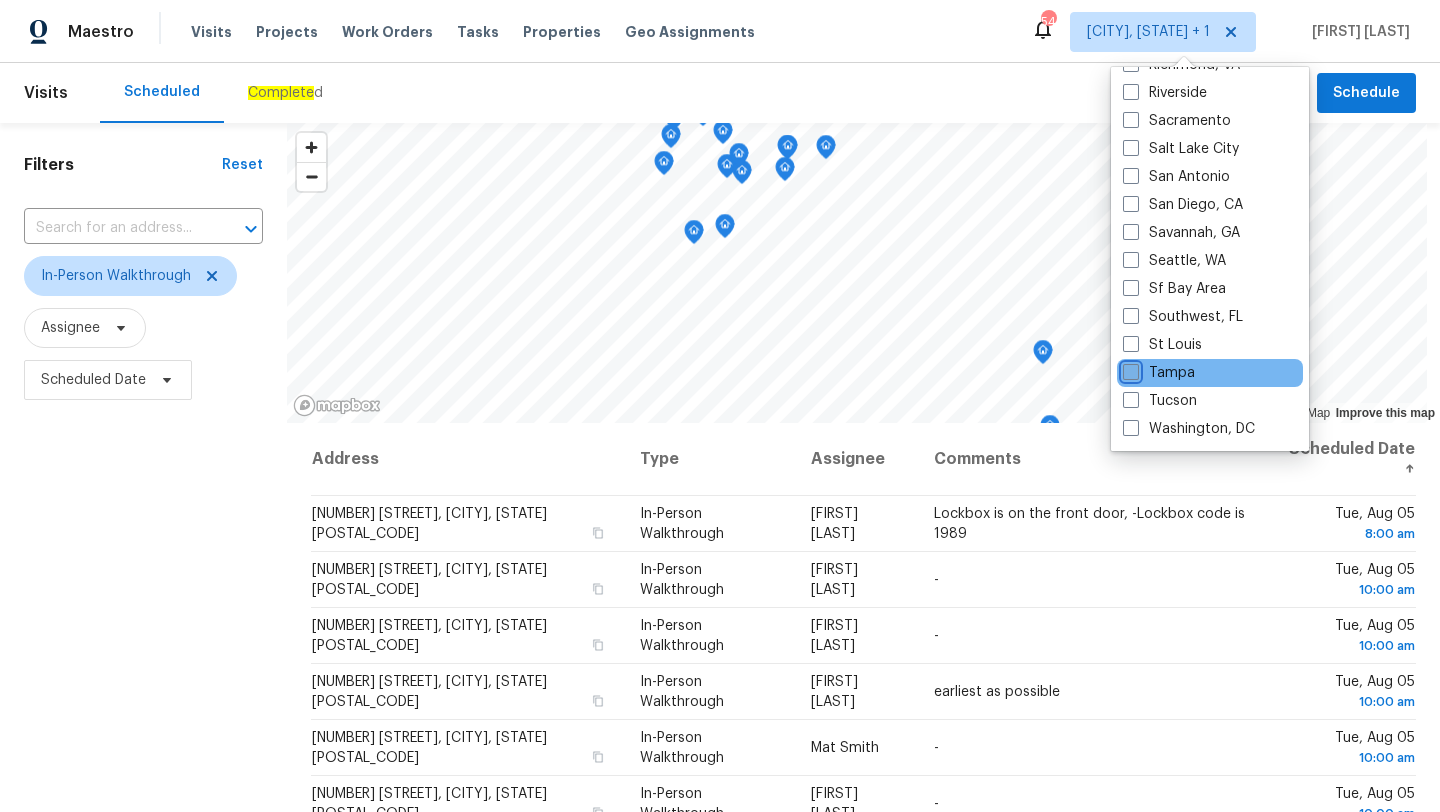 checkbox on "false" 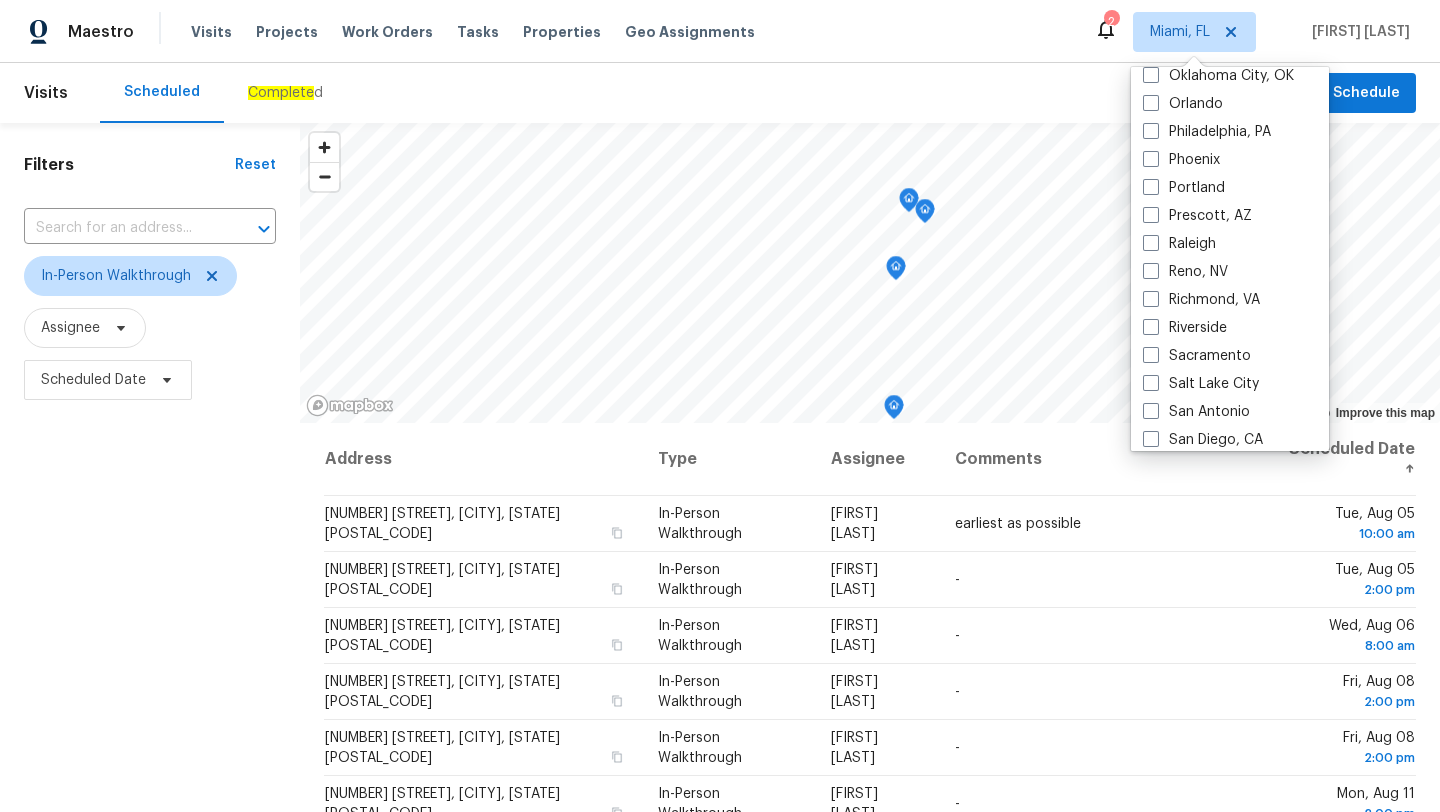 scroll, scrollTop: 1086, scrollLeft: 0, axis: vertical 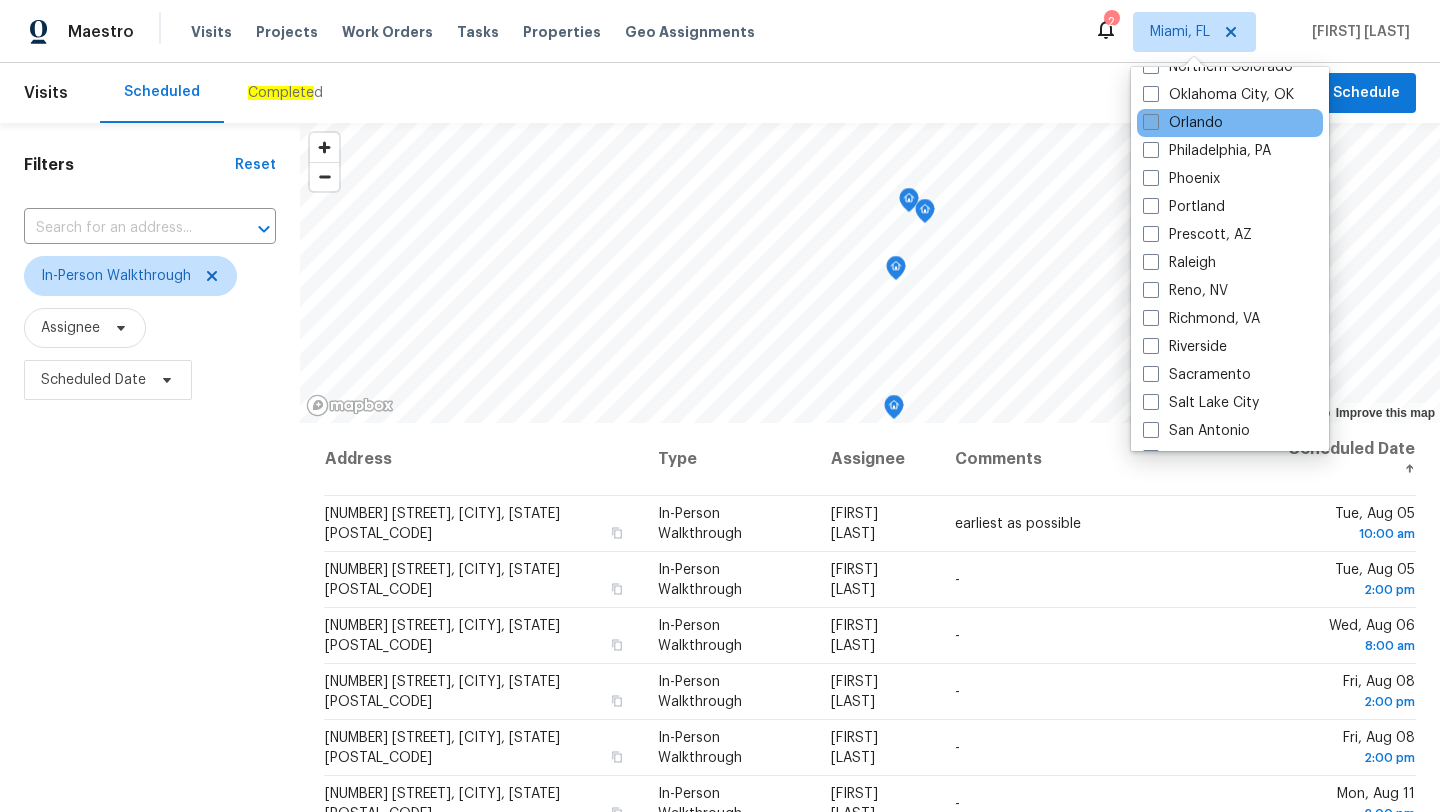 click at bounding box center (1151, 122) 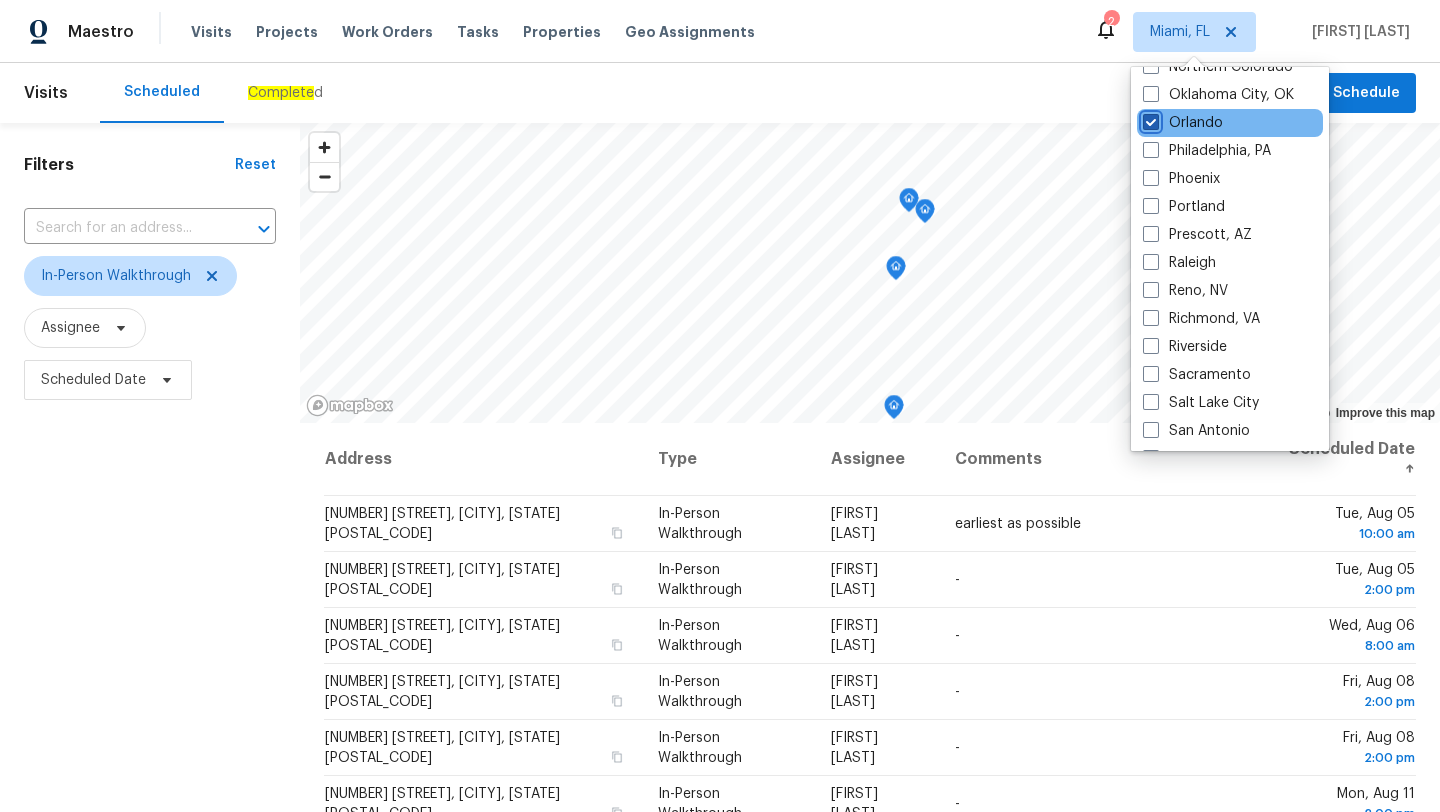 checkbox on "true" 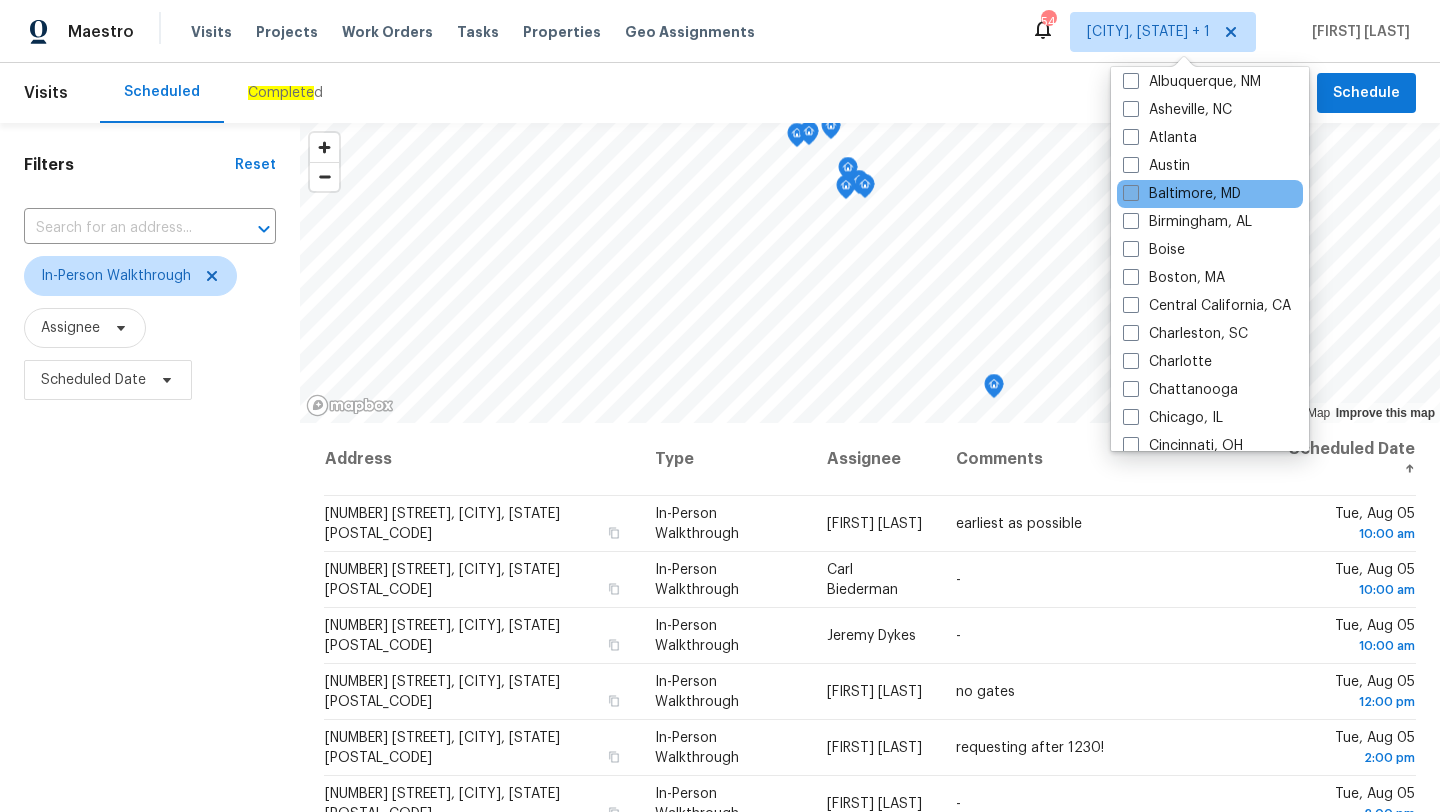 scroll, scrollTop: 0, scrollLeft: 0, axis: both 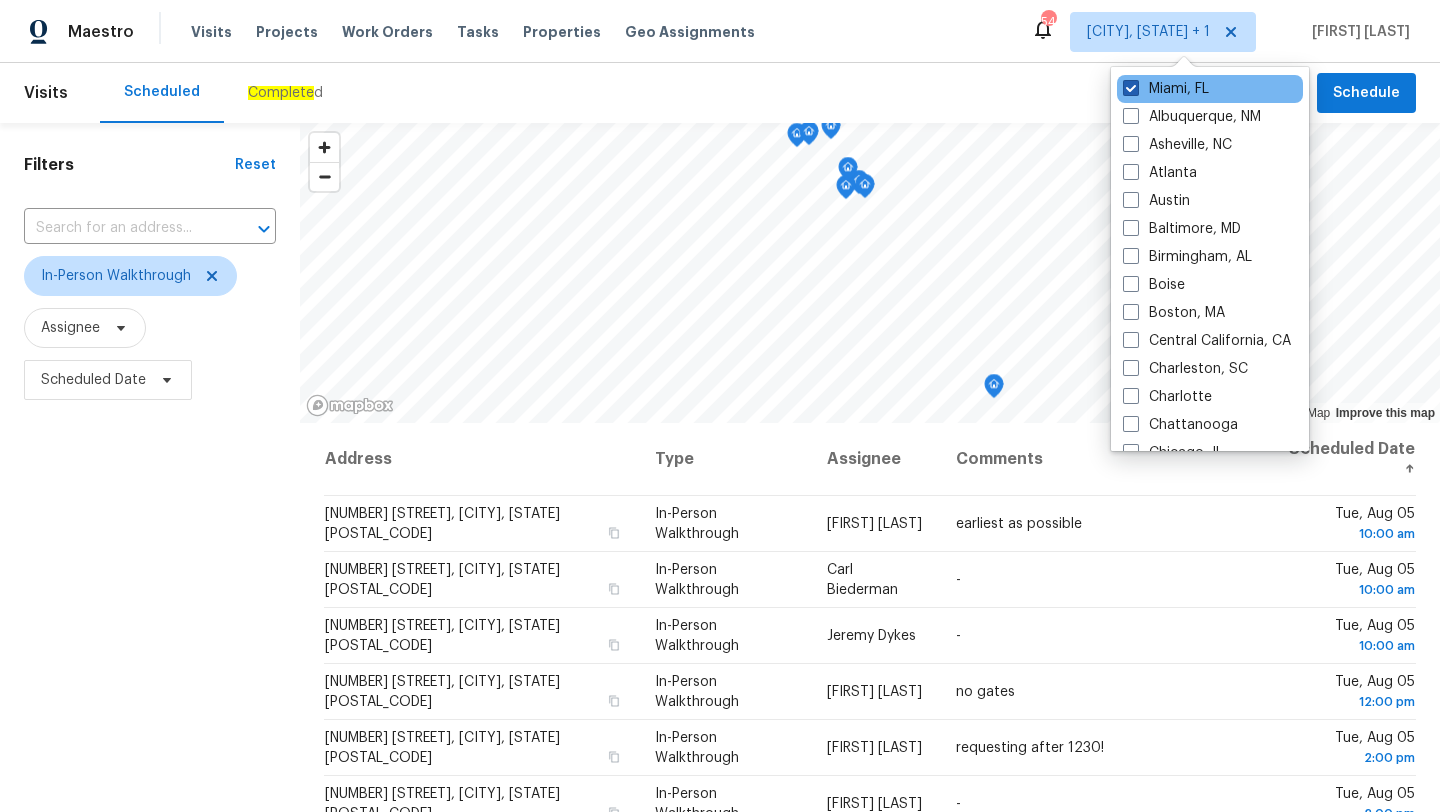 click at bounding box center (1131, 88) 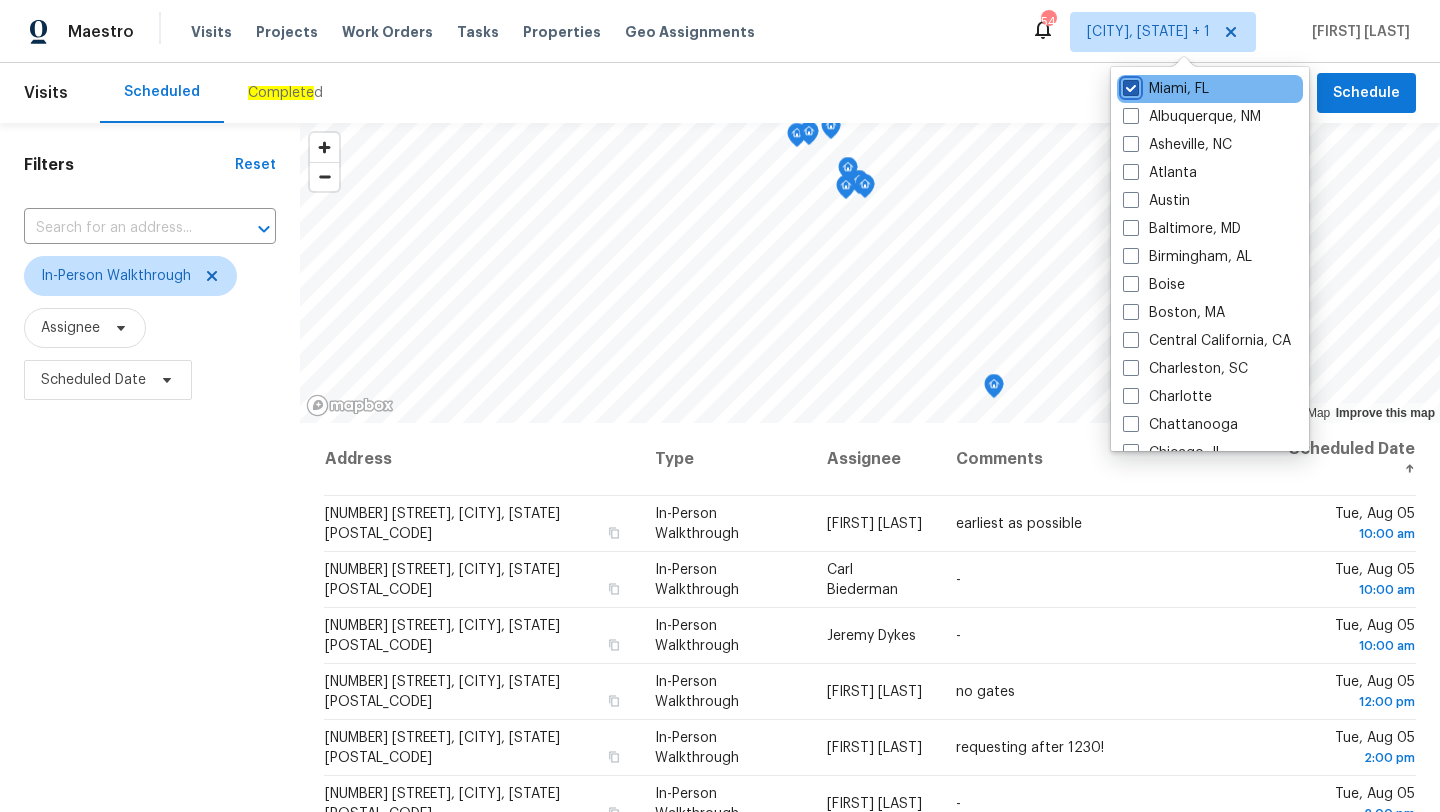 click on "Miami, FL" at bounding box center [1129, 85] 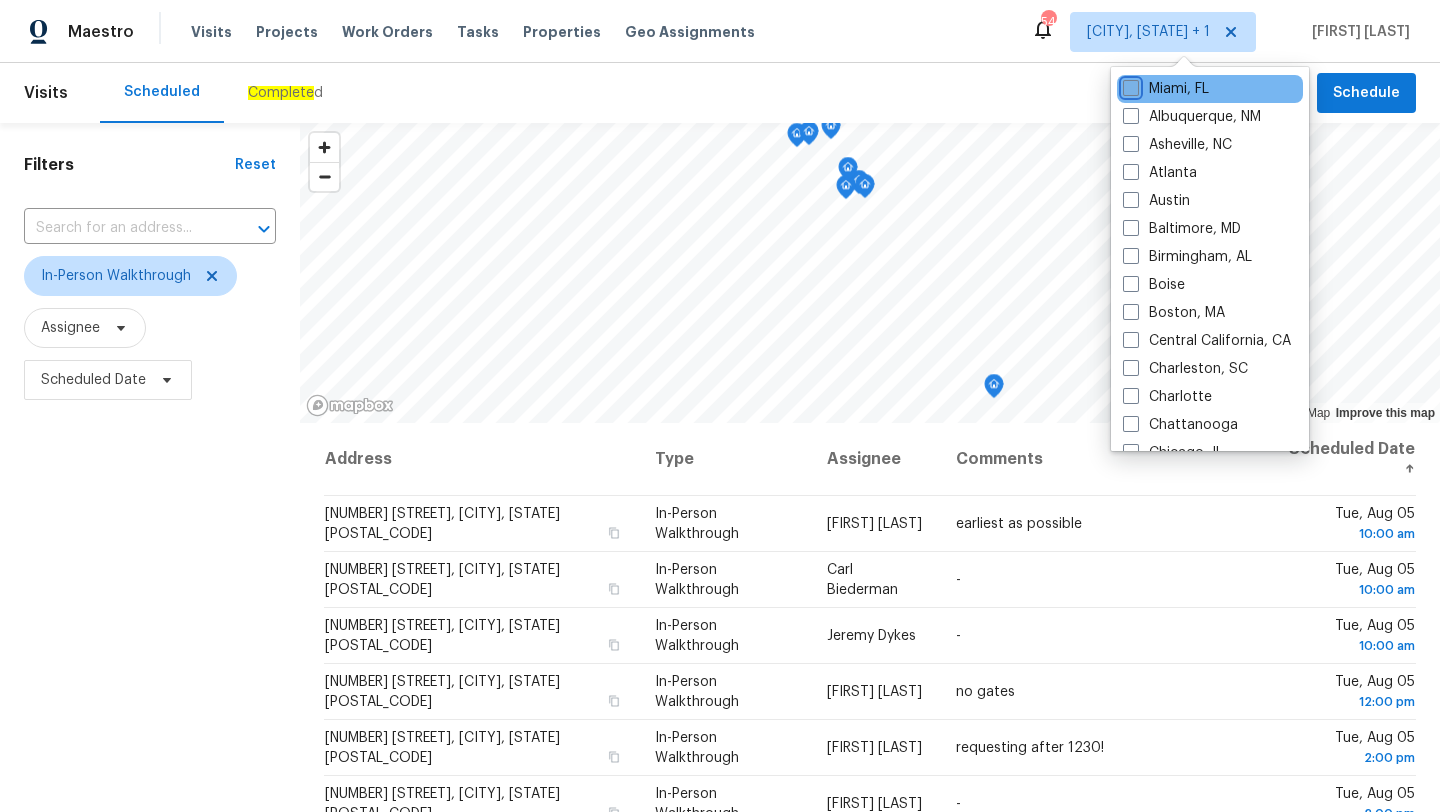 checkbox on "false" 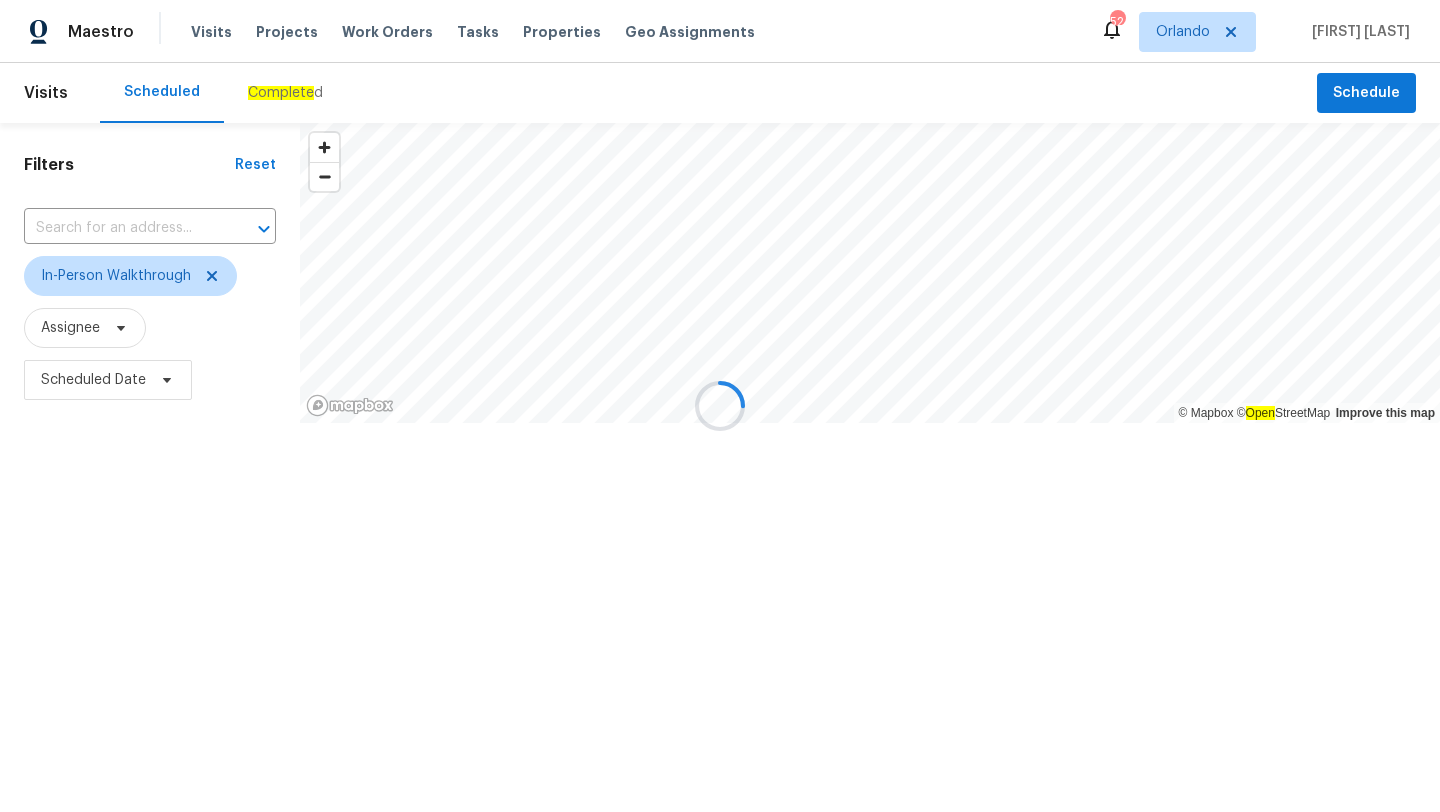 click at bounding box center (720, 406) 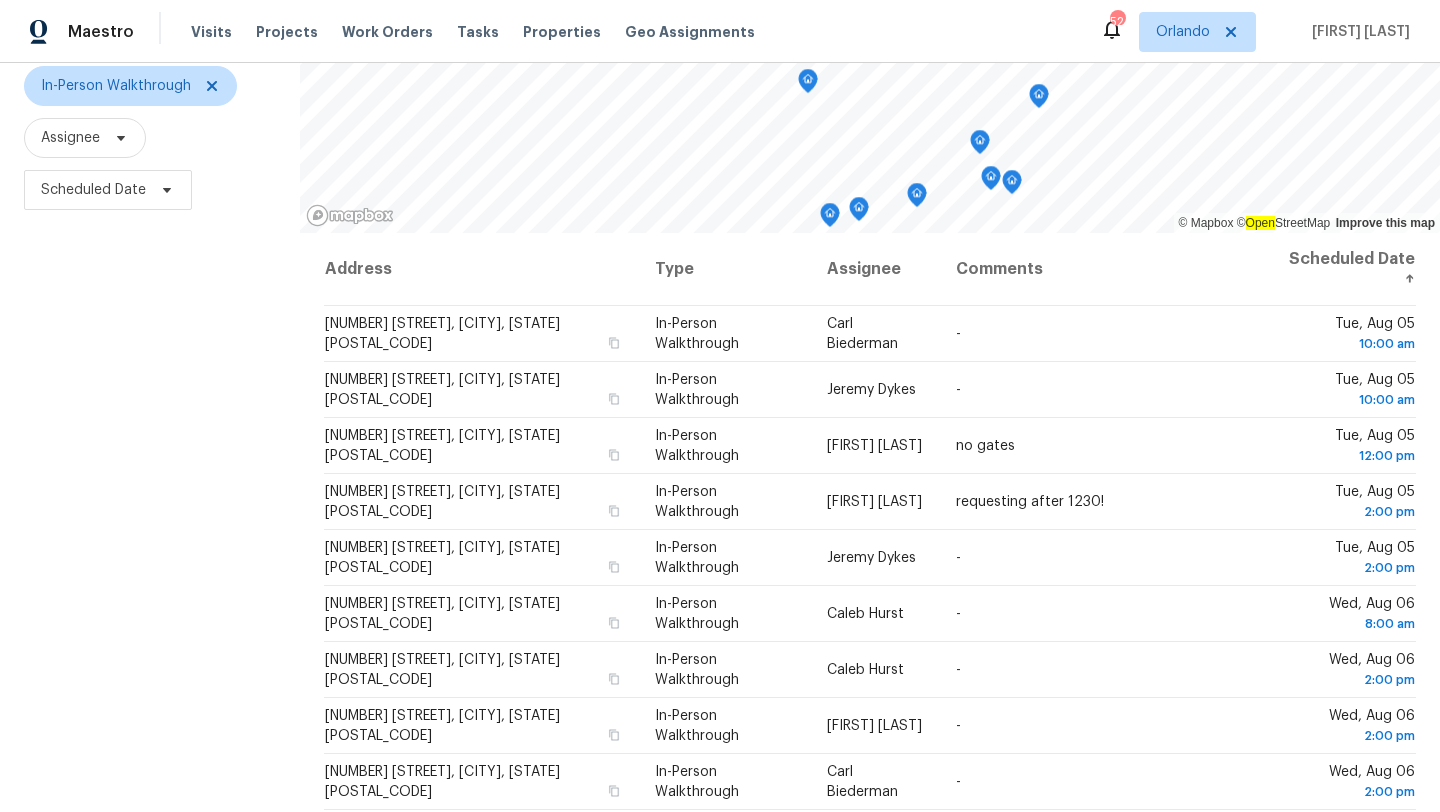 scroll, scrollTop: 260, scrollLeft: 0, axis: vertical 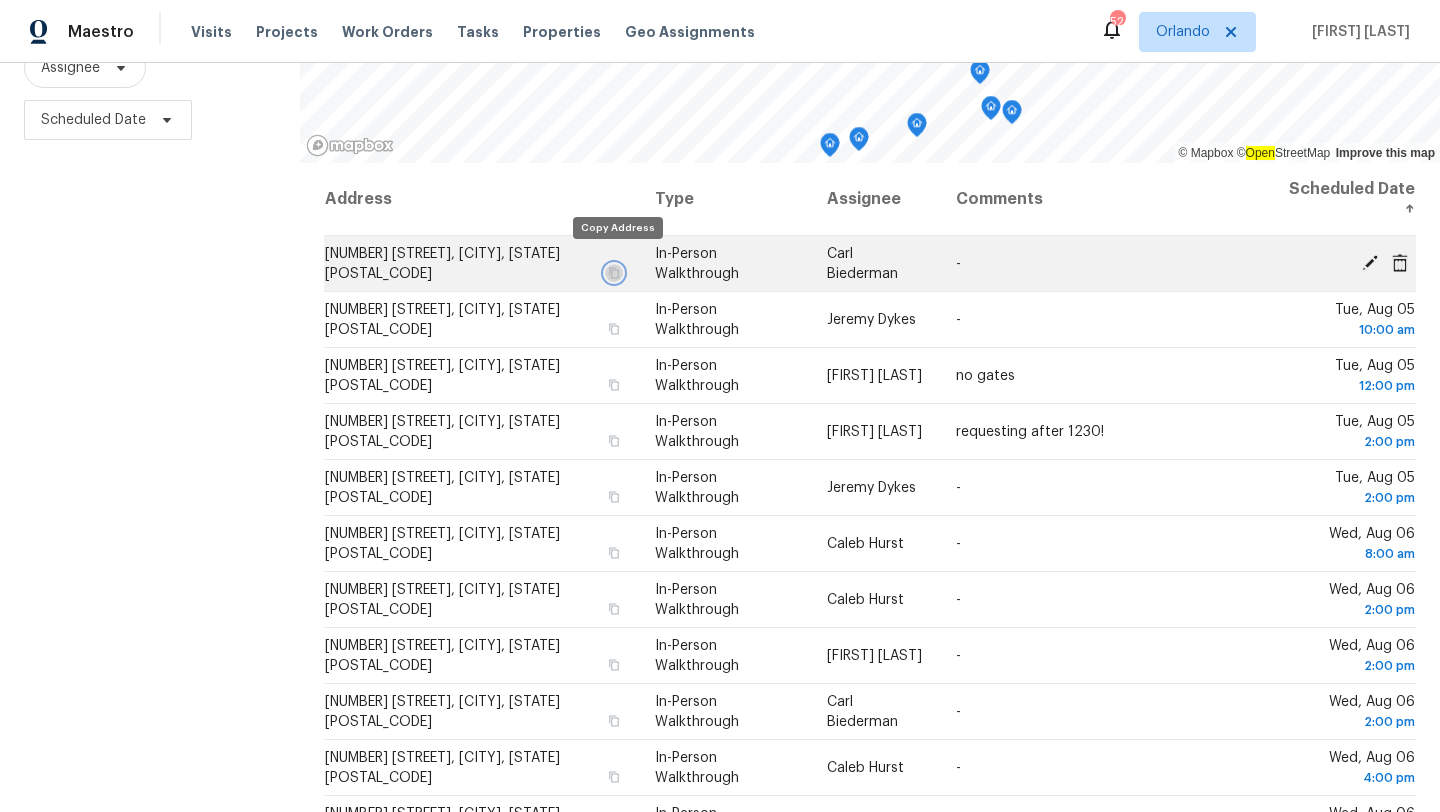 click 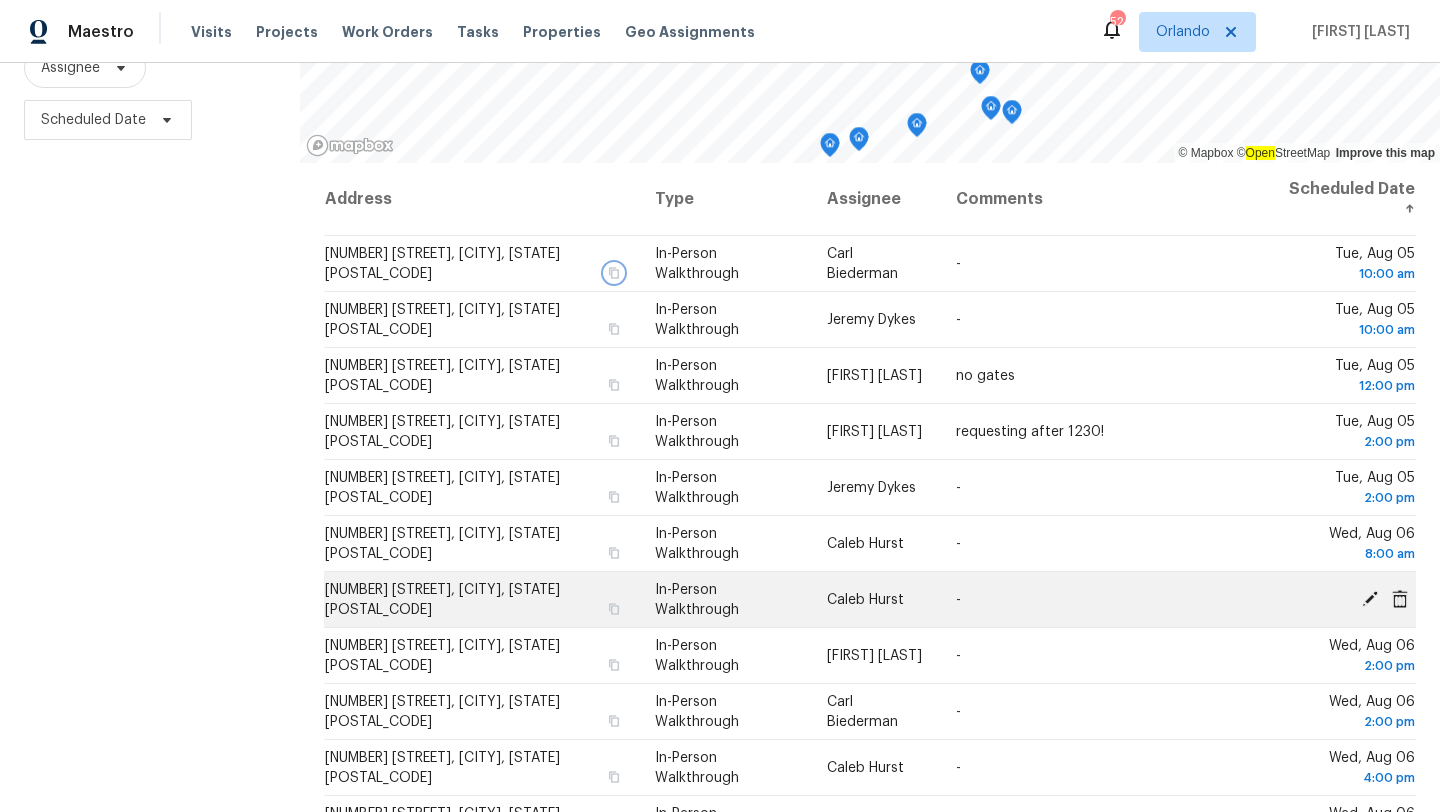 scroll, scrollTop: 465, scrollLeft: 0, axis: vertical 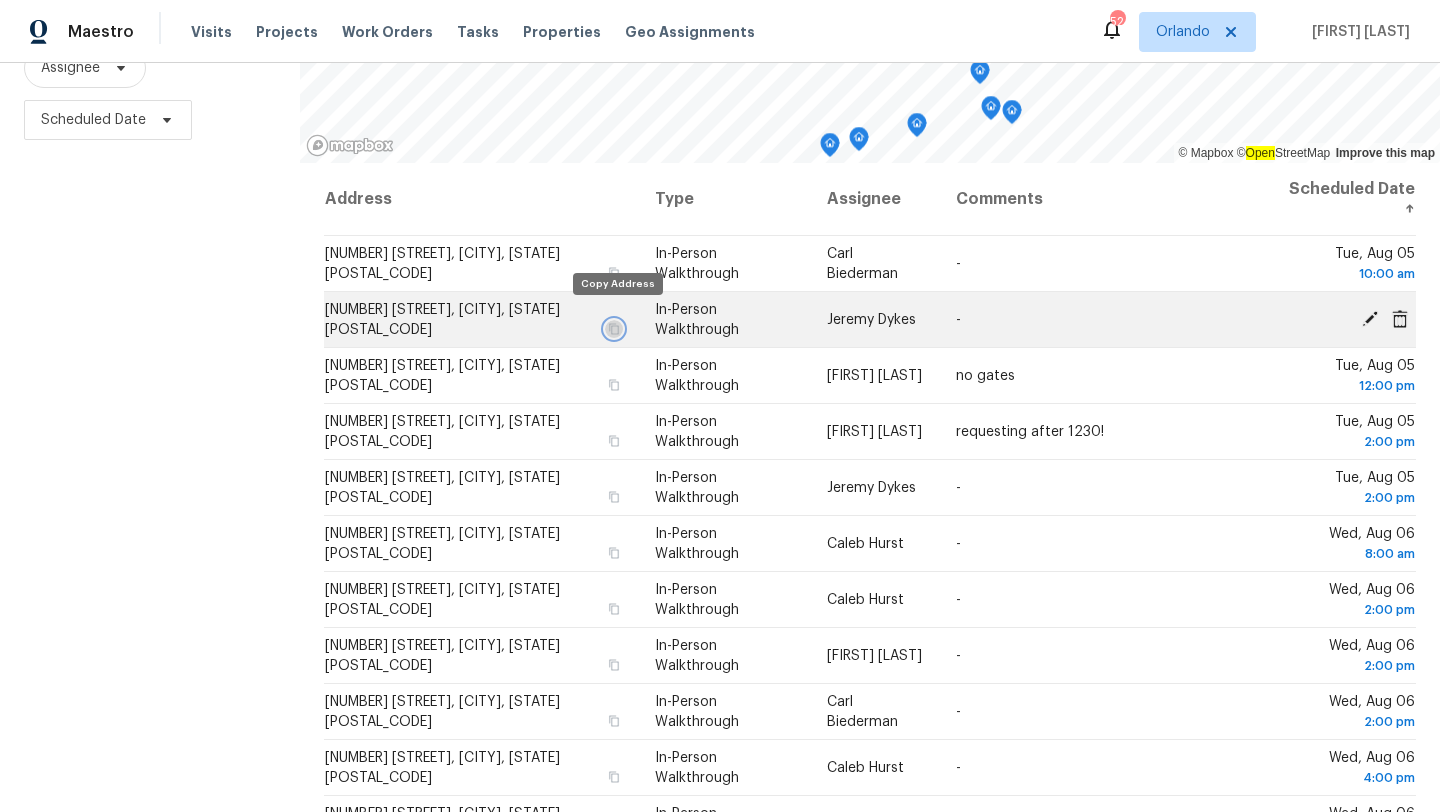 click 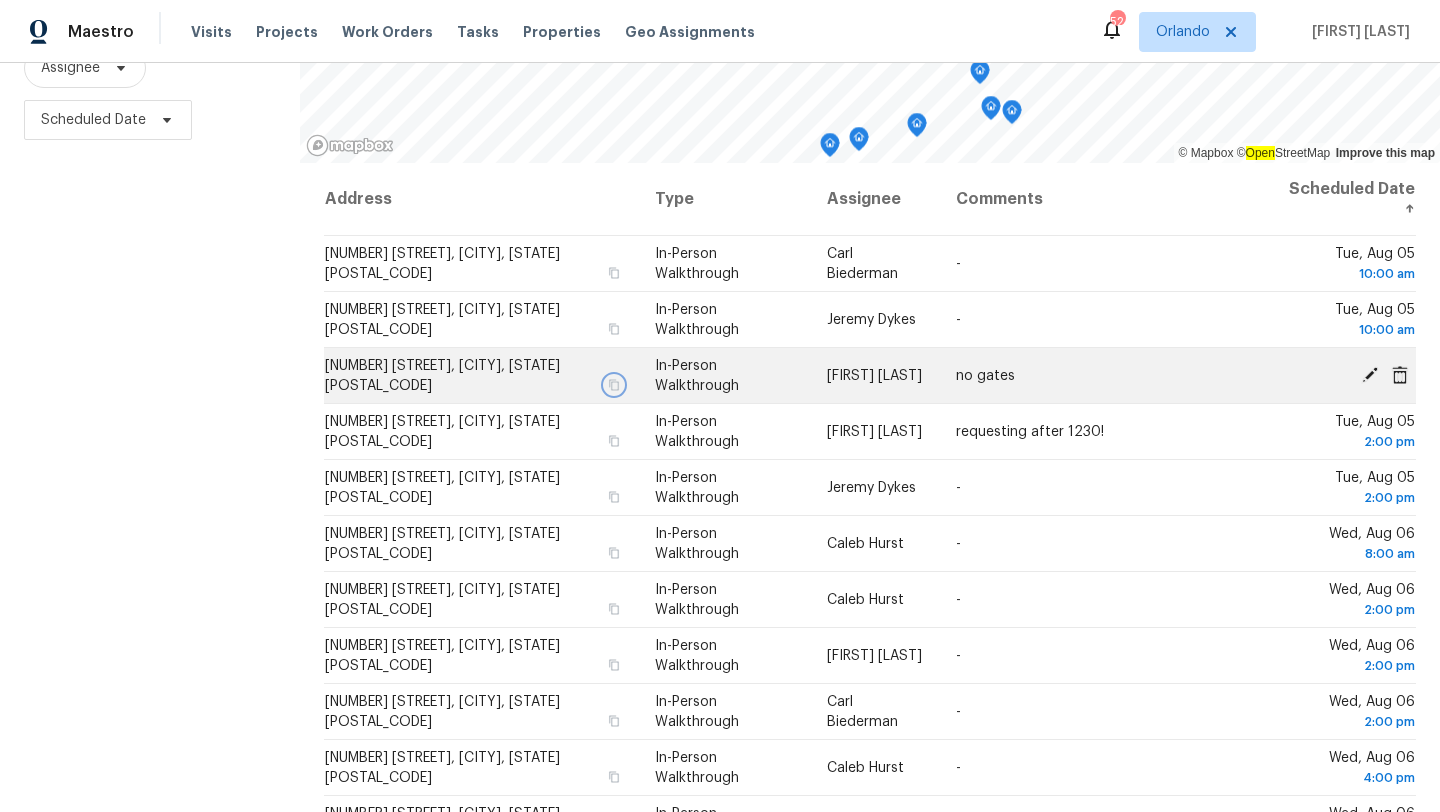 click 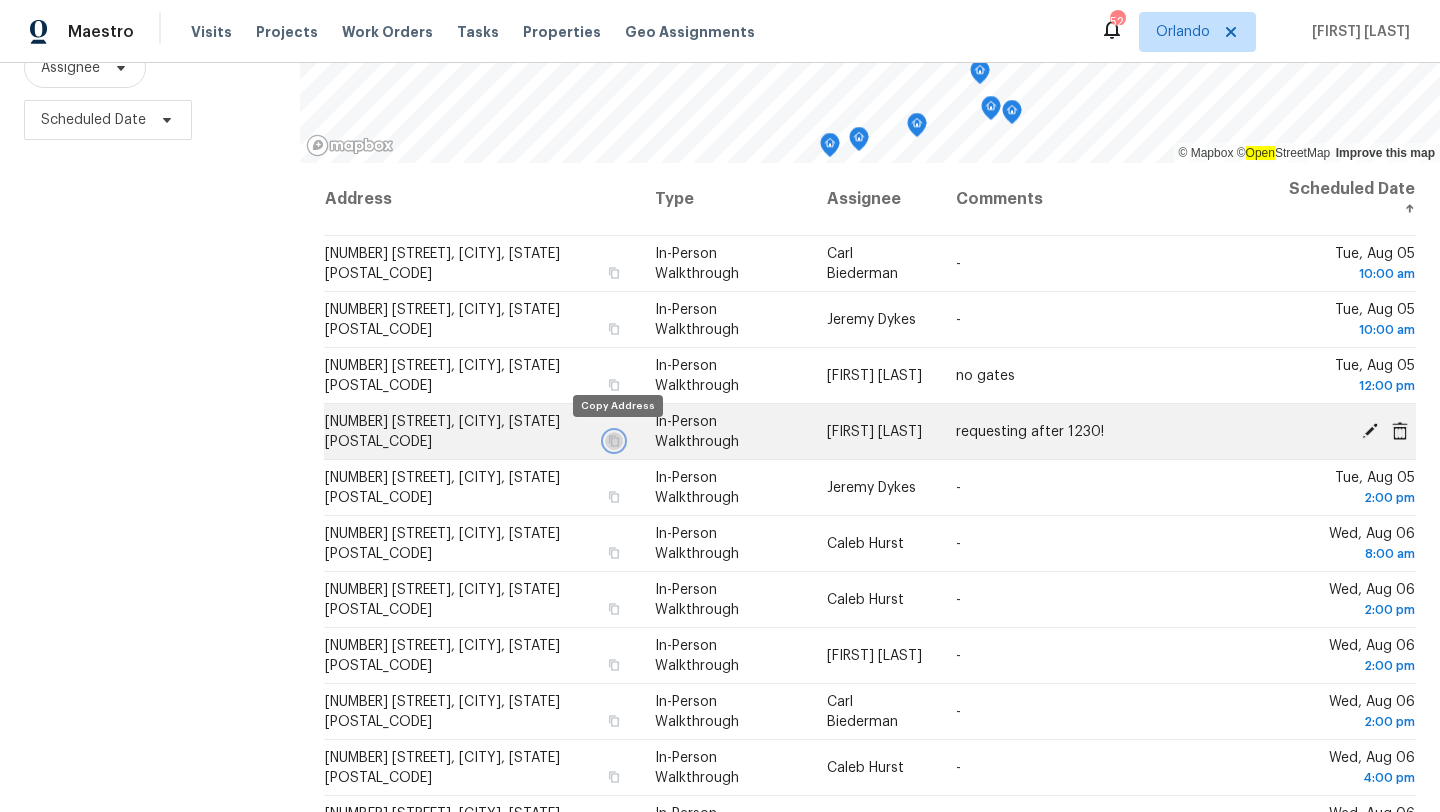 click 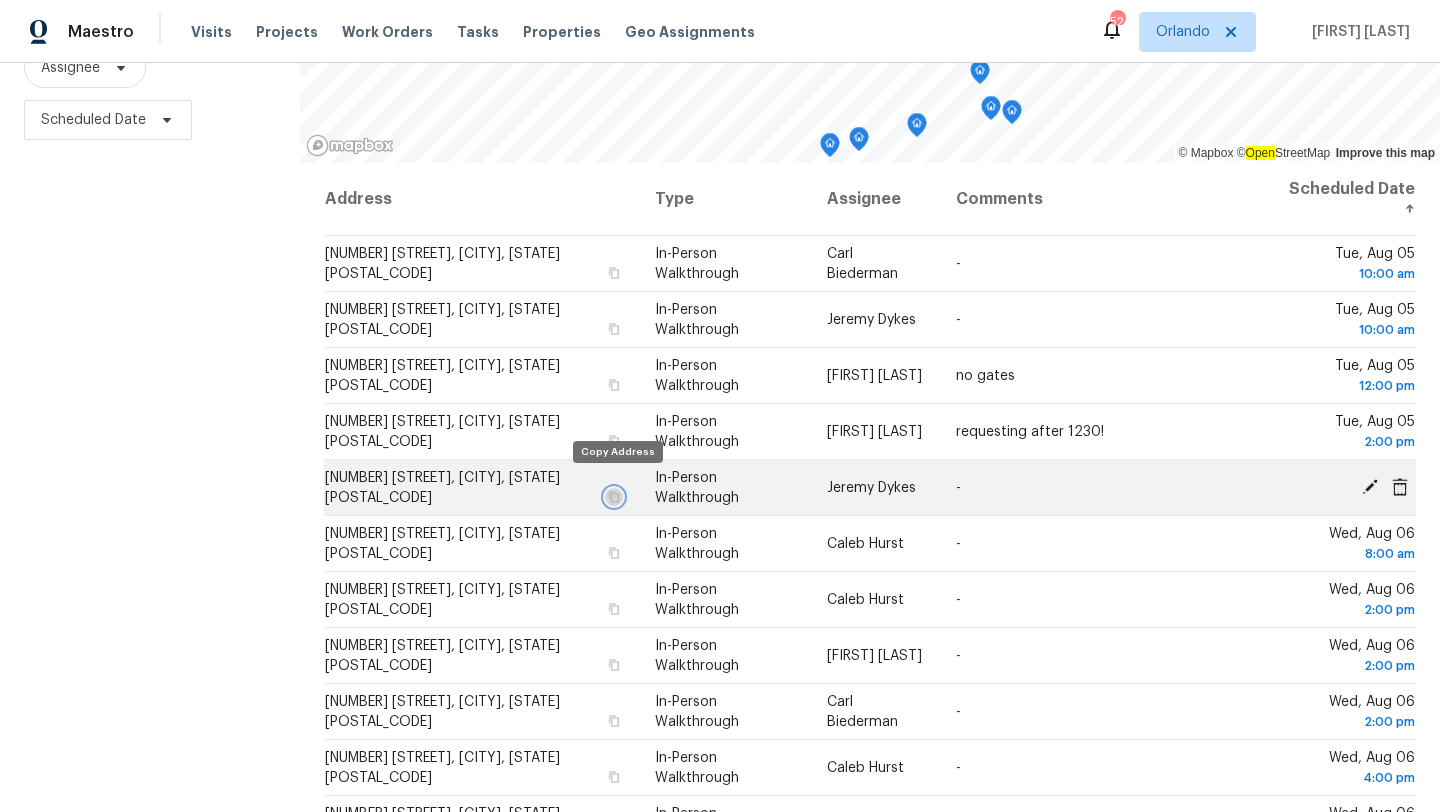click 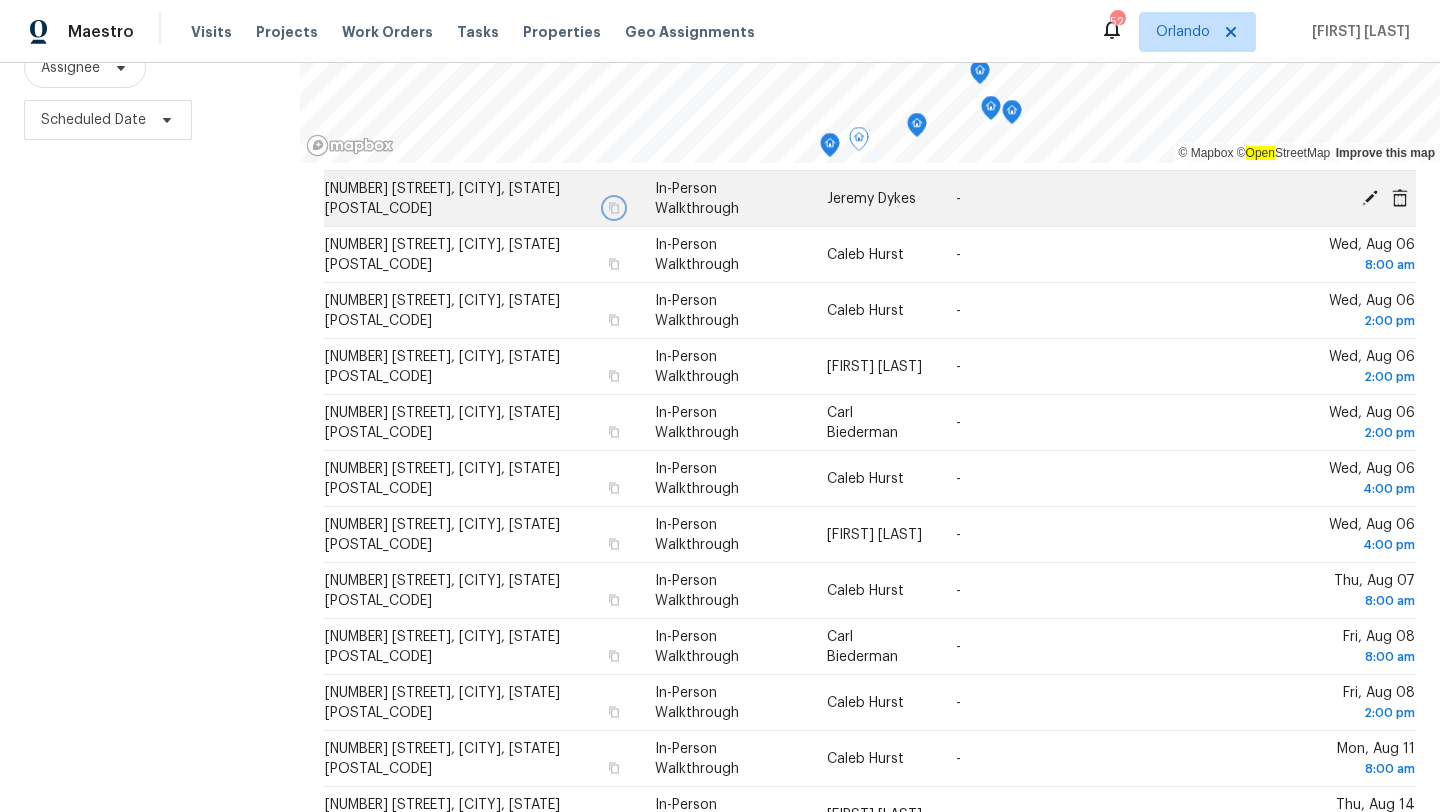 scroll, scrollTop: 290, scrollLeft: 0, axis: vertical 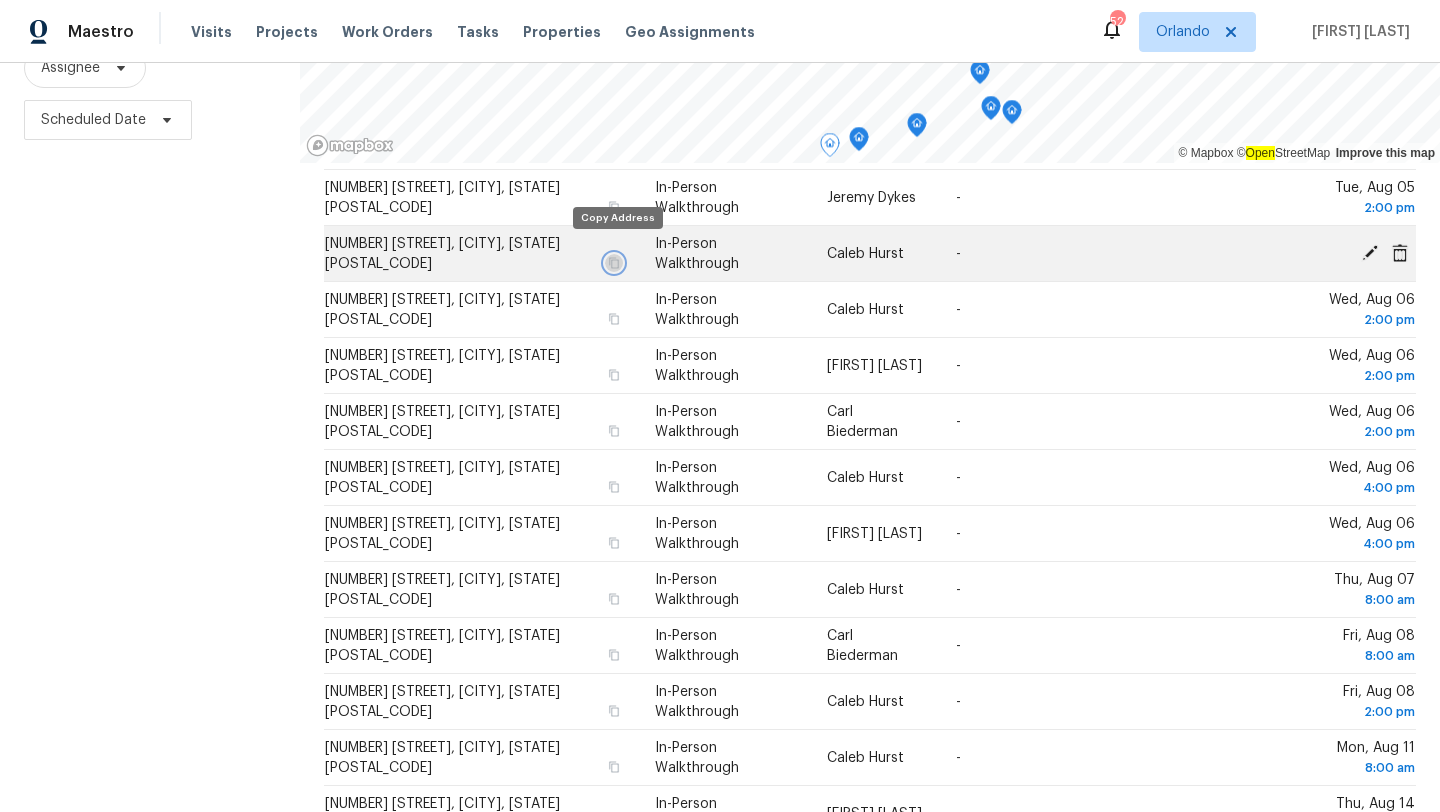 click 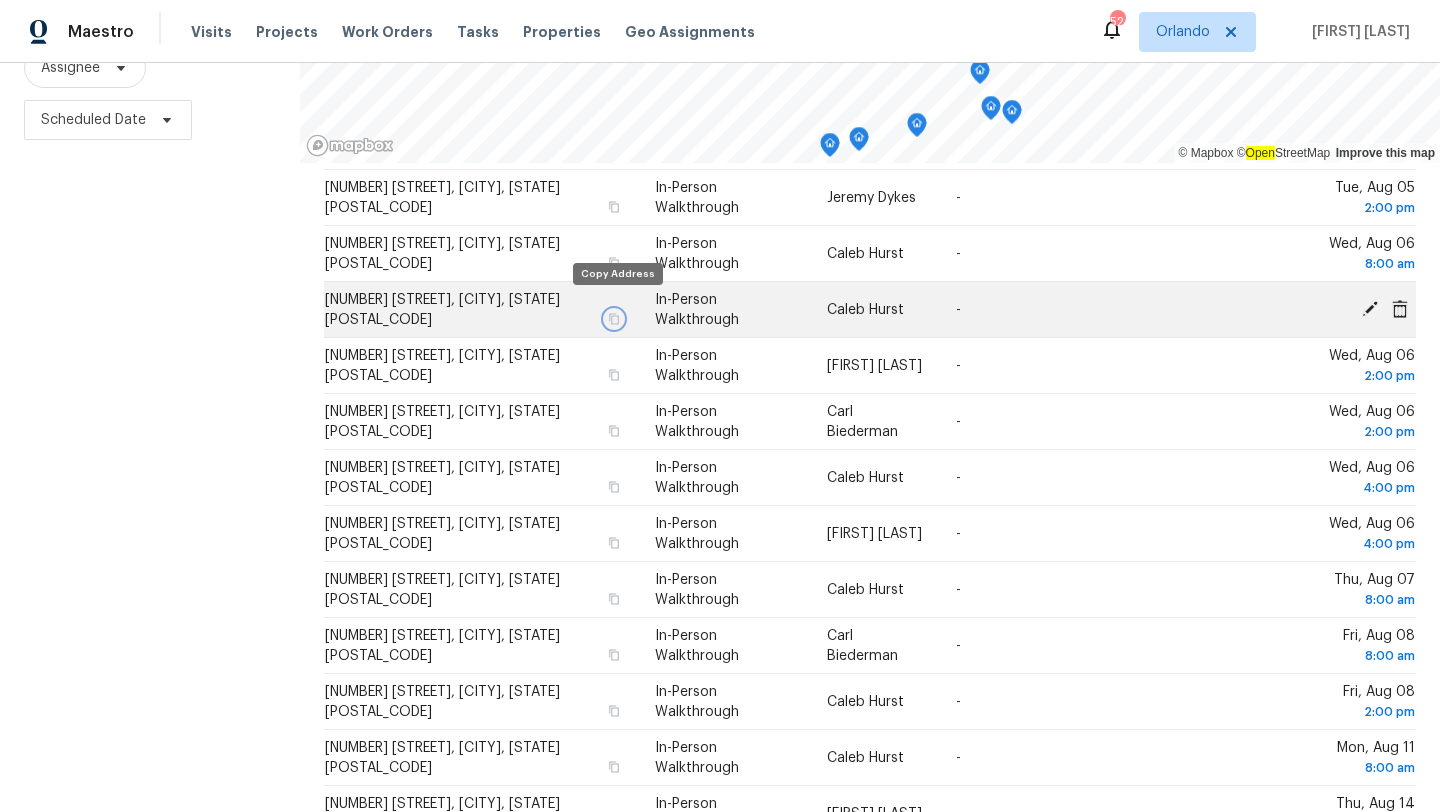 click 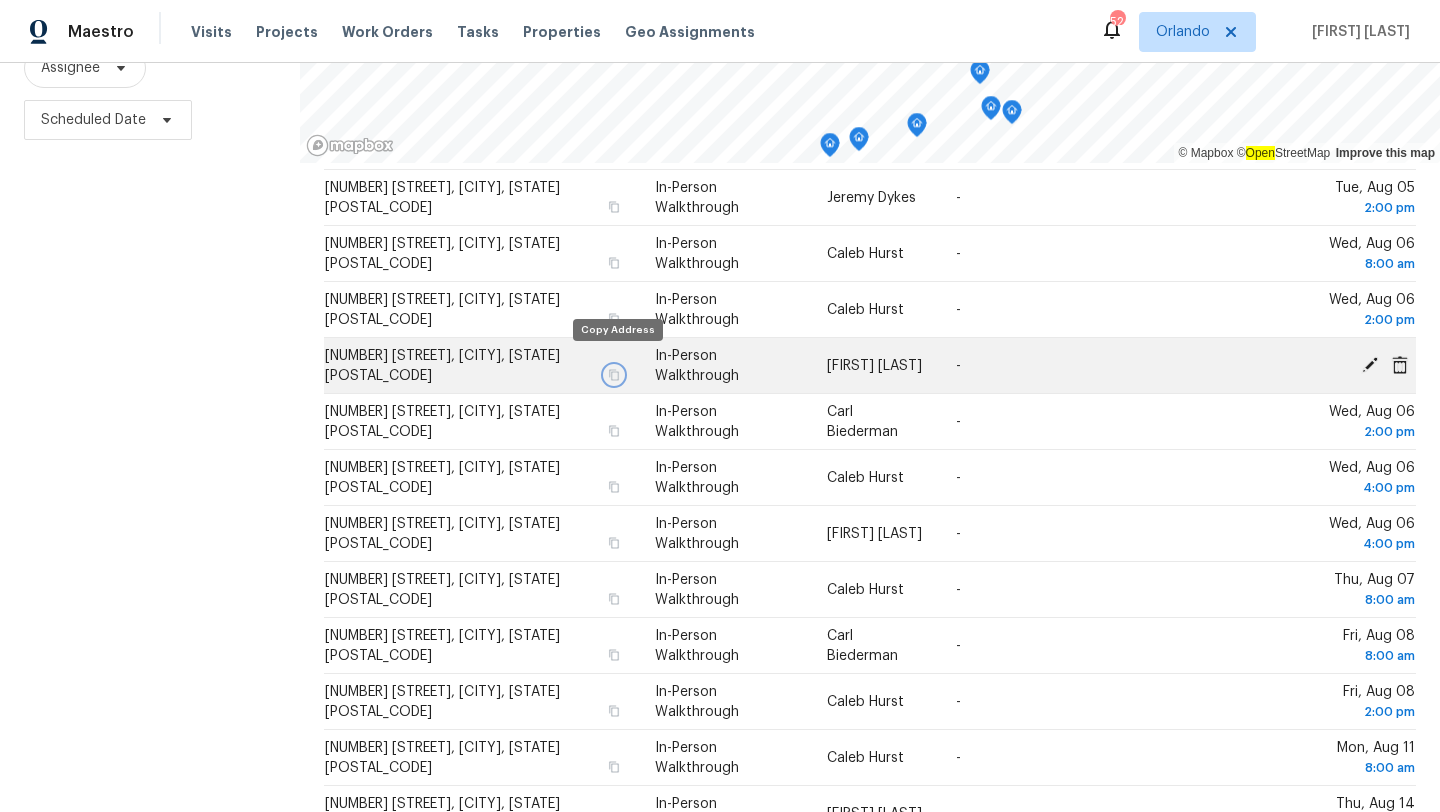 click 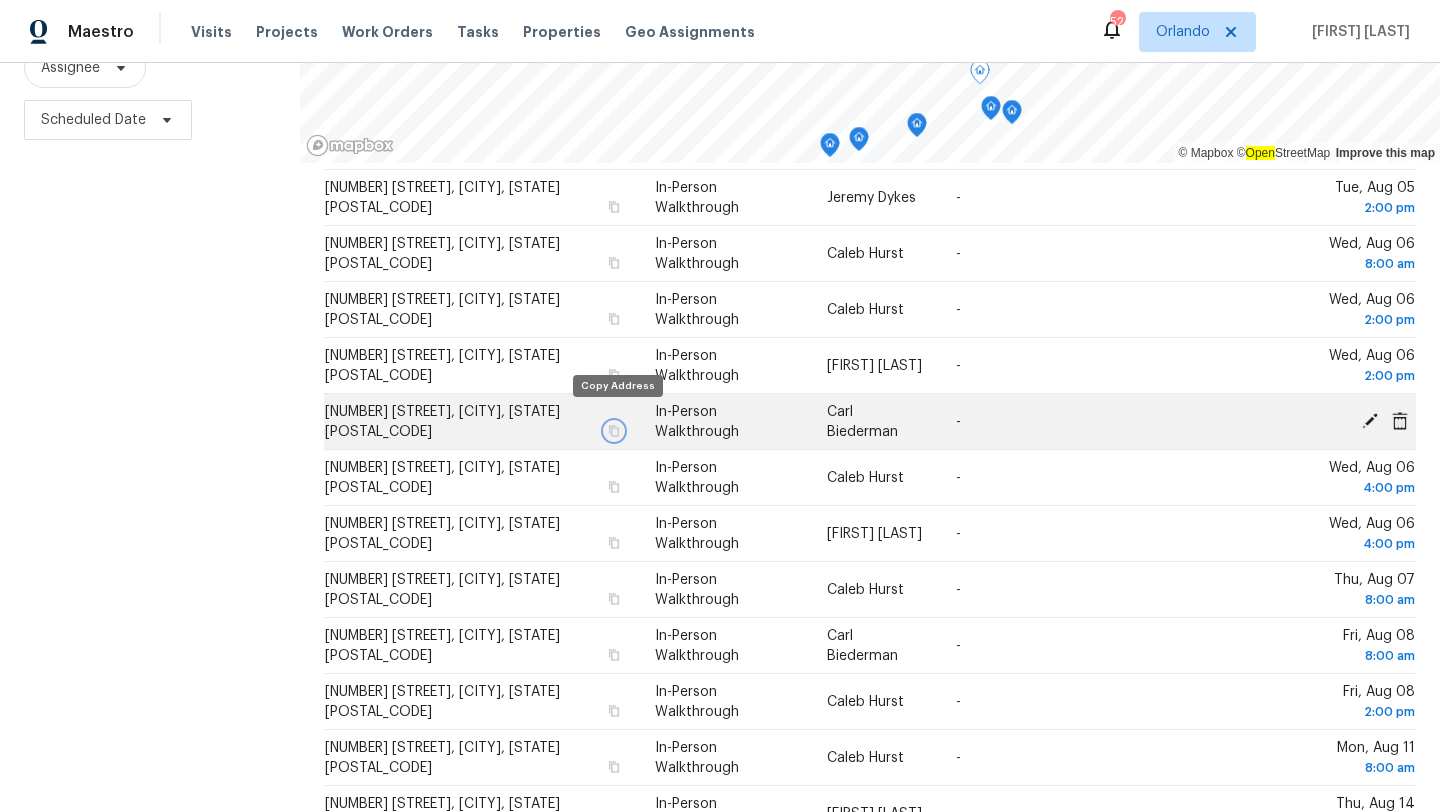 click 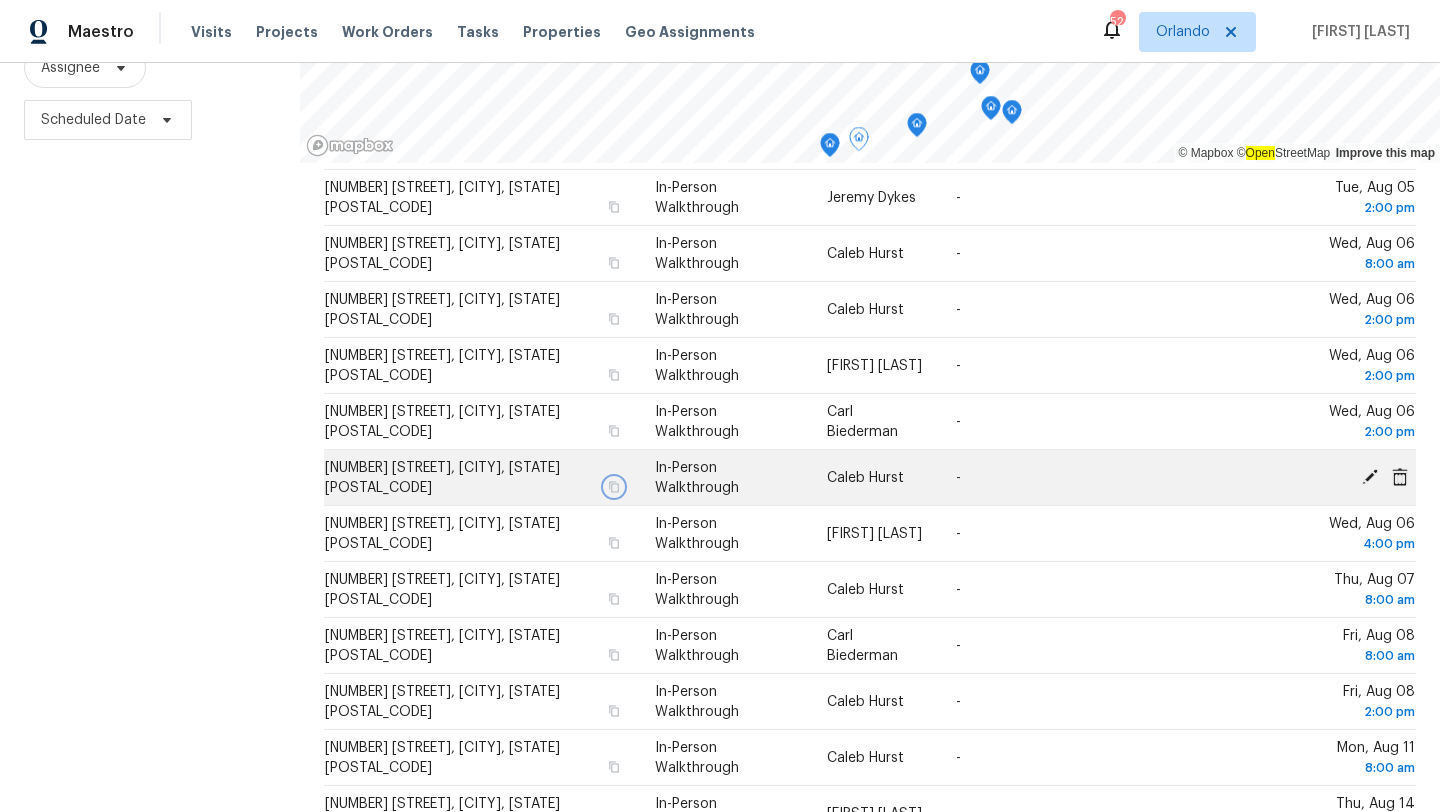 click 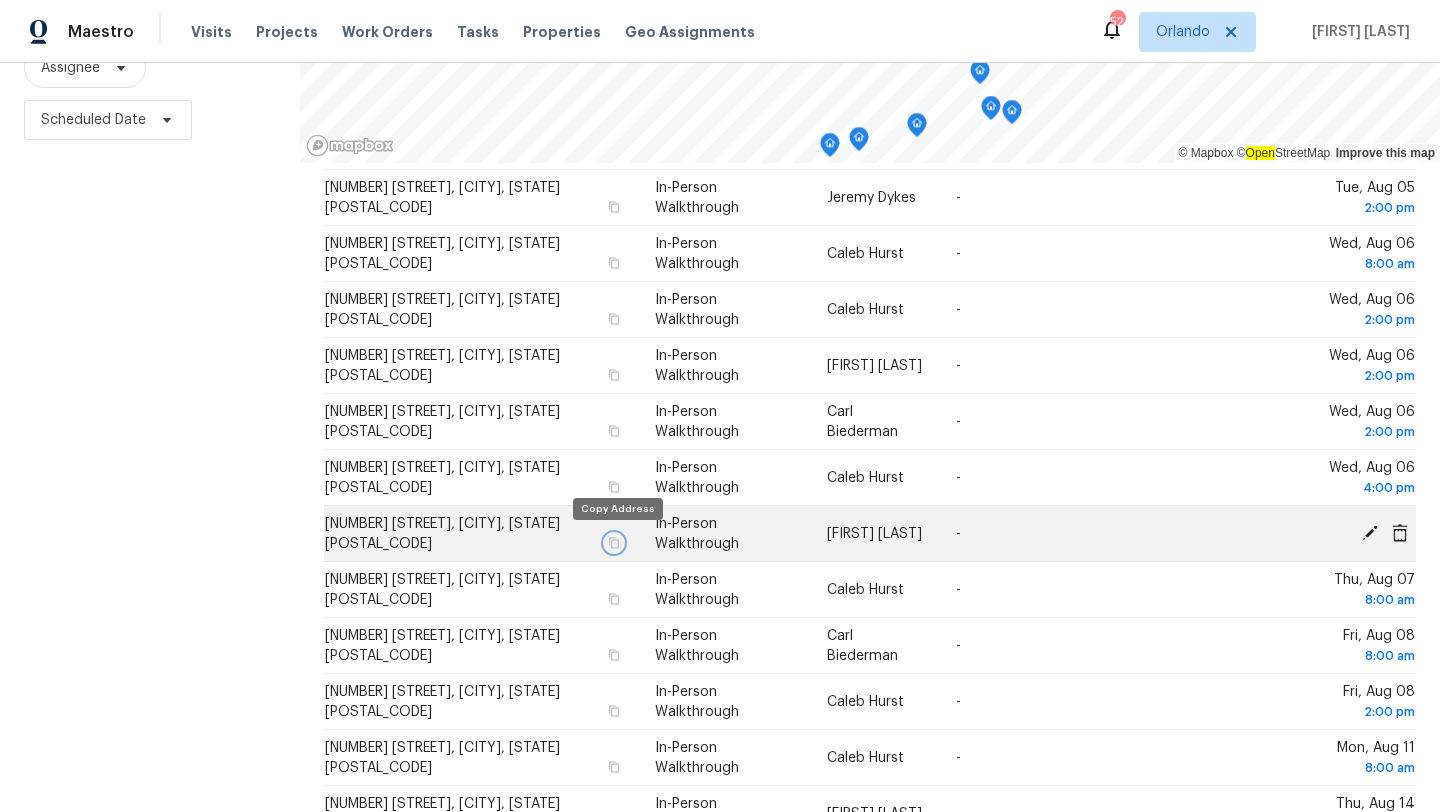 click 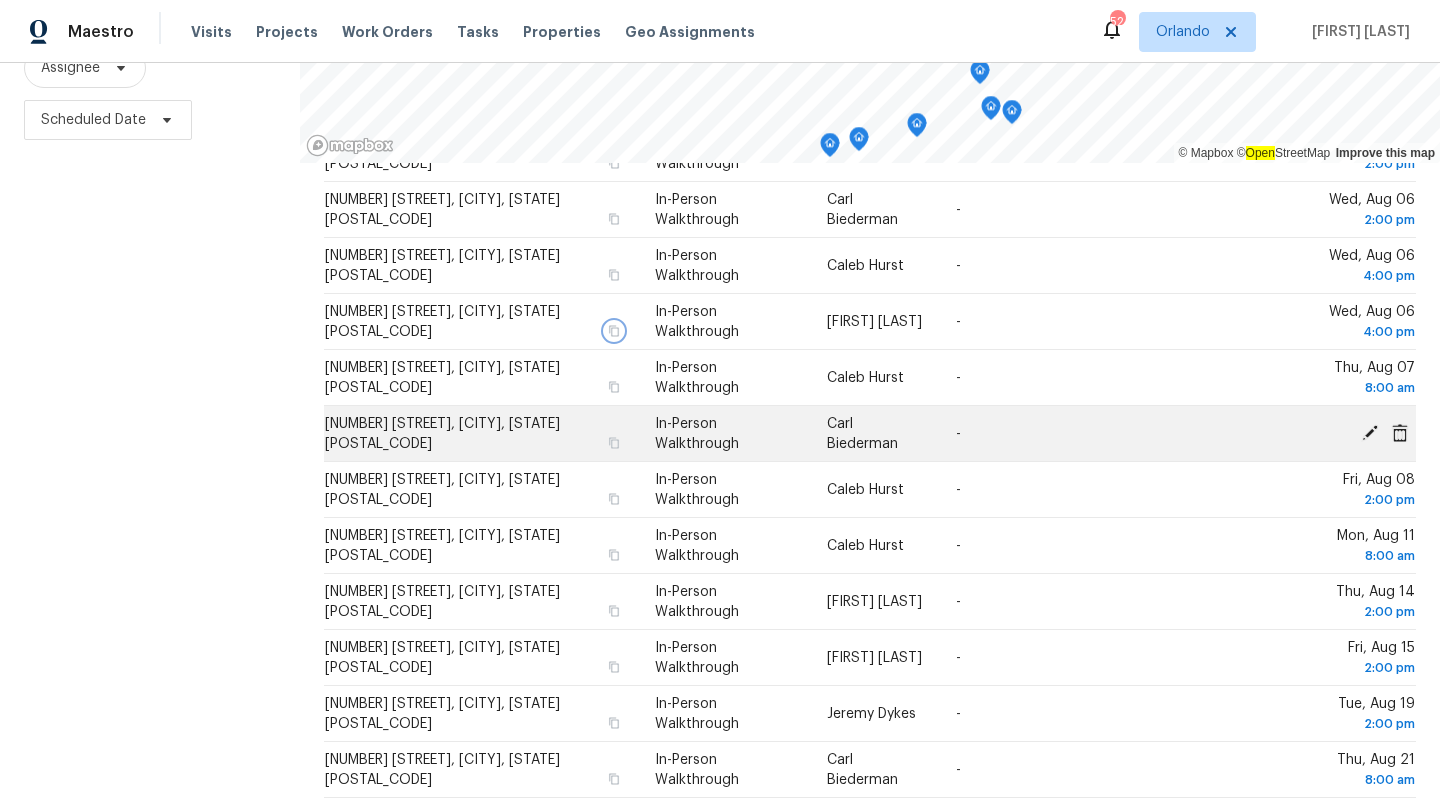 scroll, scrollTop: 503, scrollLeft: 0, axis: vertical 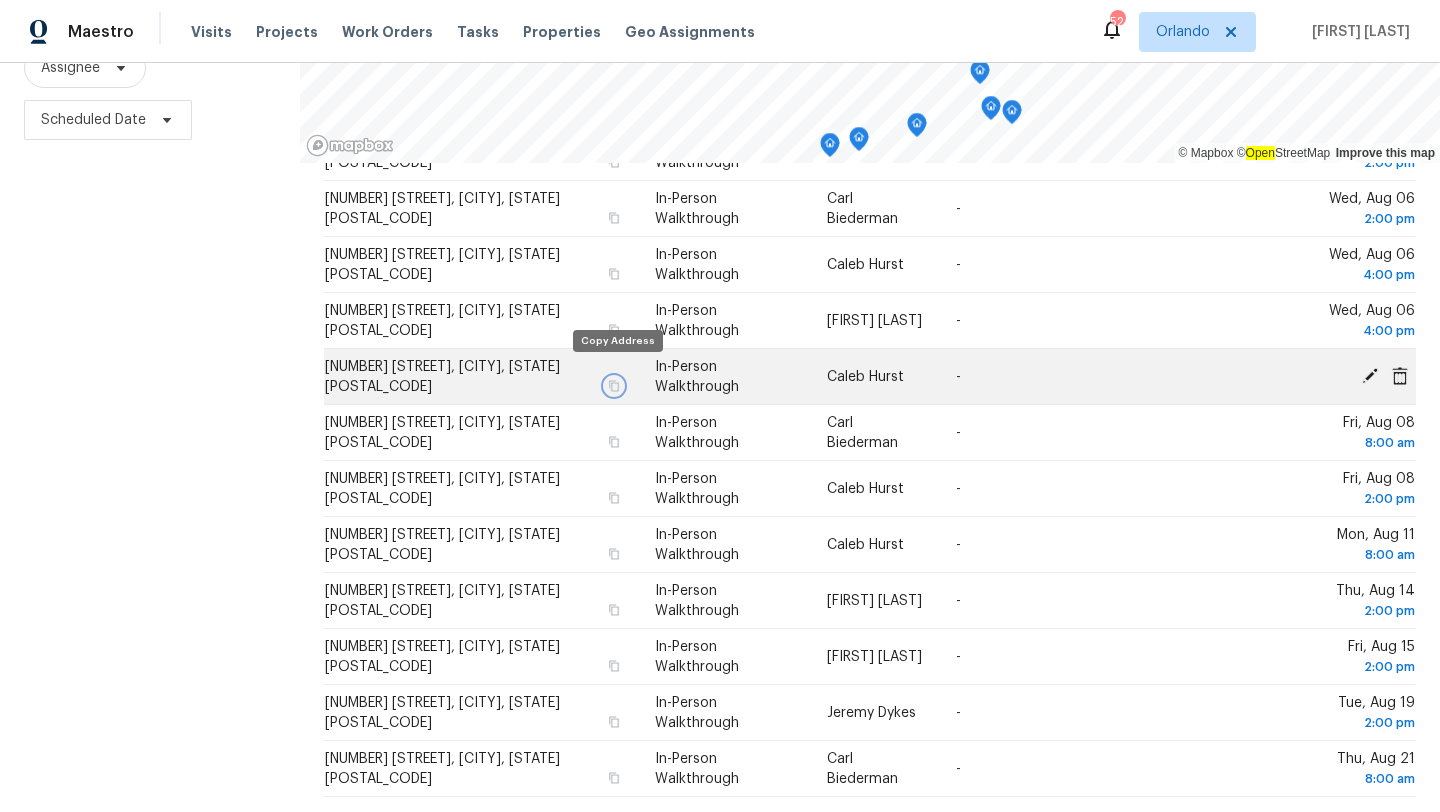 click 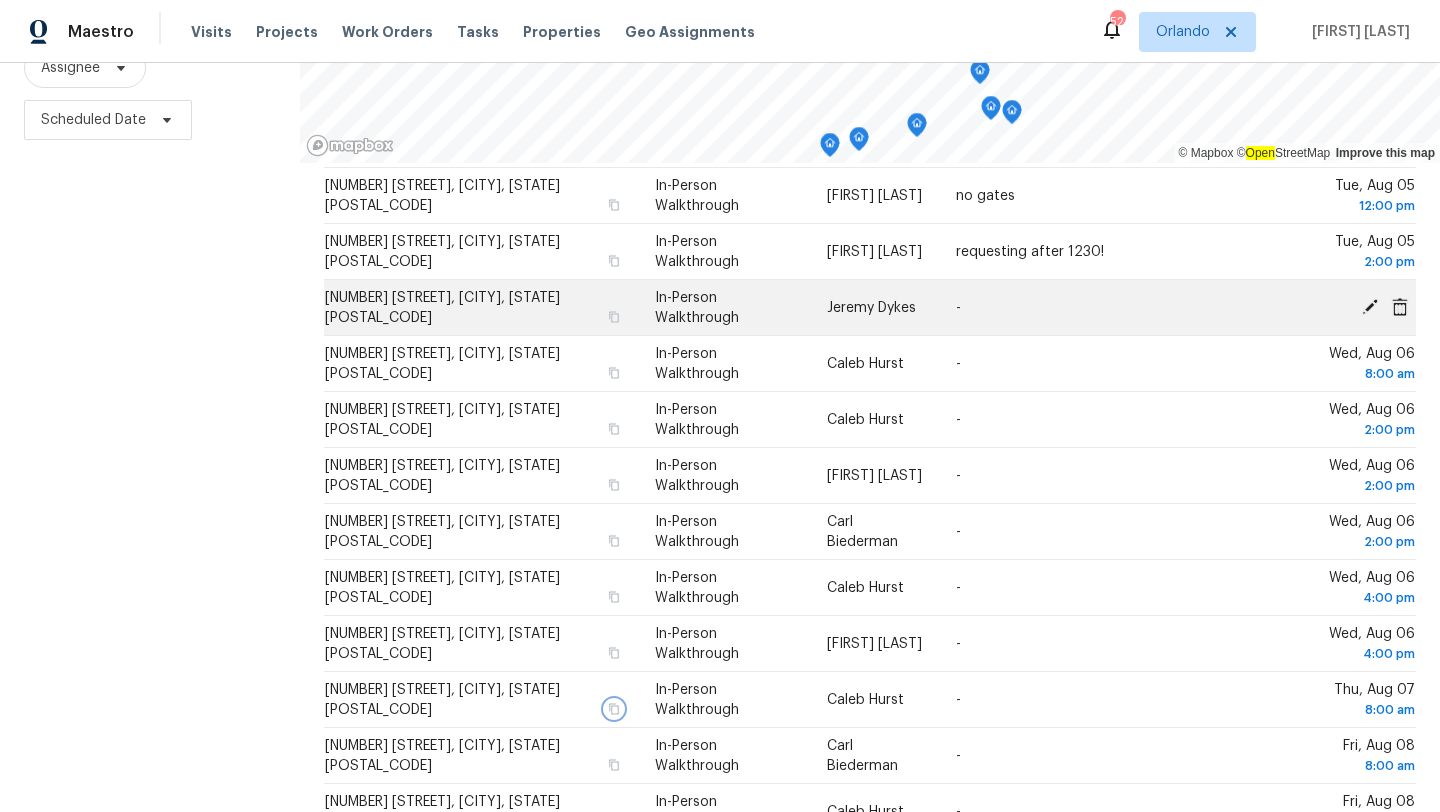 scroll, scrollTop: 147, scrollLeft: 0, axis: vertical 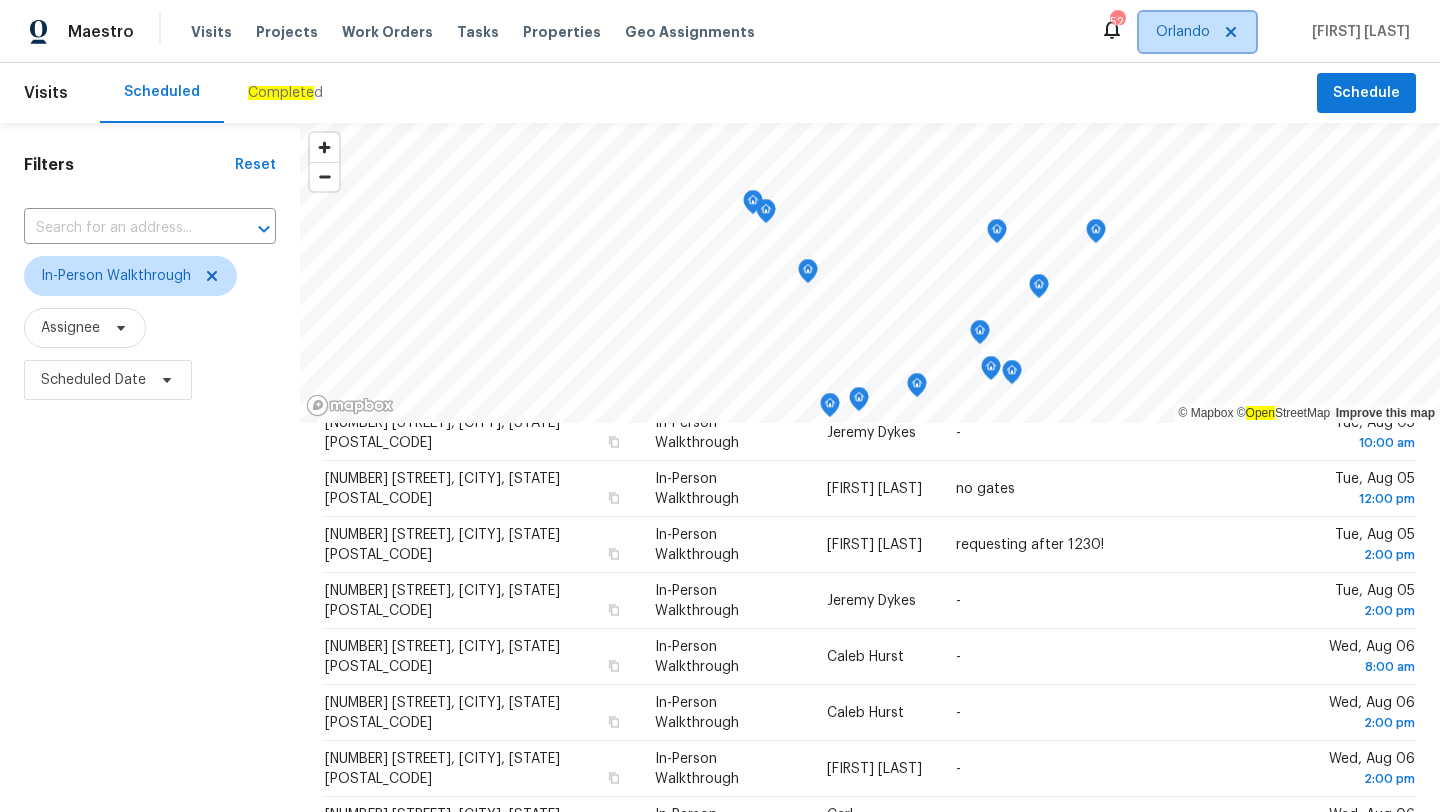 click on "Orlando" at bounding box center [1197, 32] 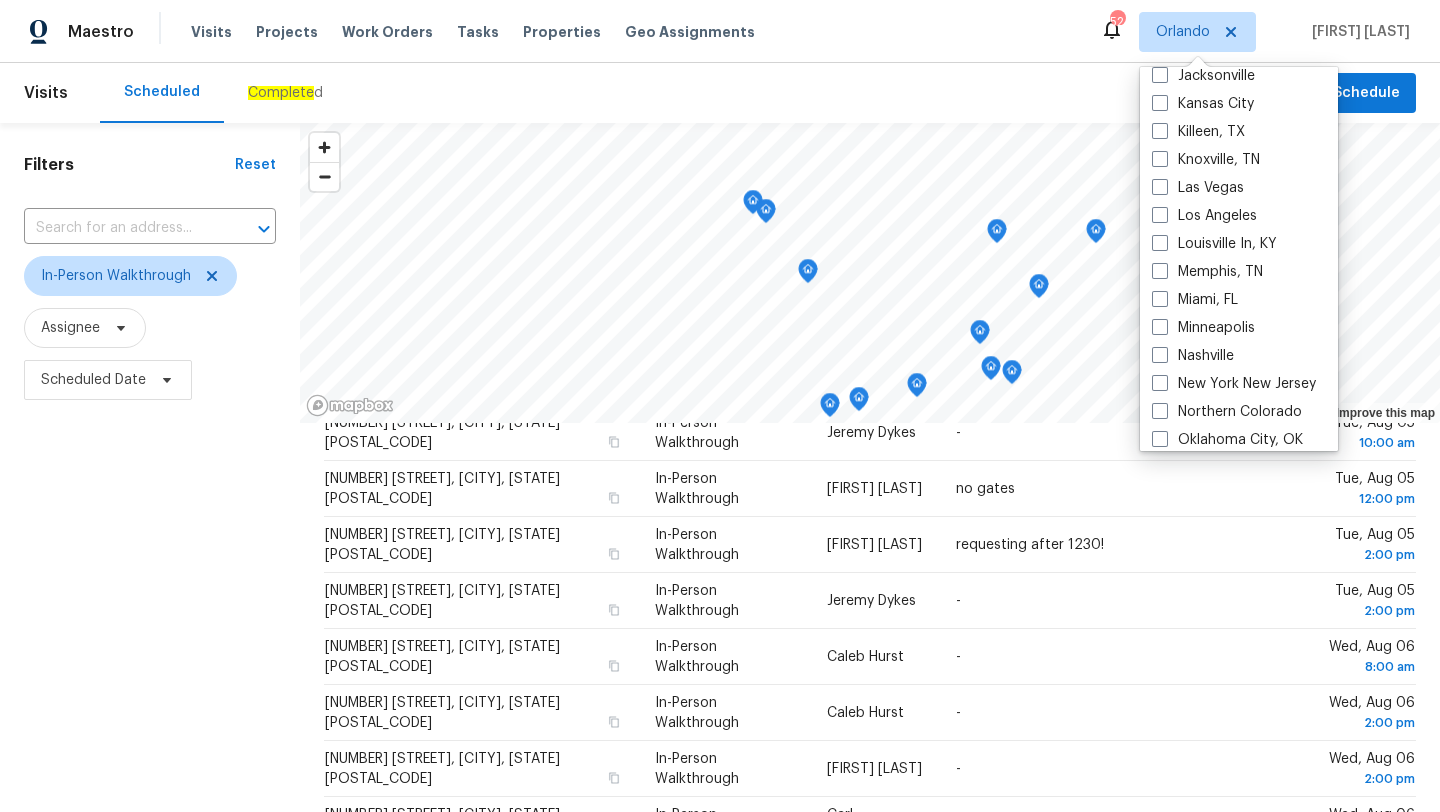 scroll, scrollTop: 1340, scrollLeft: 0, axis: vertical 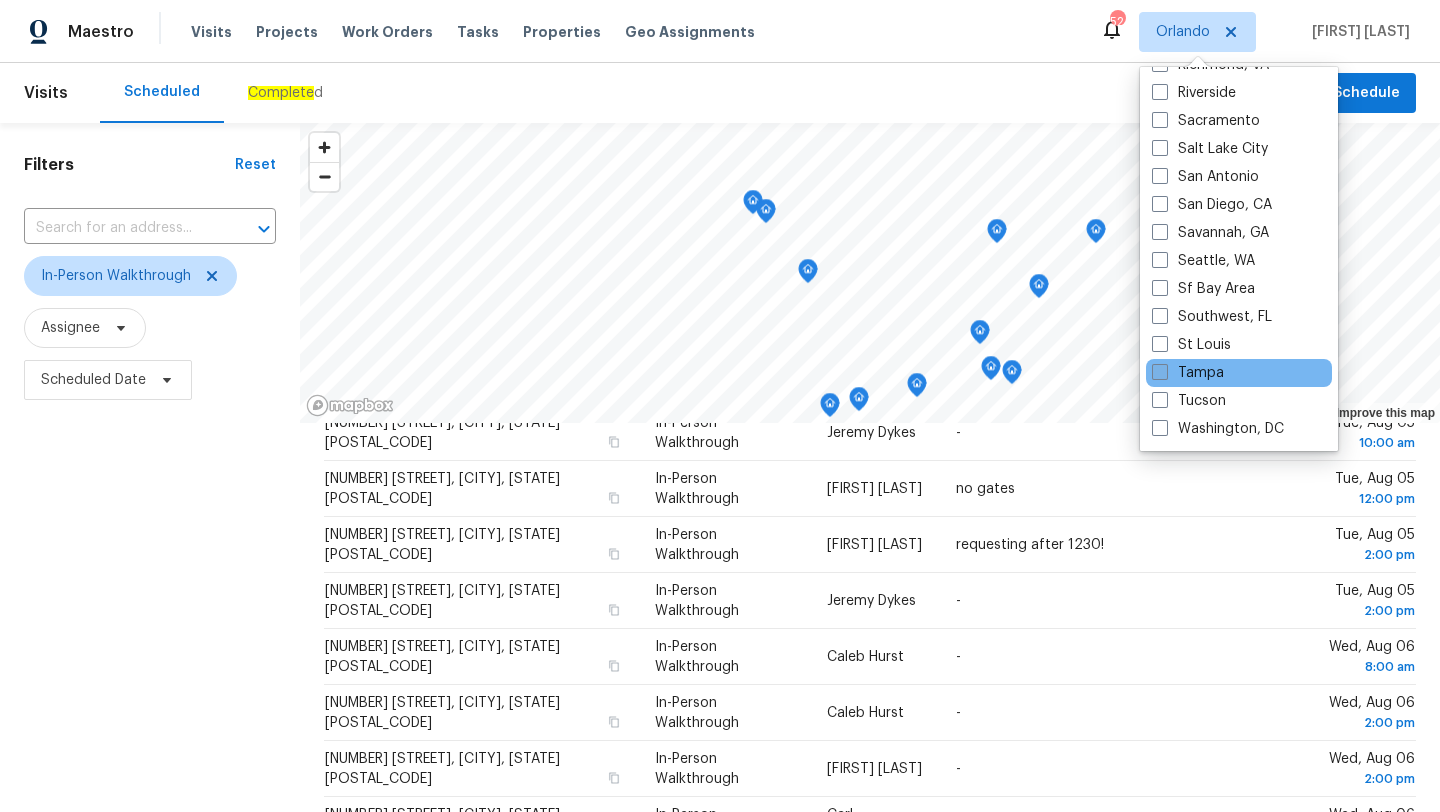 click at bounding box center [1160, 372] 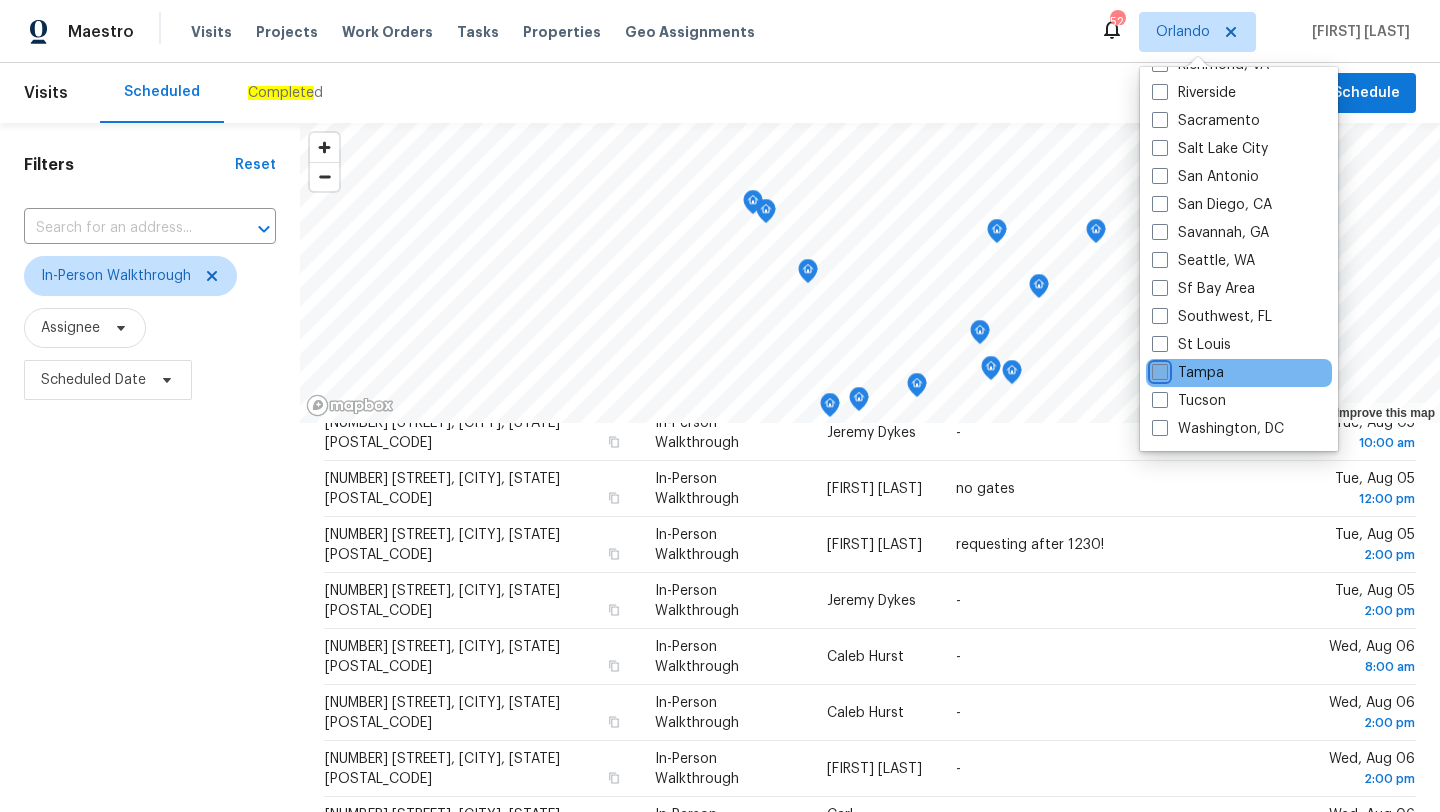 click on "Tampa" at bounding box center [1158, 369] 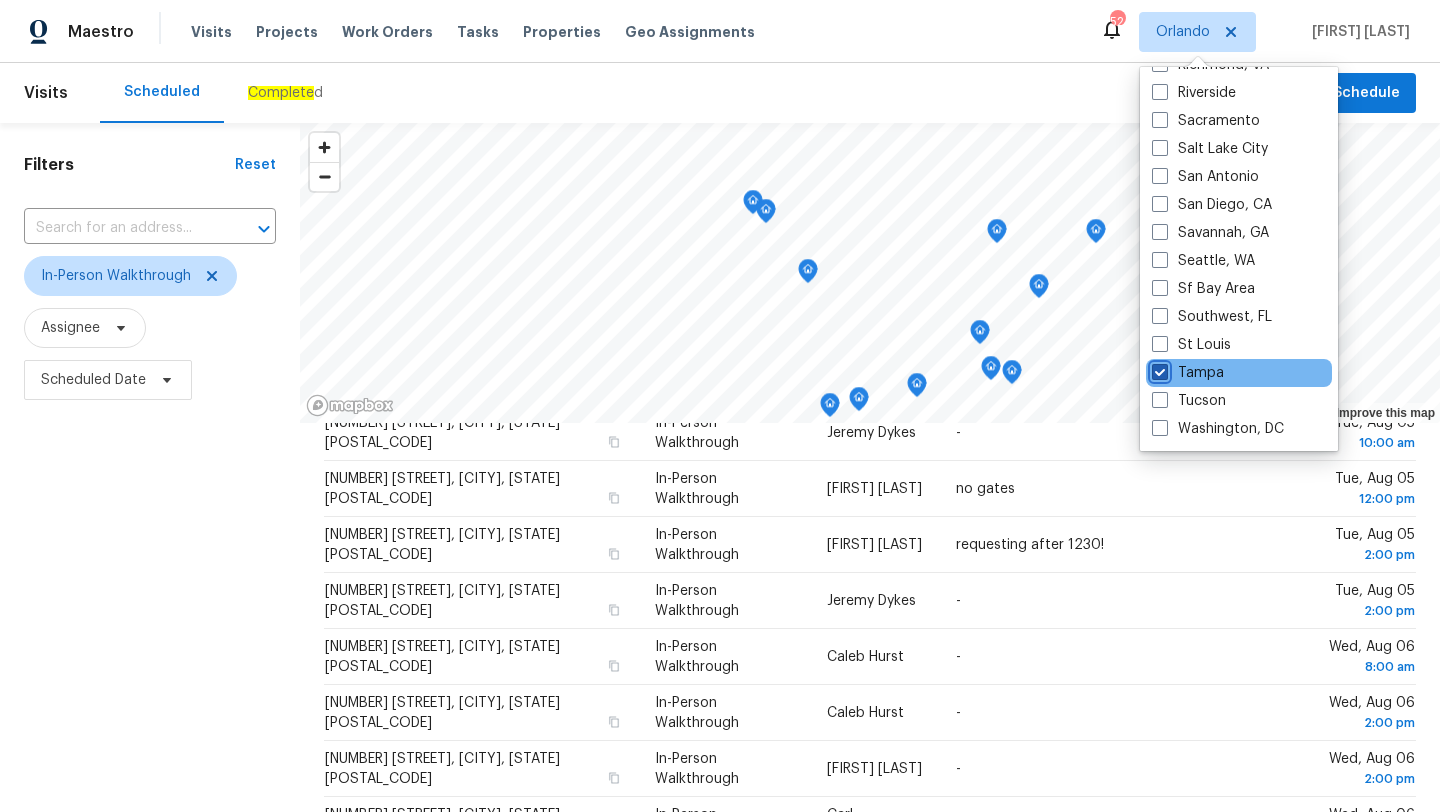 checkbox on "true" 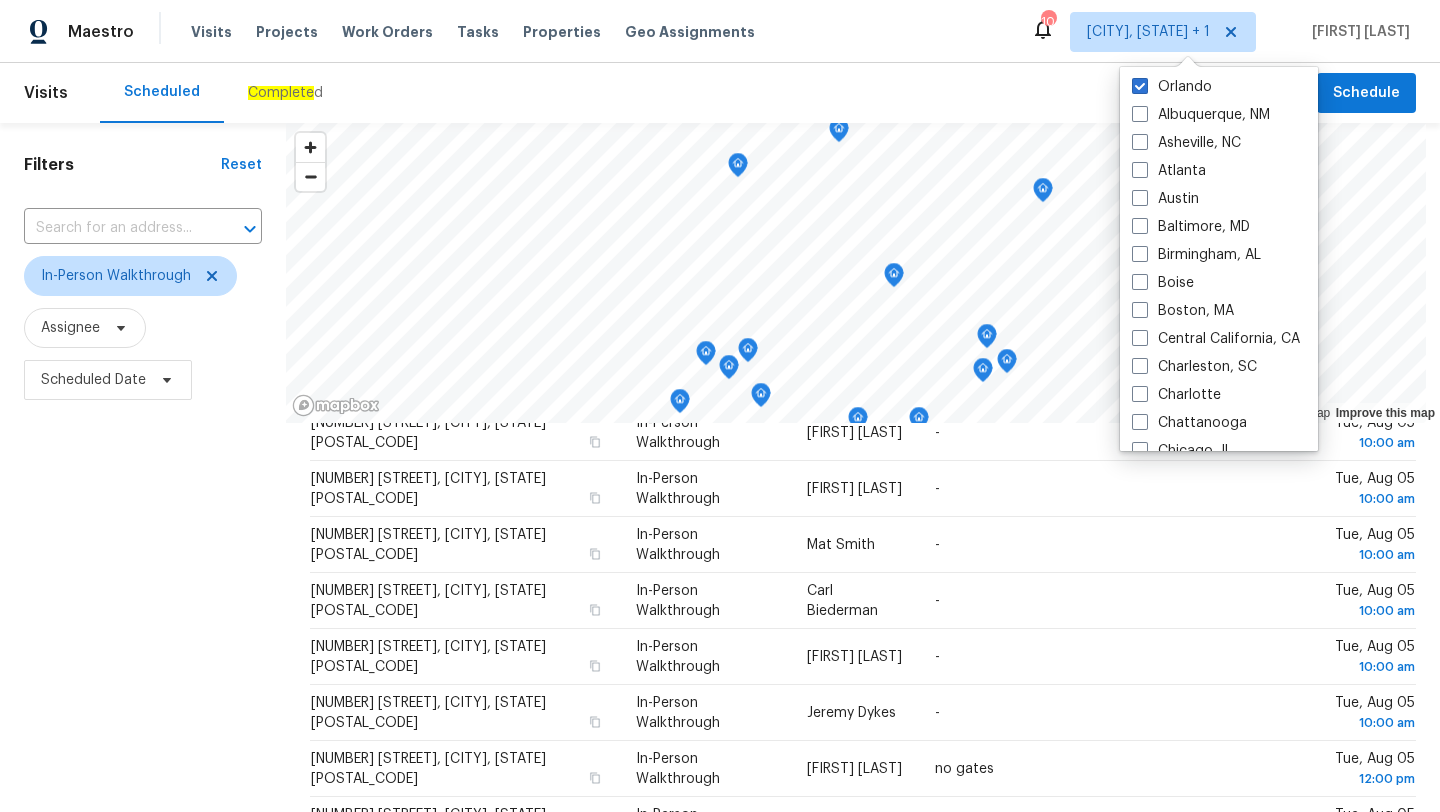 scroll, scrollTop: 0, scrollLeft: 0, axis: both 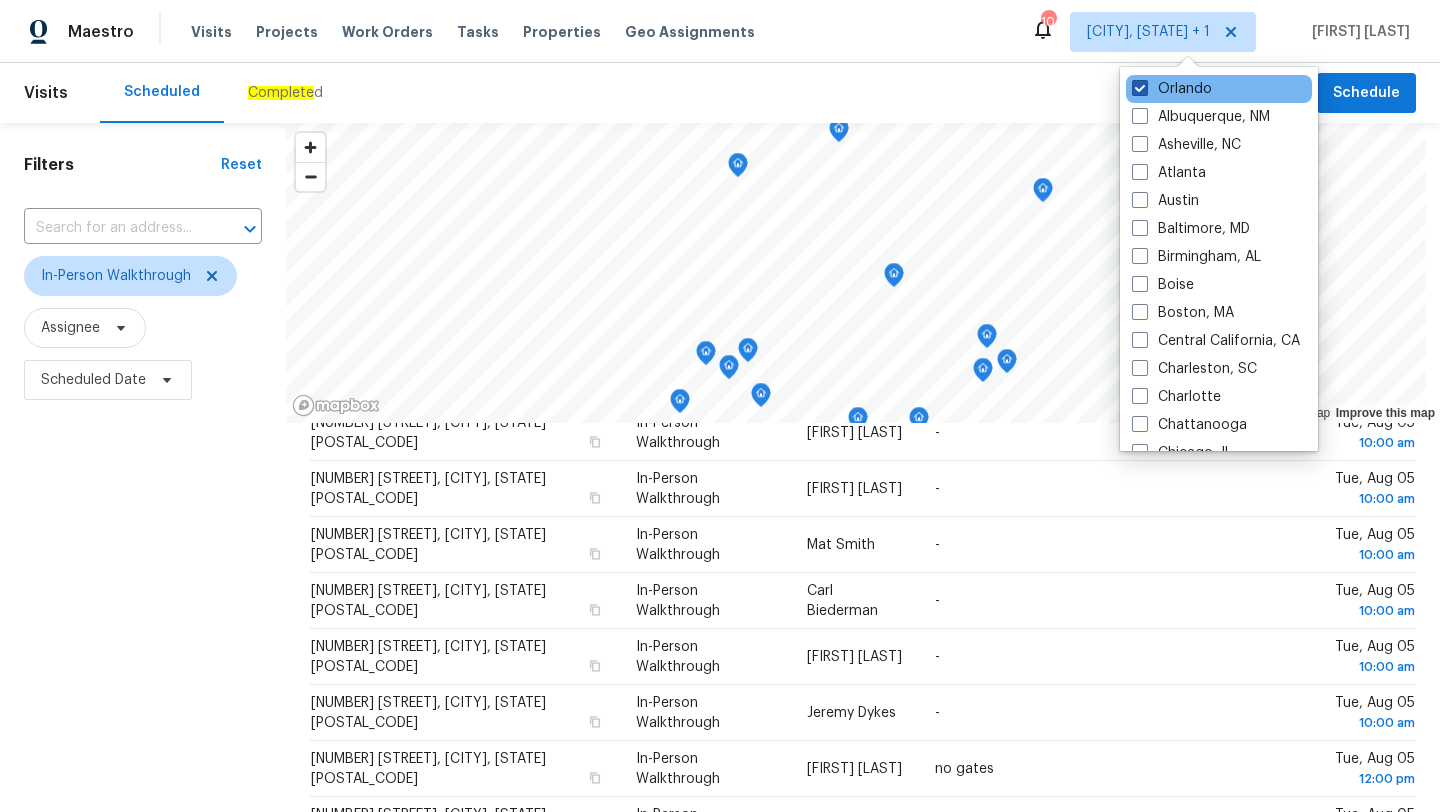click at bounding box center (1140, 88) 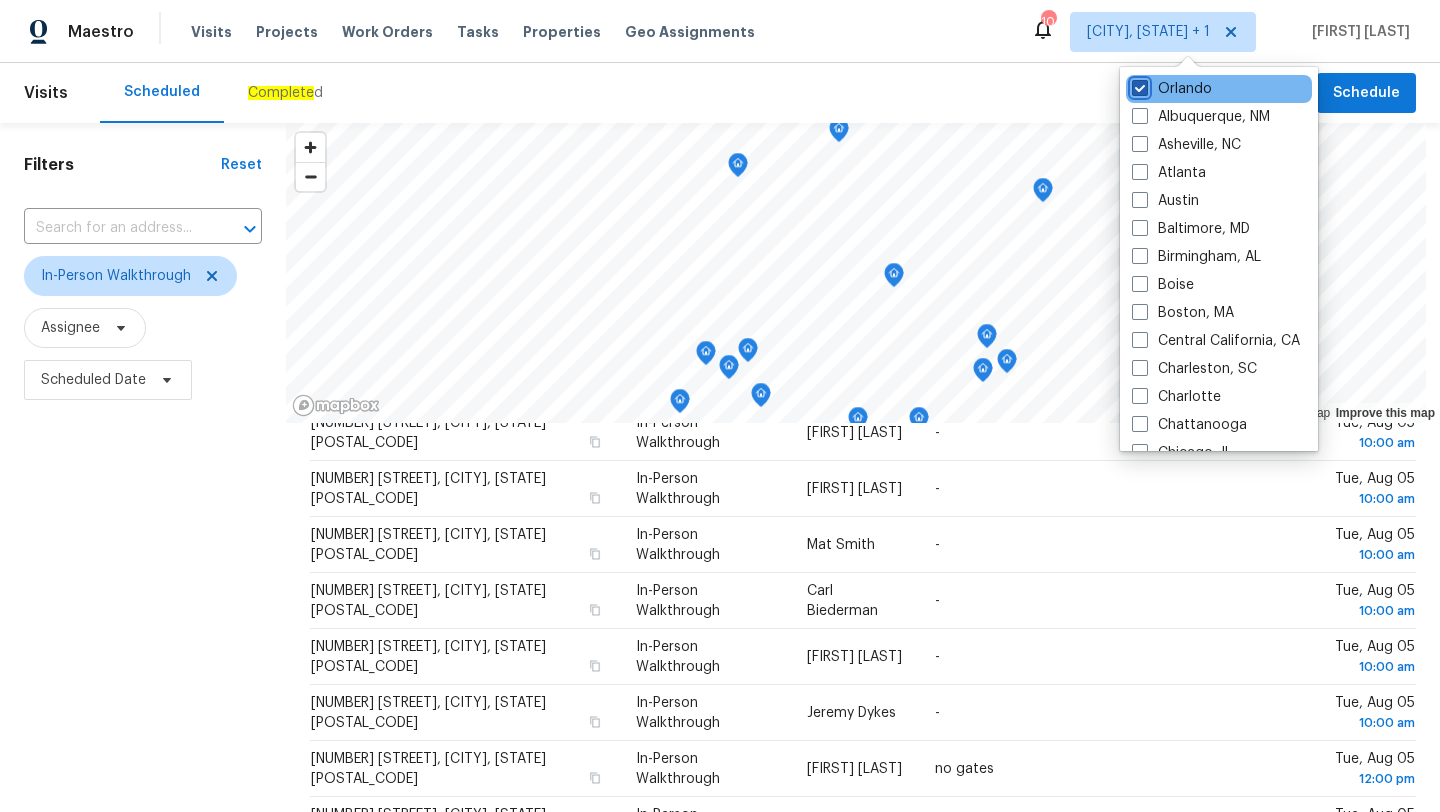 click on "Orlando" at bounding box center (1138, 85) 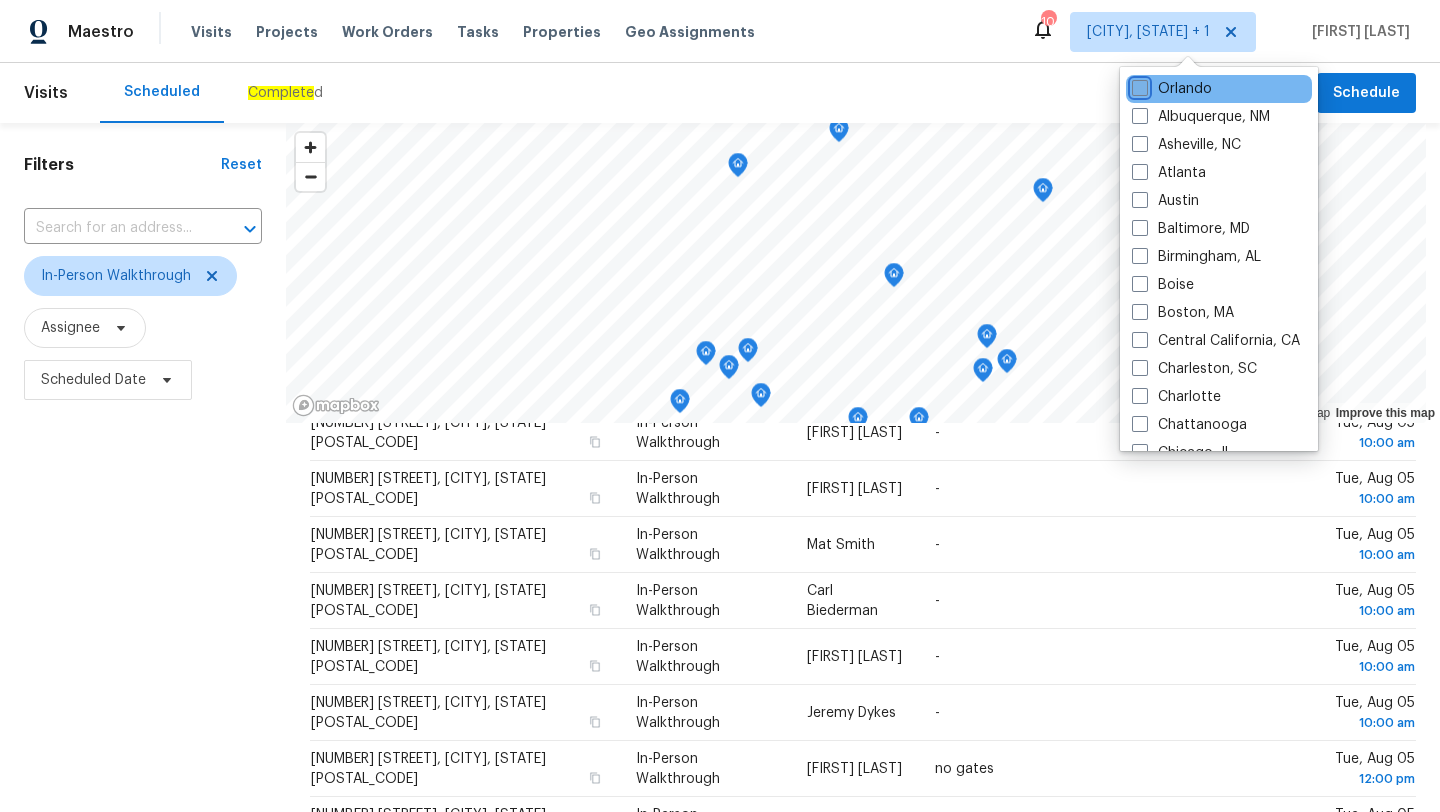 checkbox on "false" 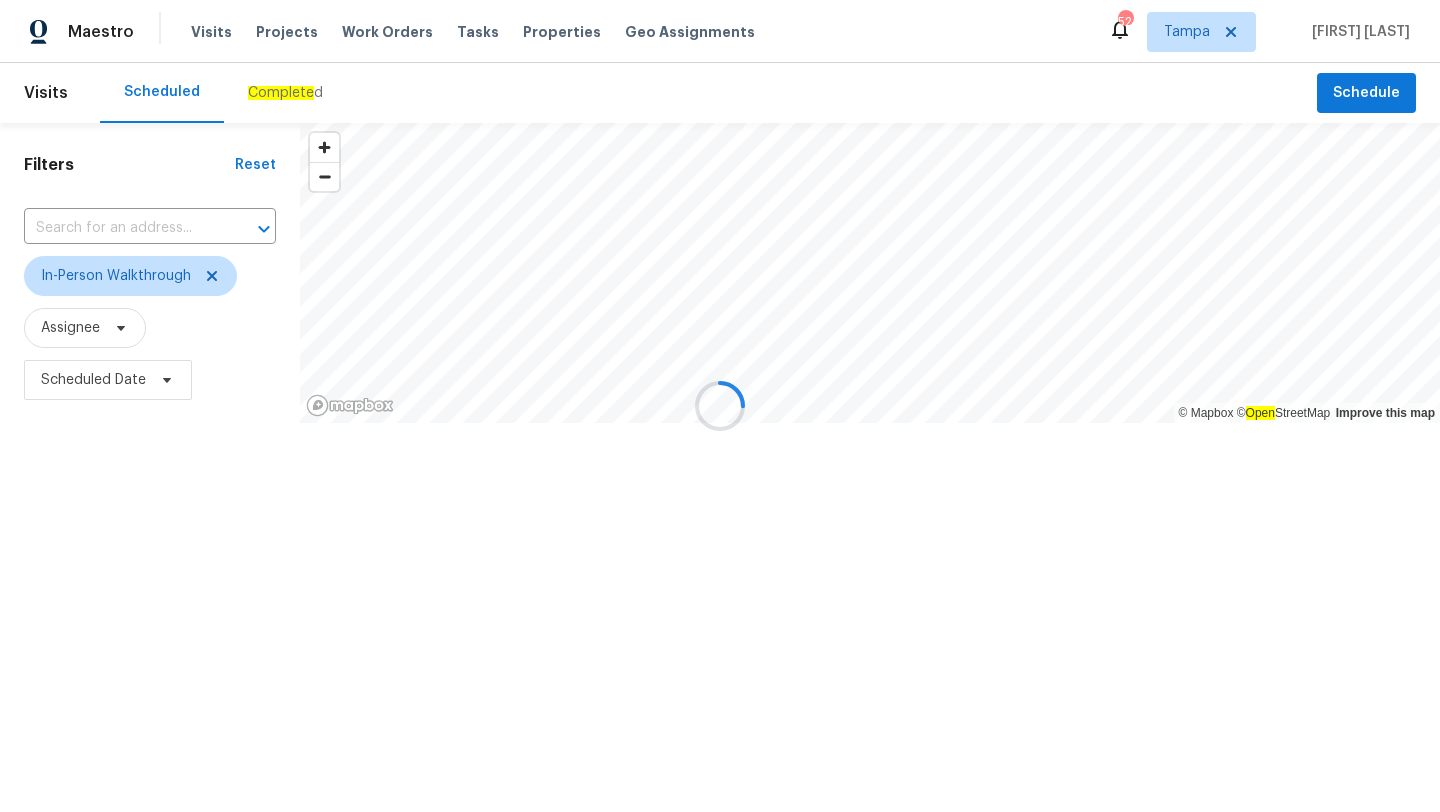 click at bounding box center [720, 406] 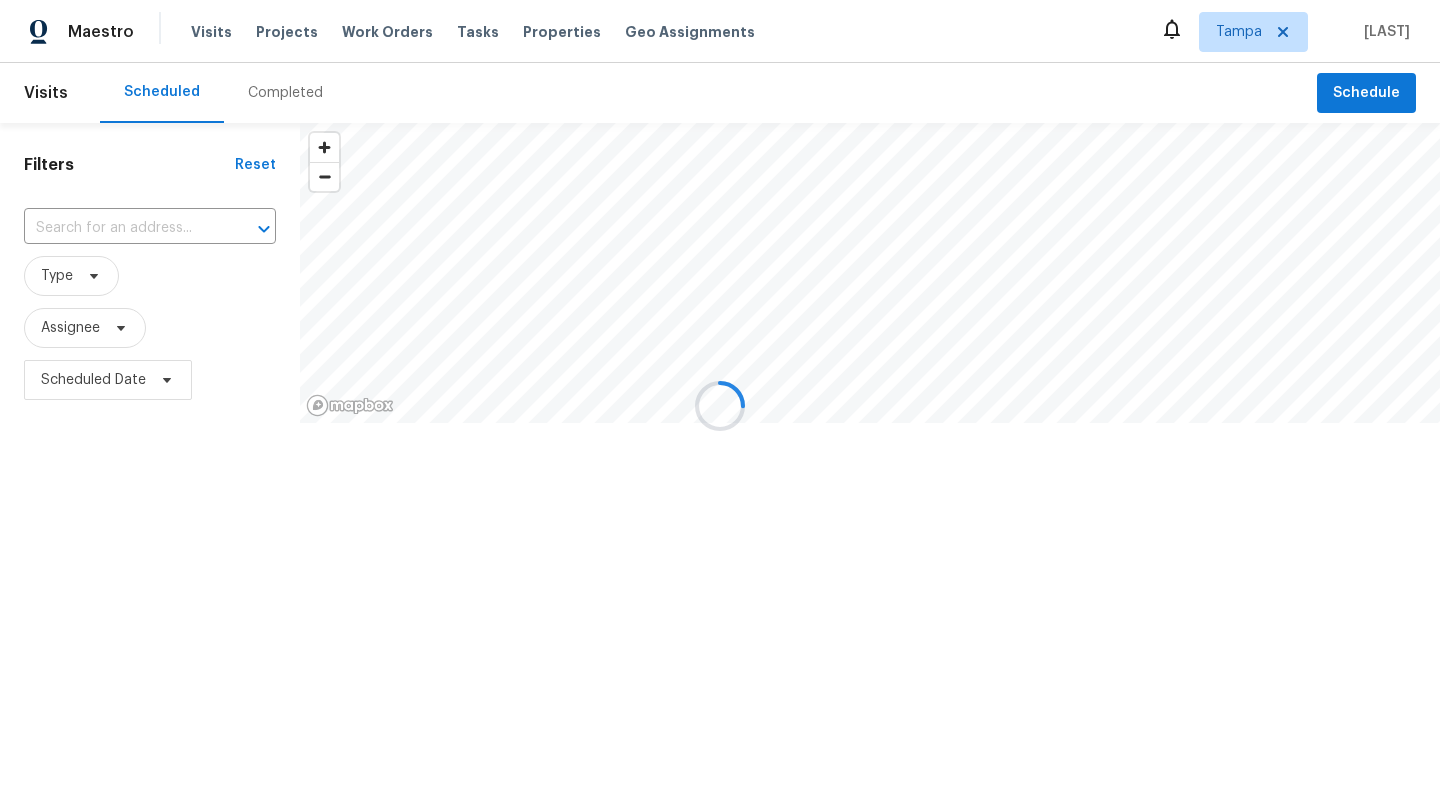 scroll, scrollTop: 0, scrollLeft: 0, axis: both 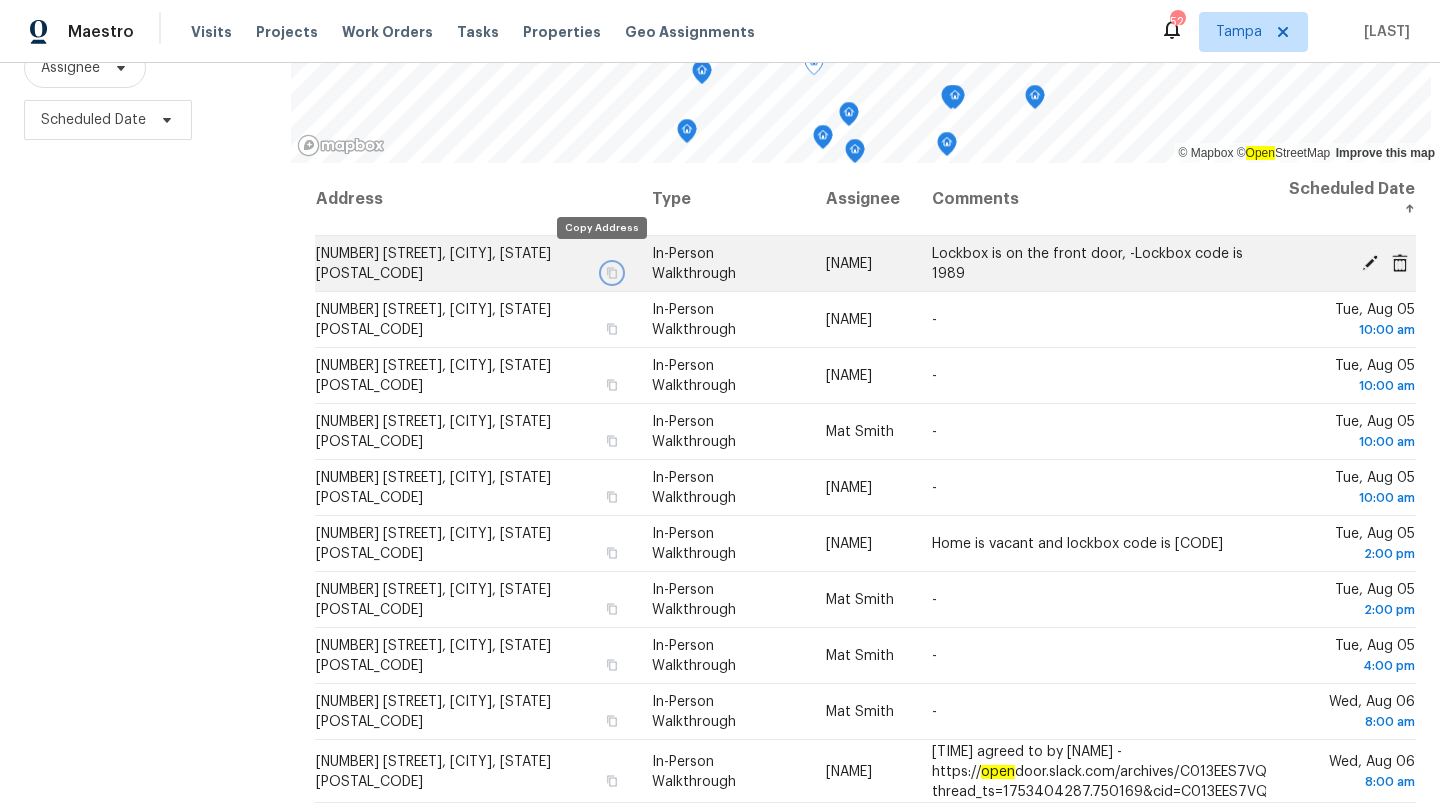 click 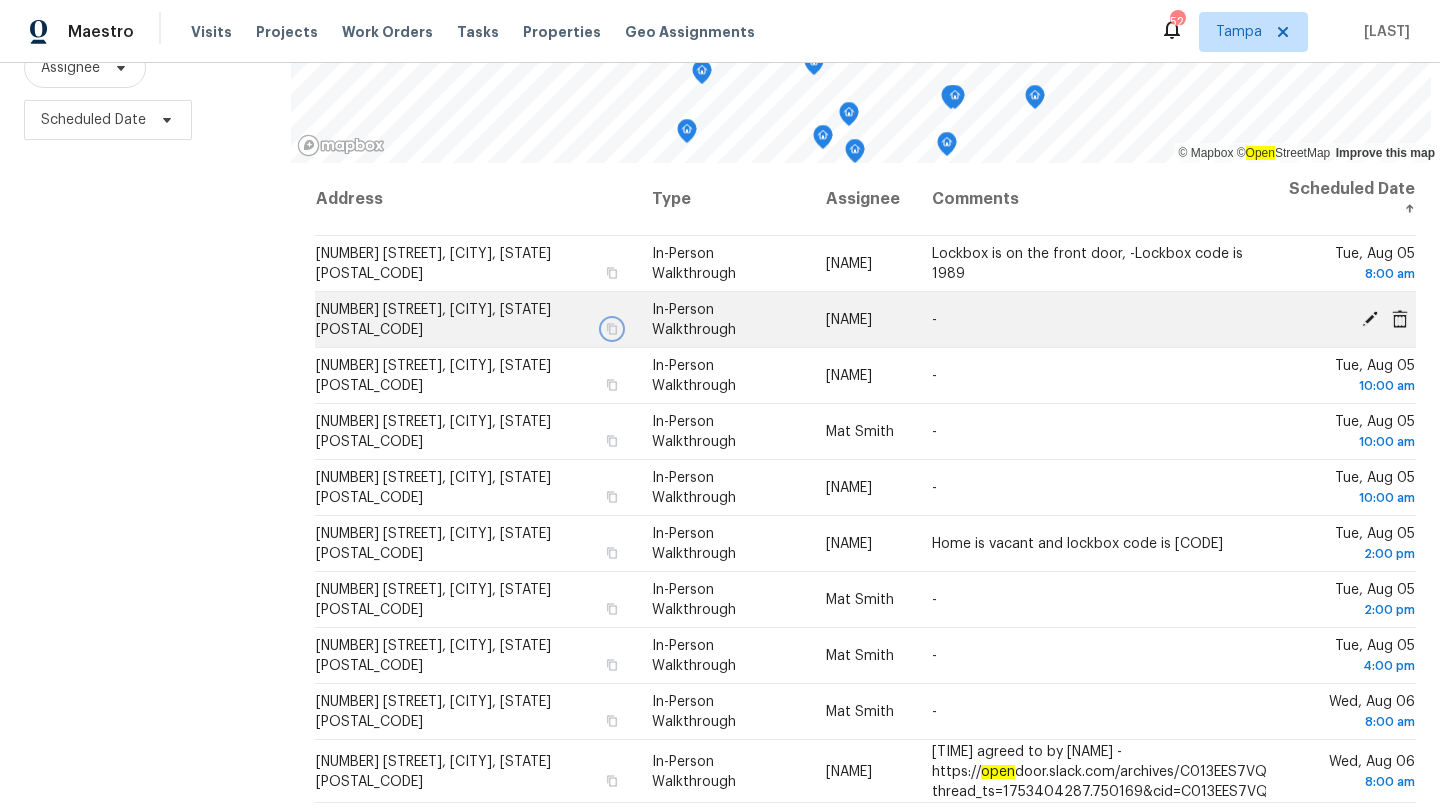 click 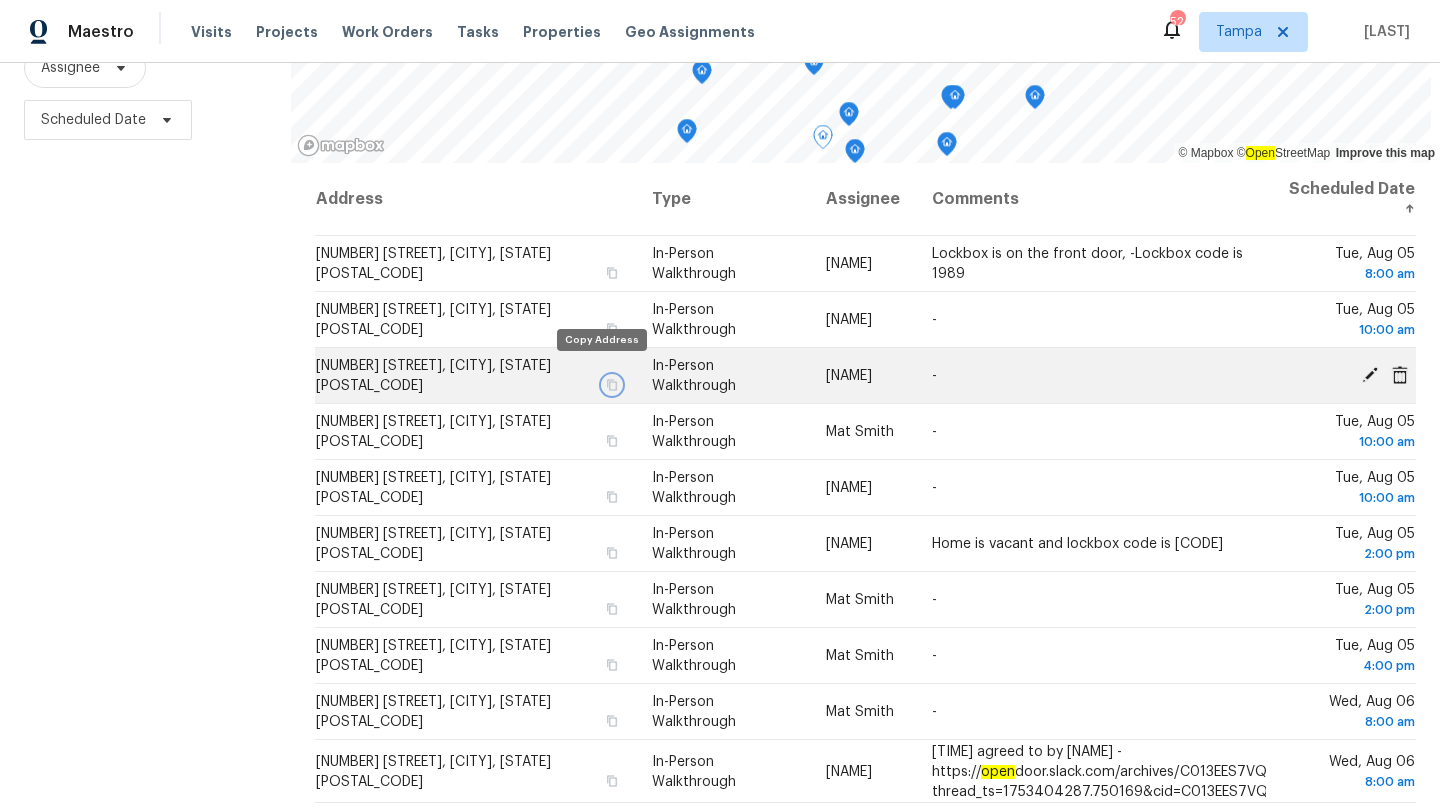 click 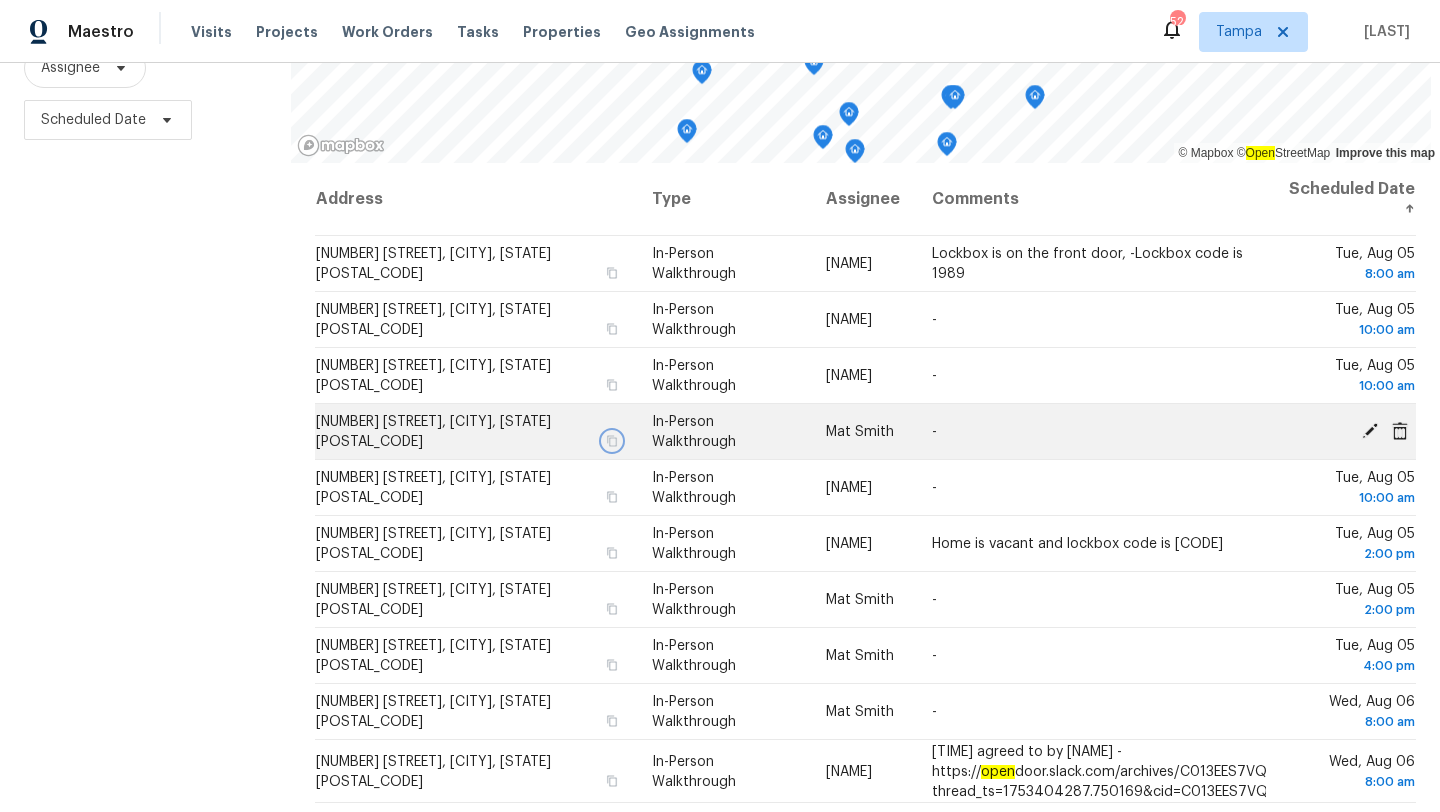 click 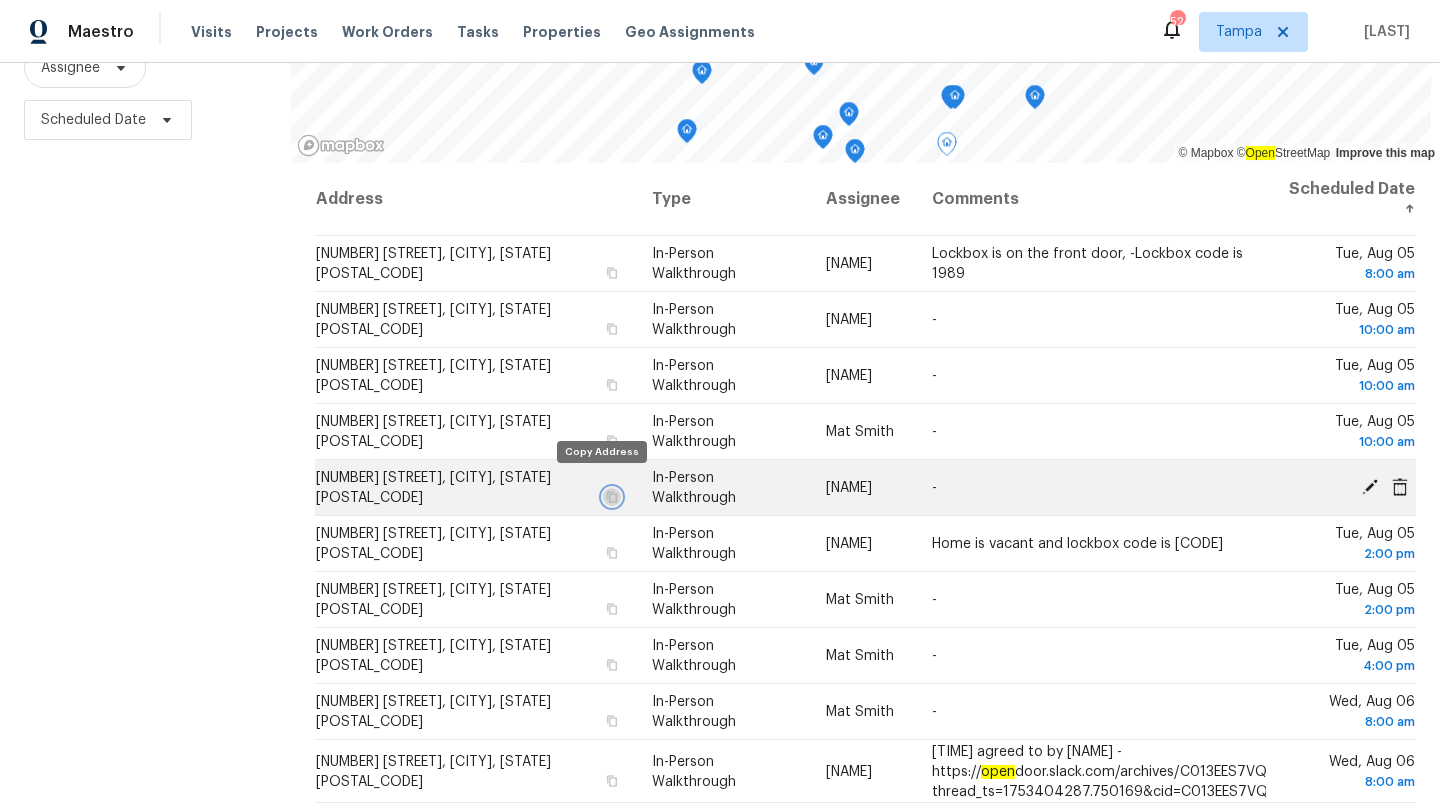click 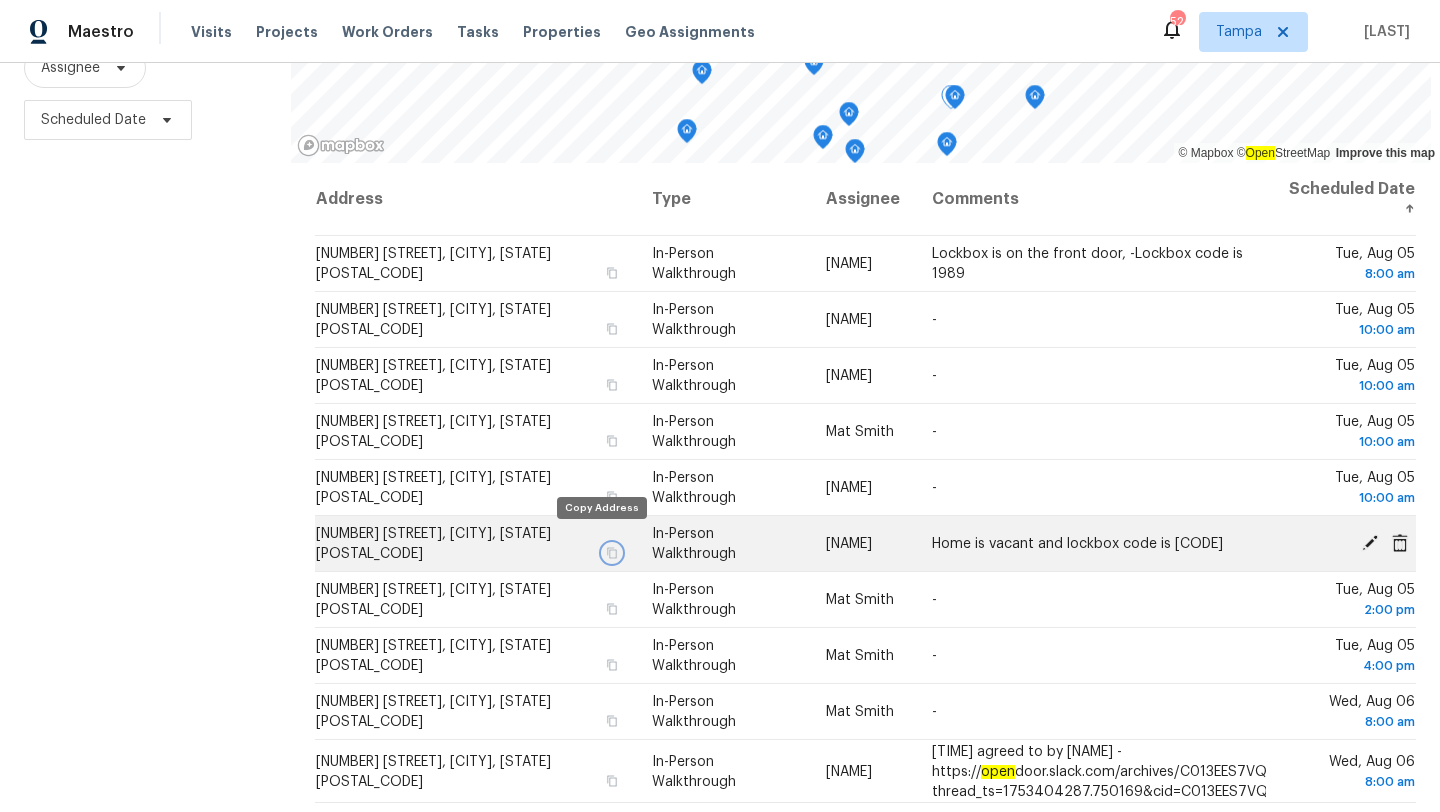 click 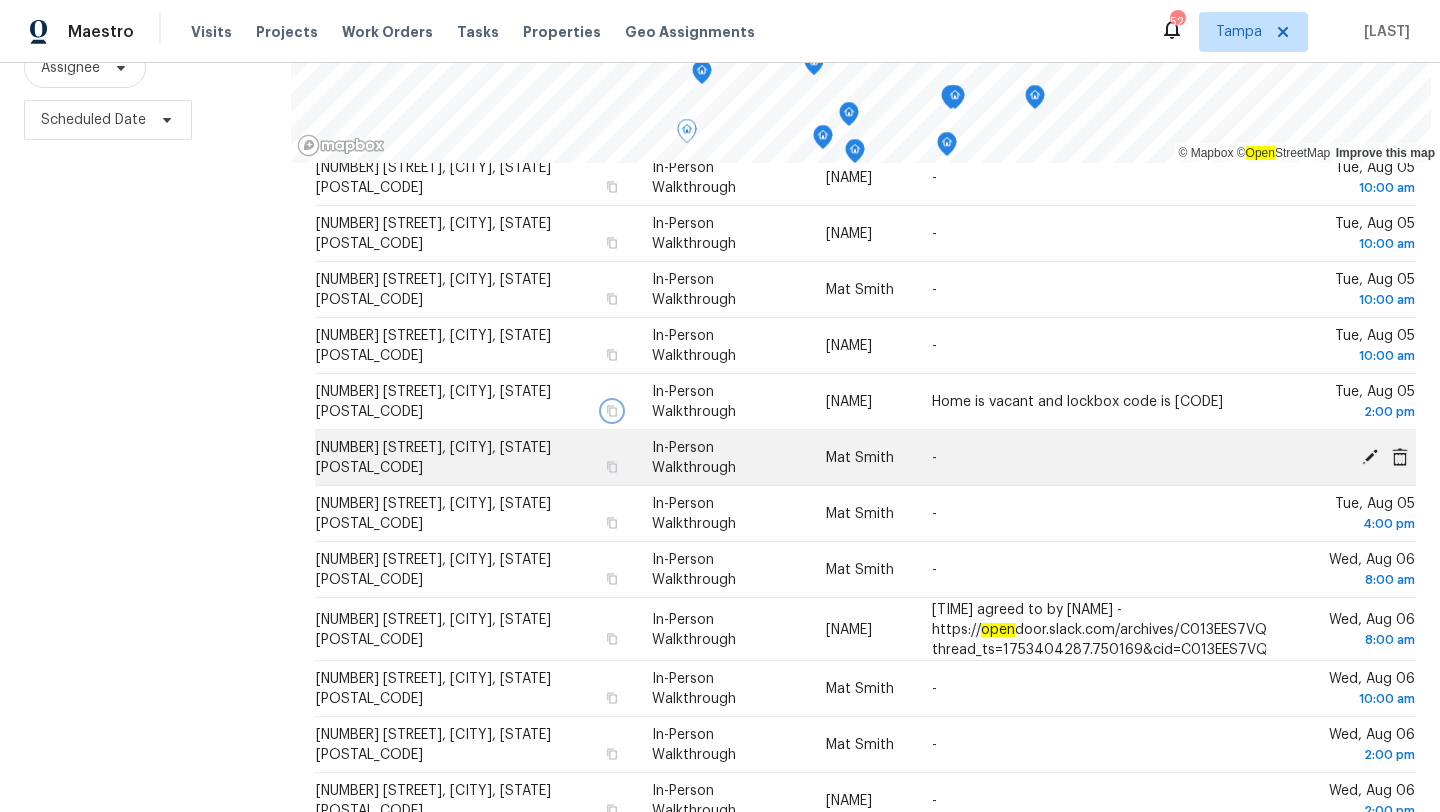 scroll, scrollTop: 145, scrollLeft: 0, axis: vertical 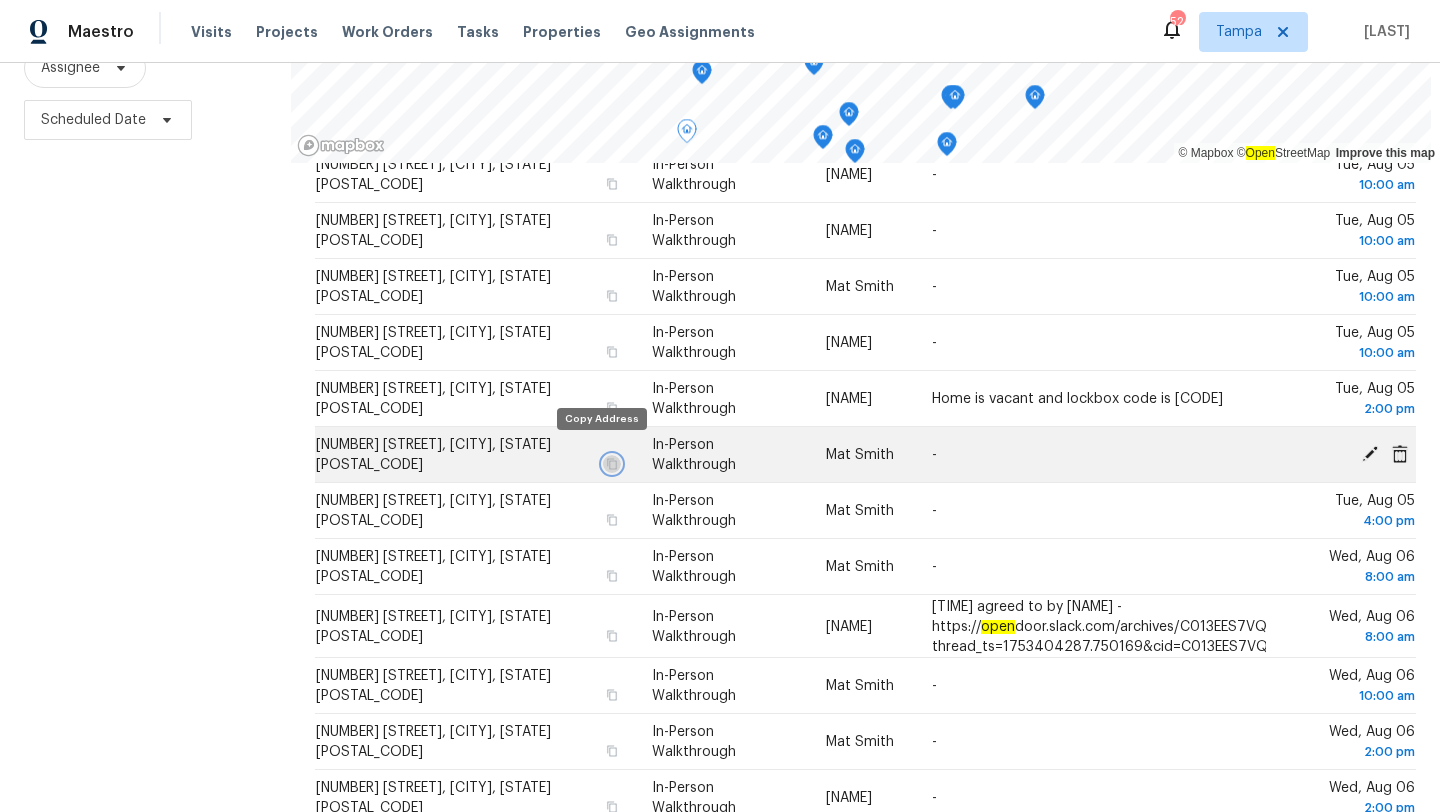 click 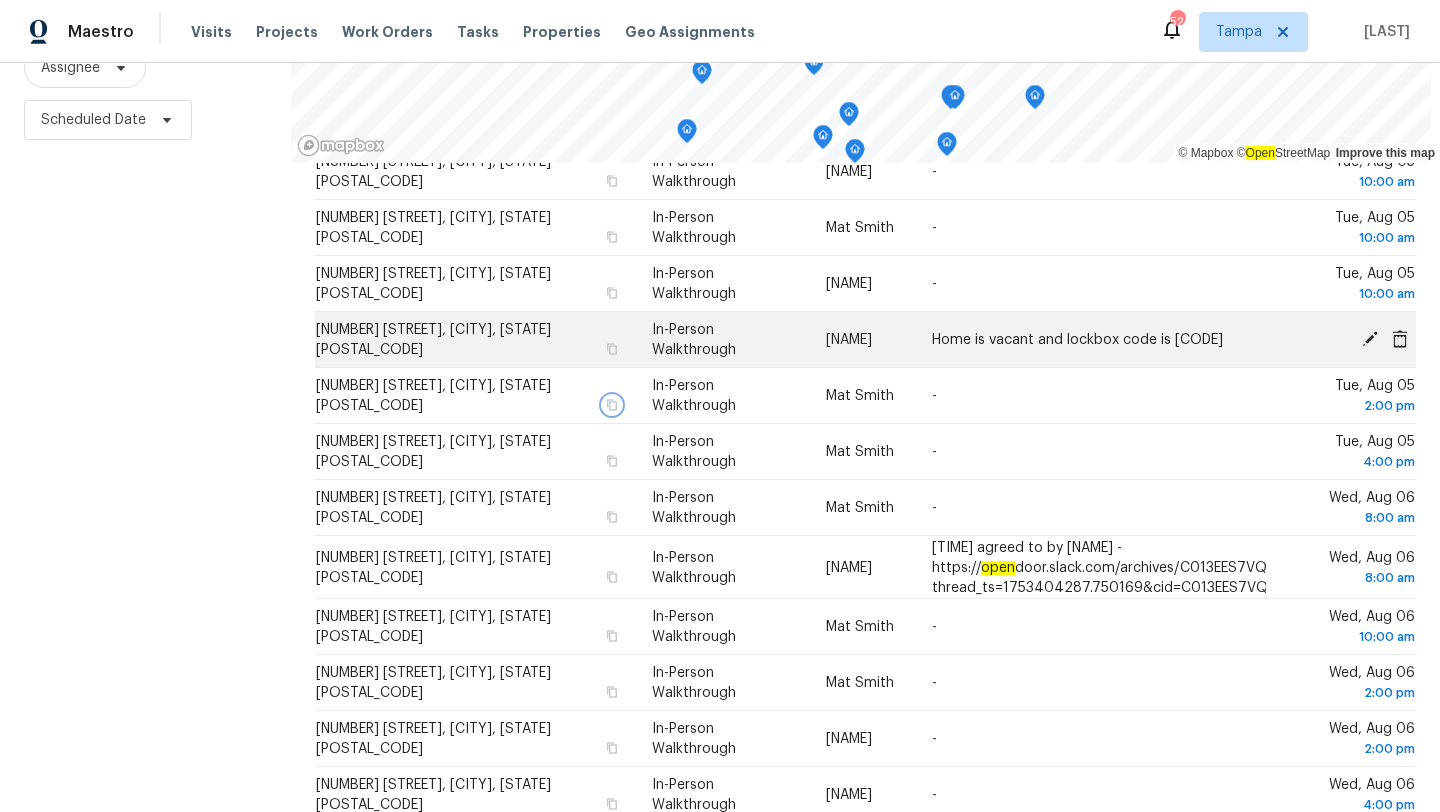 scroll, scrollTop: 190, scrollLeft: 0, axis: vertical 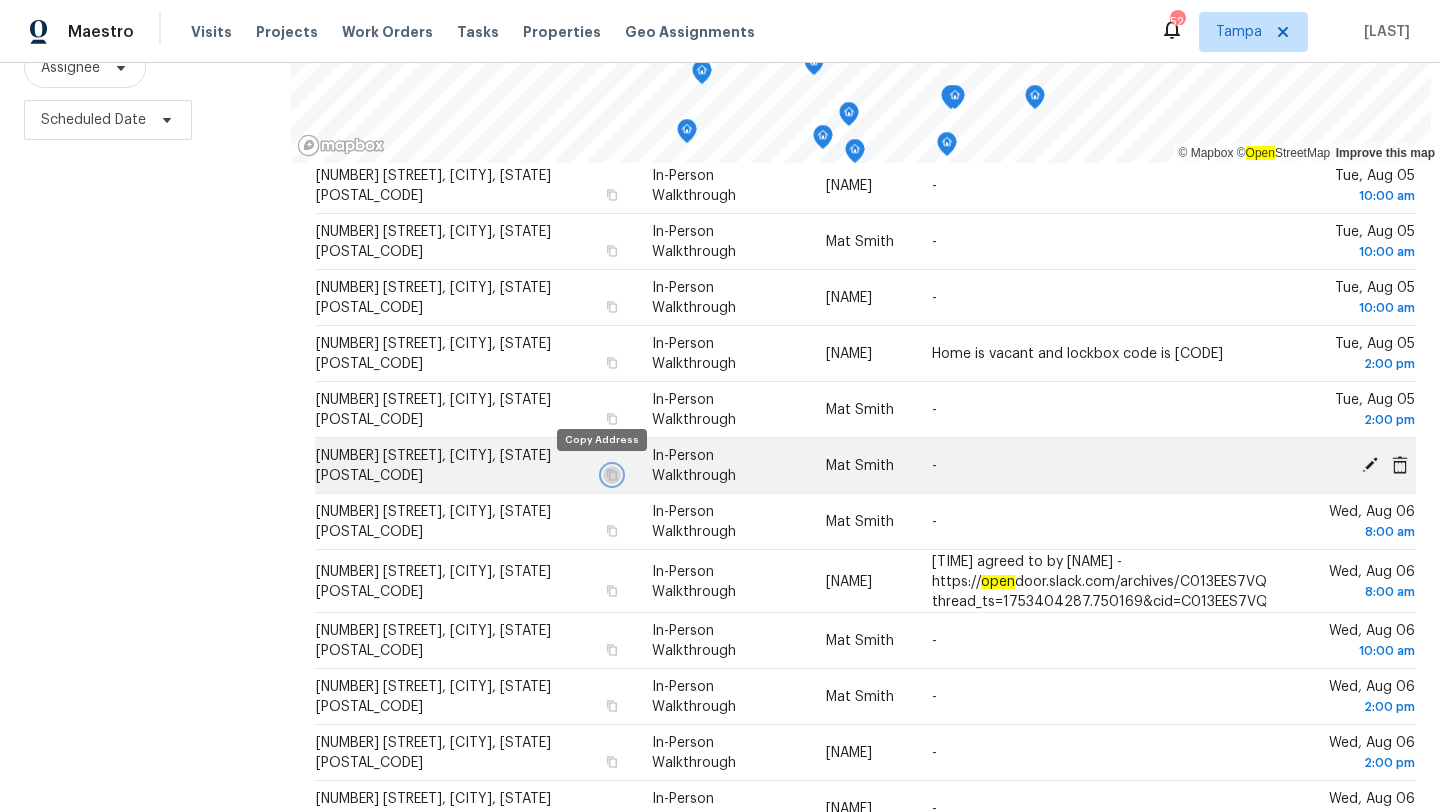 click 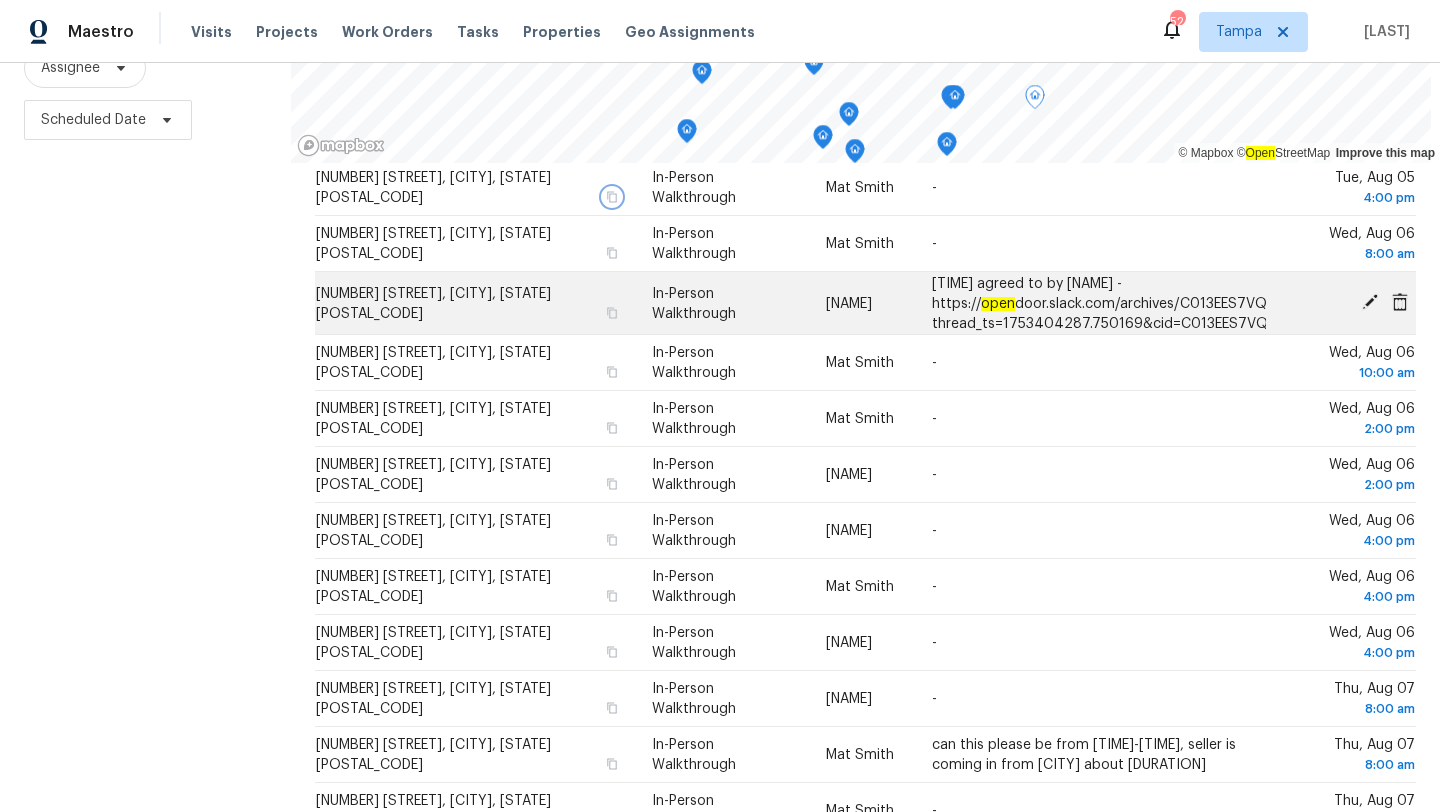 scroll, scrollTop: 474, scrollLeft: 0, axis: vertical 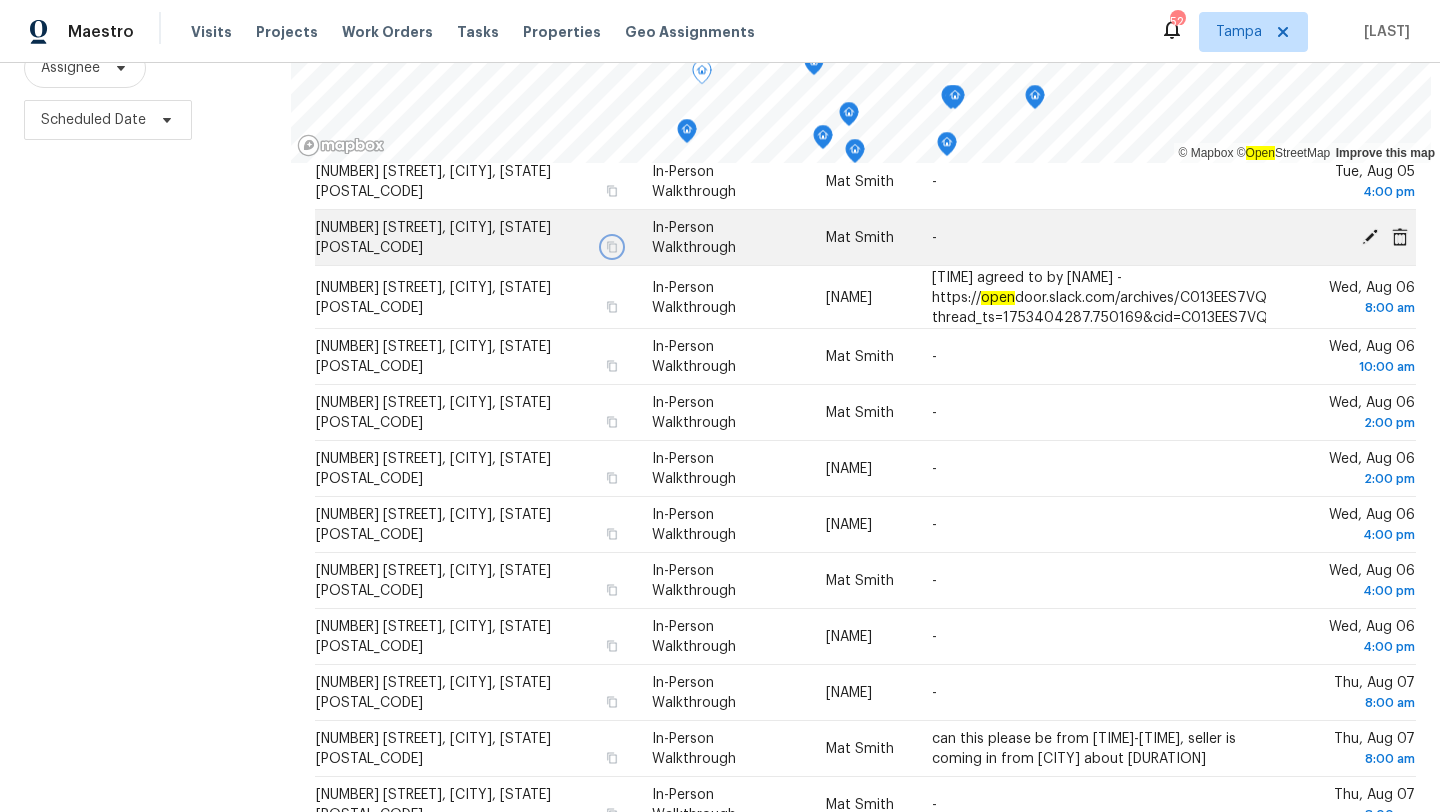 click 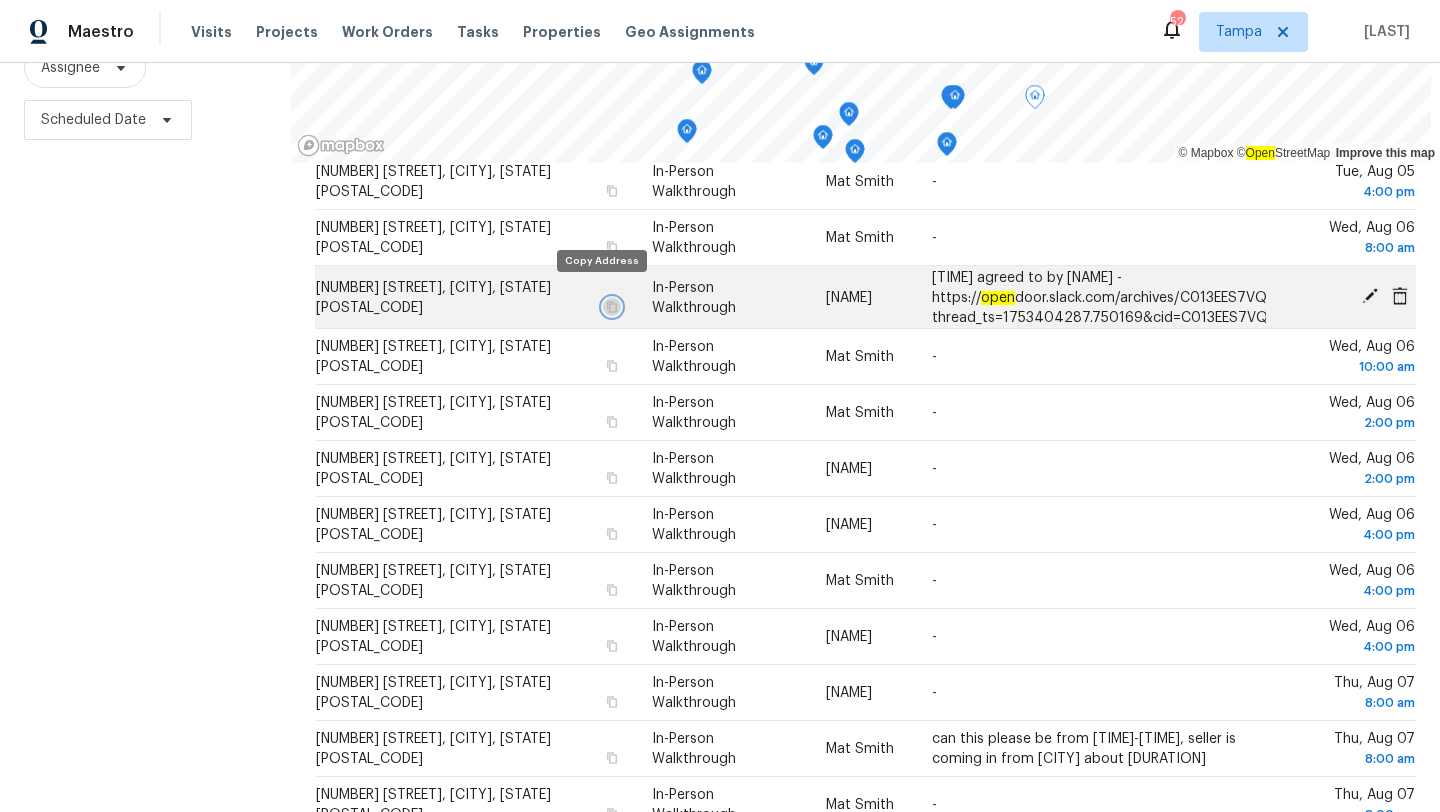 click 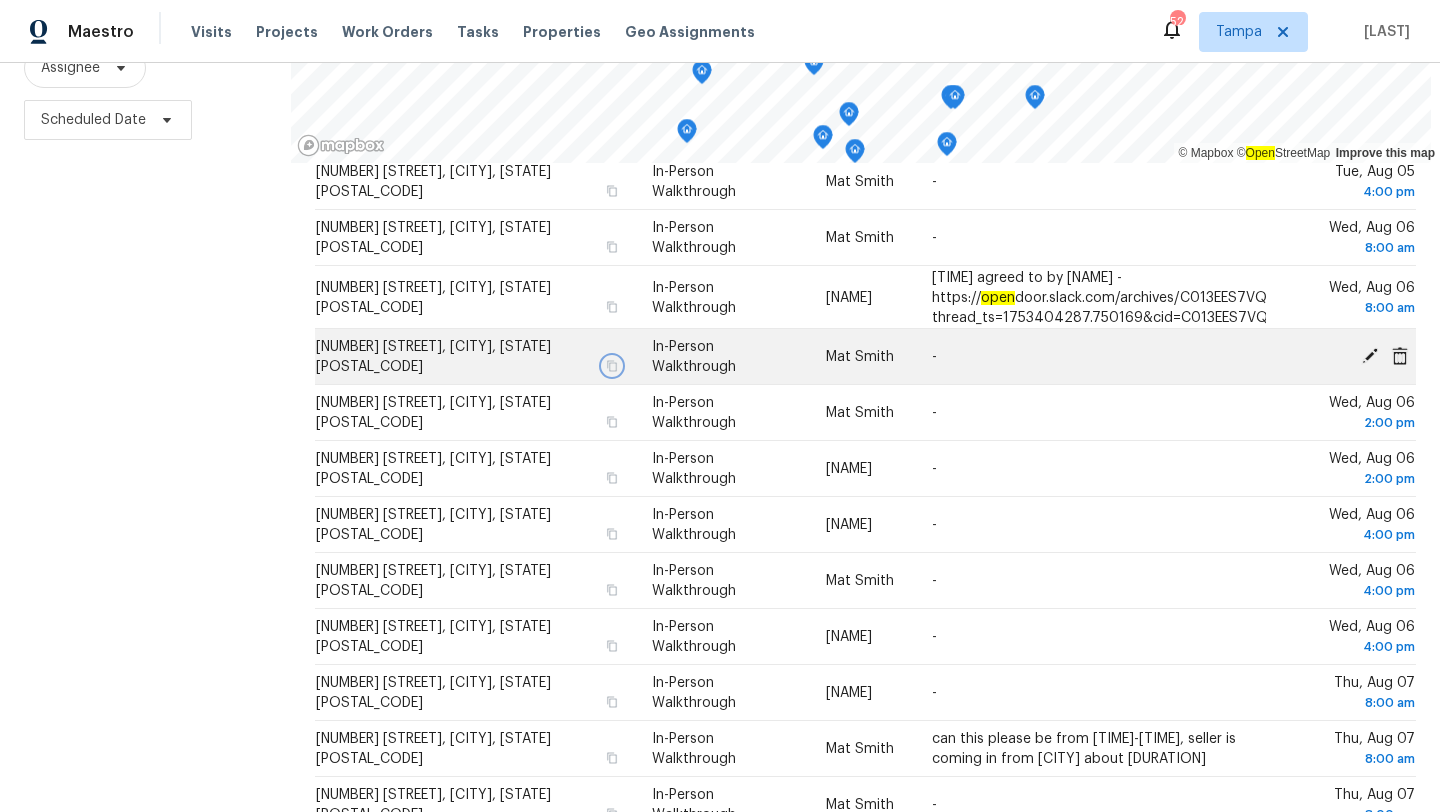 click 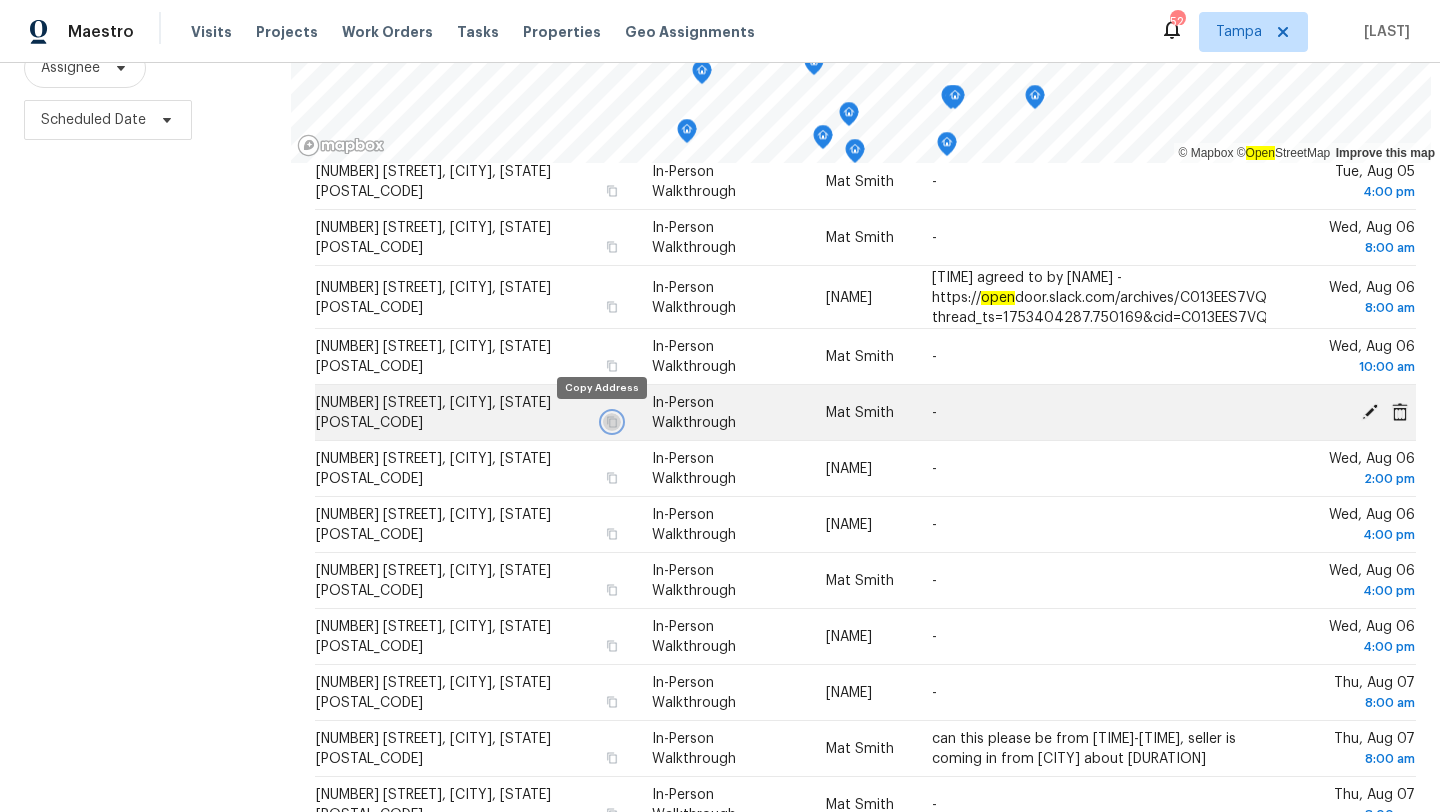 click 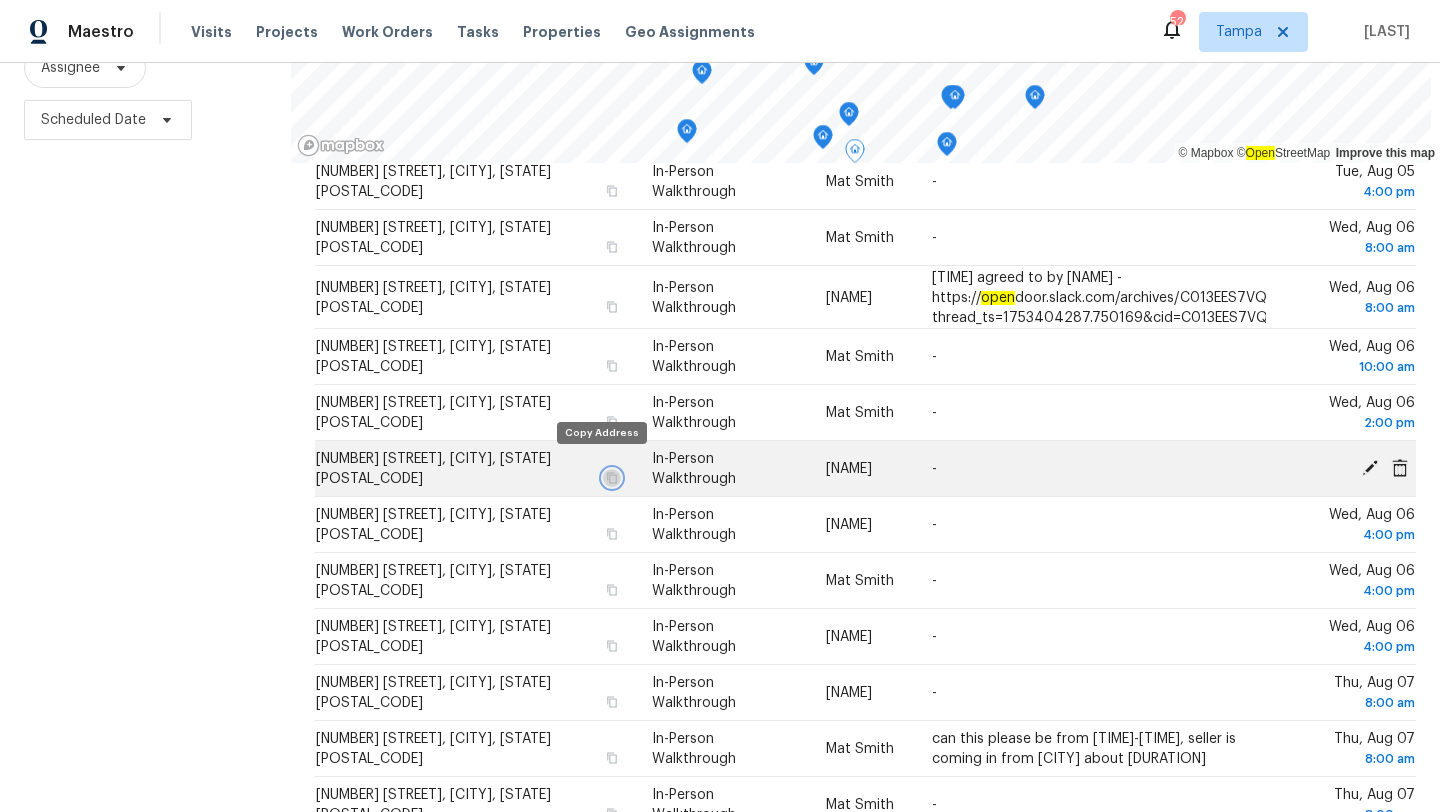 click at bounding box center [611, 478] 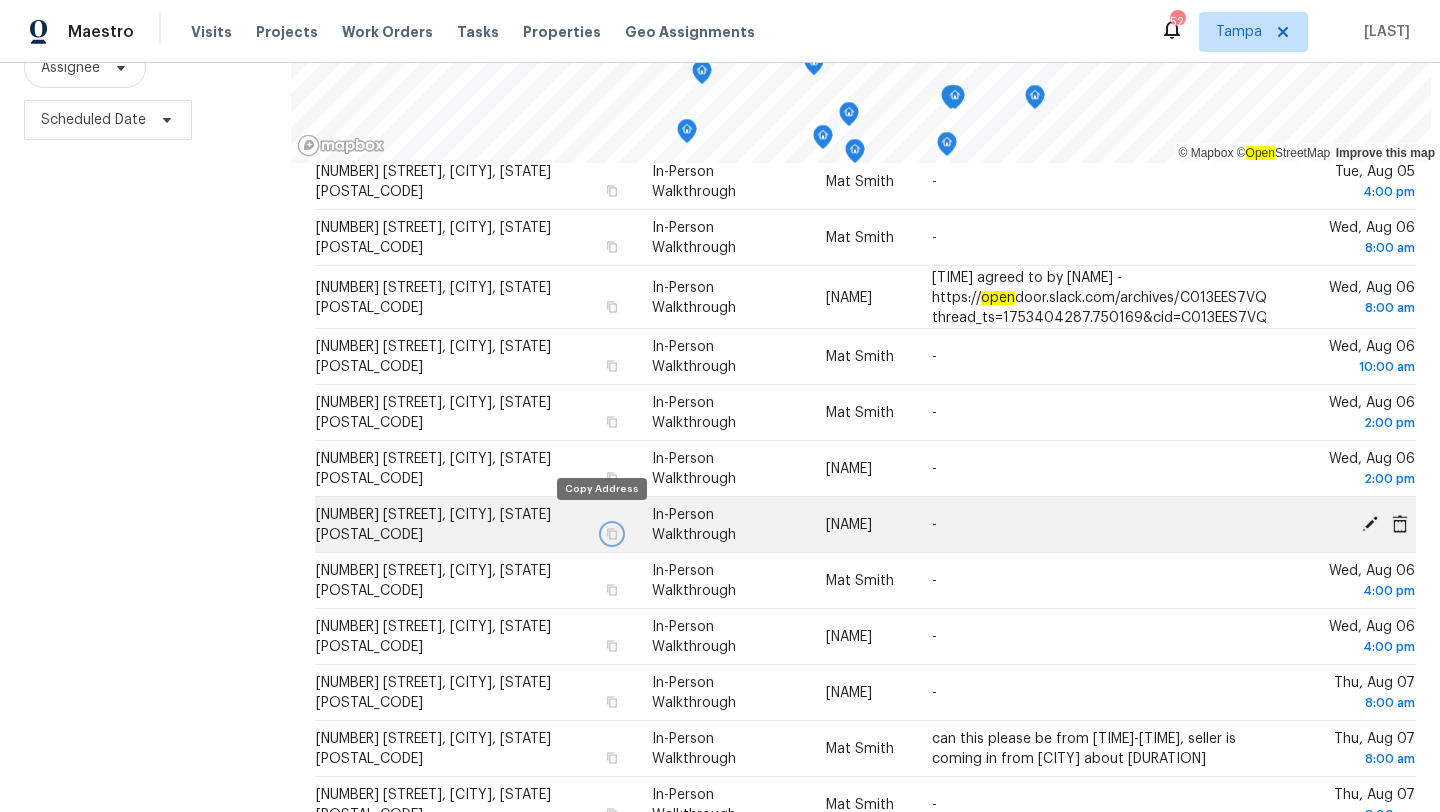 click 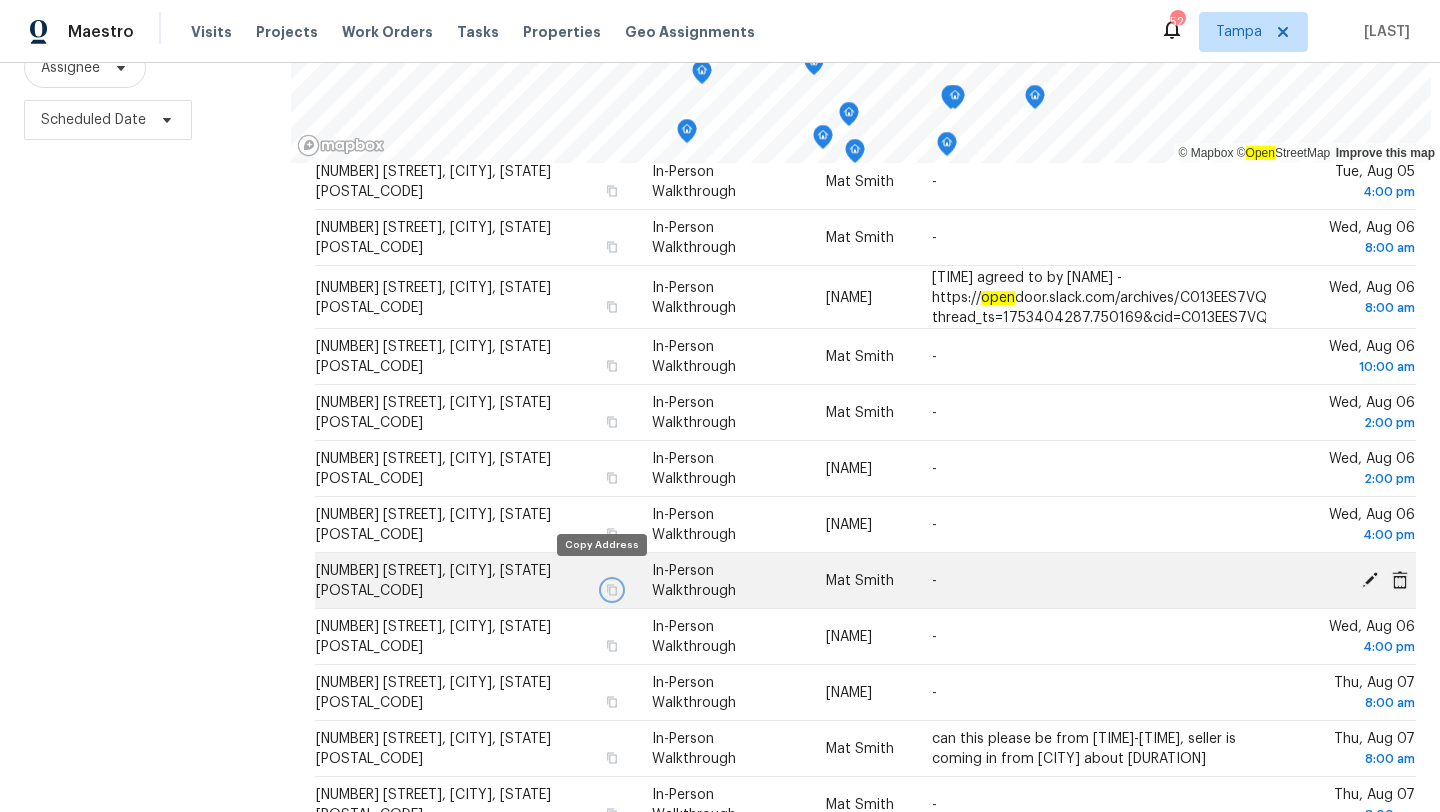 click 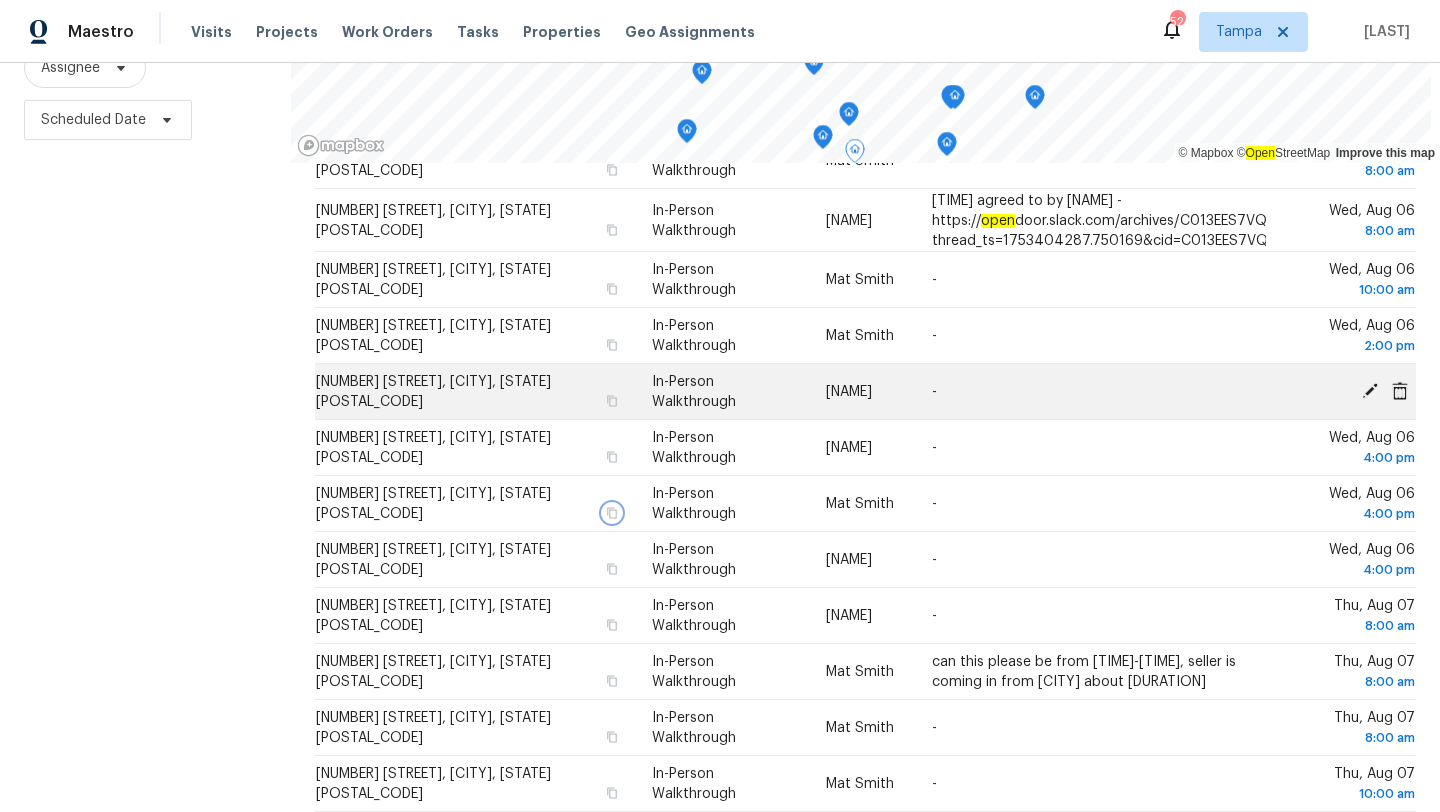 scroll, scrollTop: 603, scrollLeft: 0, axis: vertical 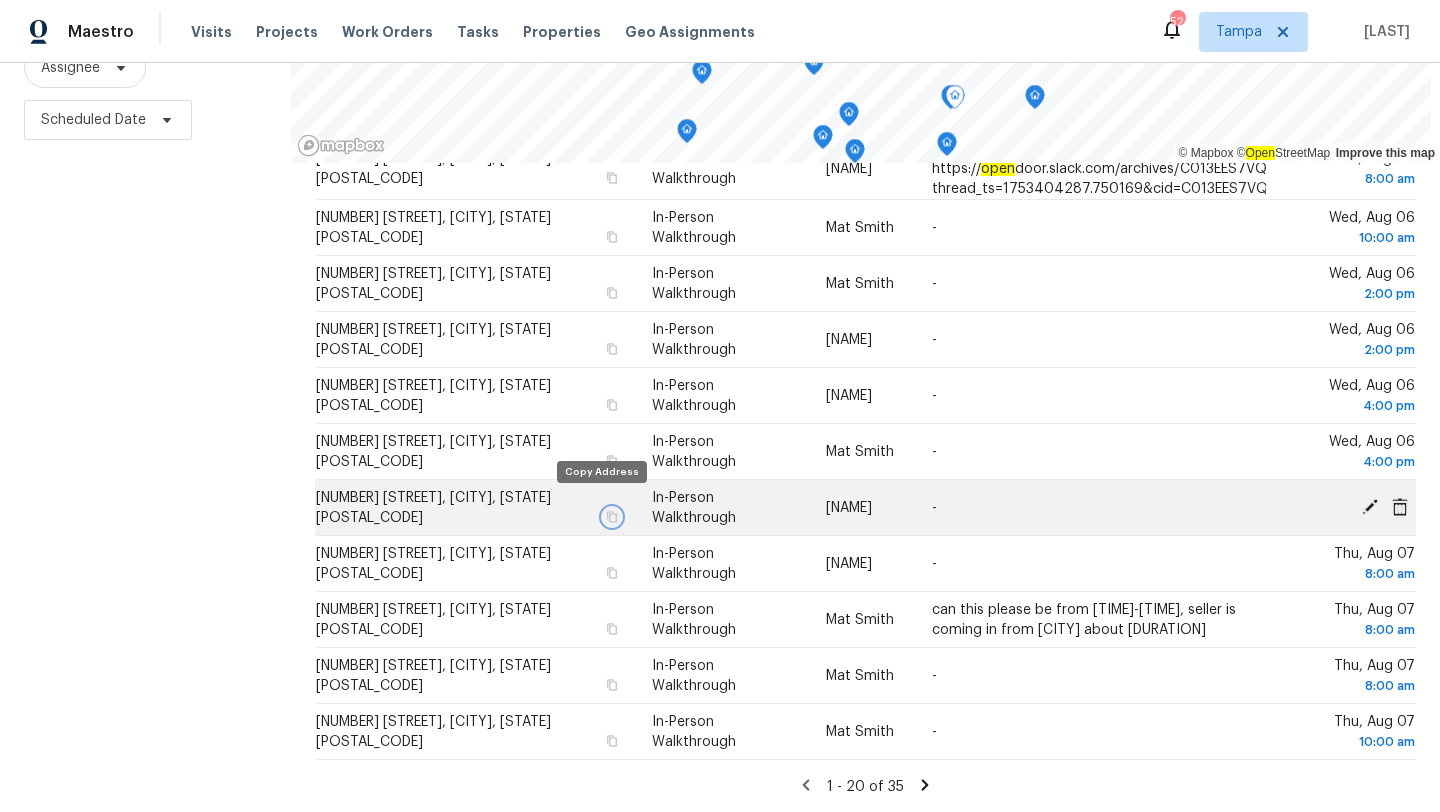 click 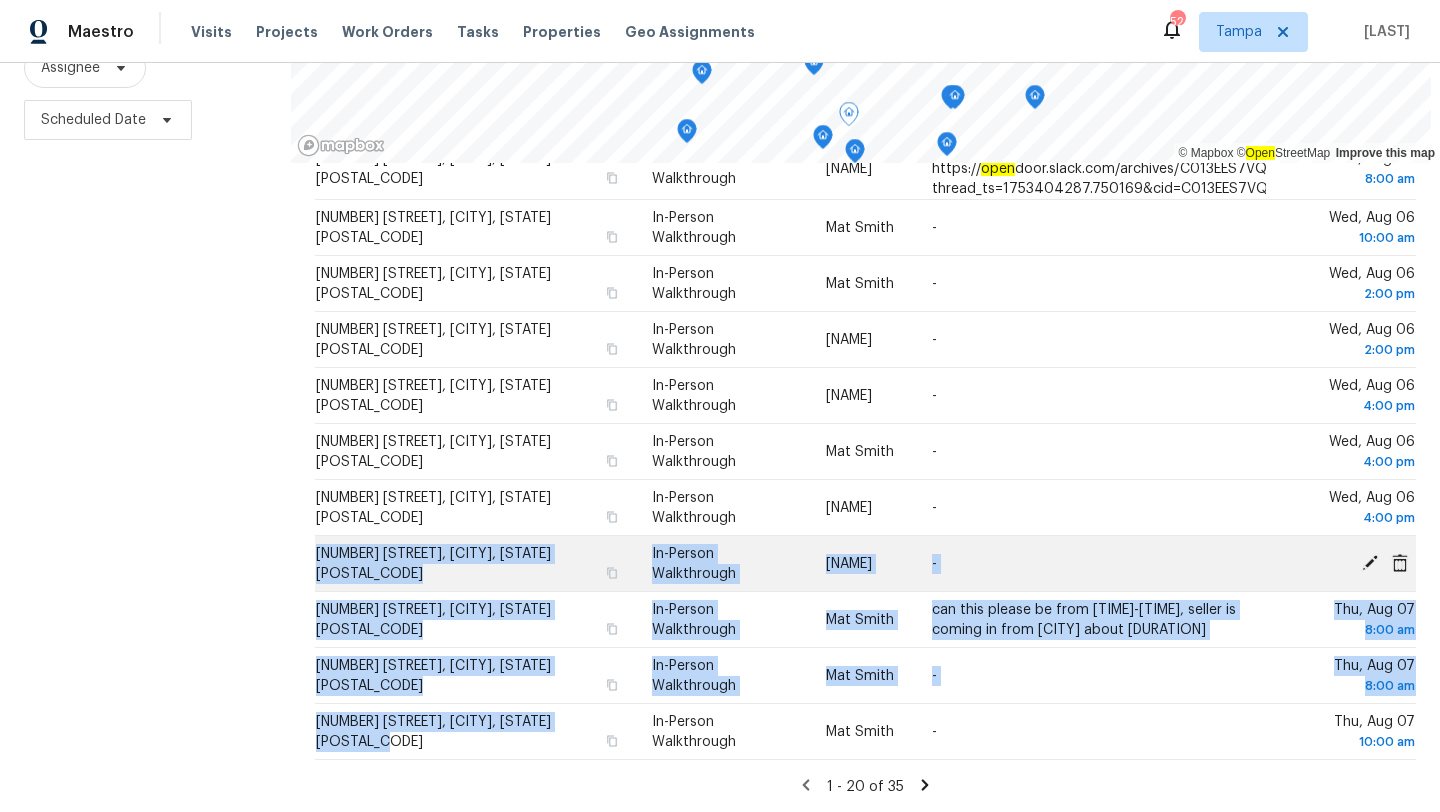 drag, startPoint x: 611, startPoint y: 721, endPoint x: 314, endPoint y: 555, distance: 340.24255 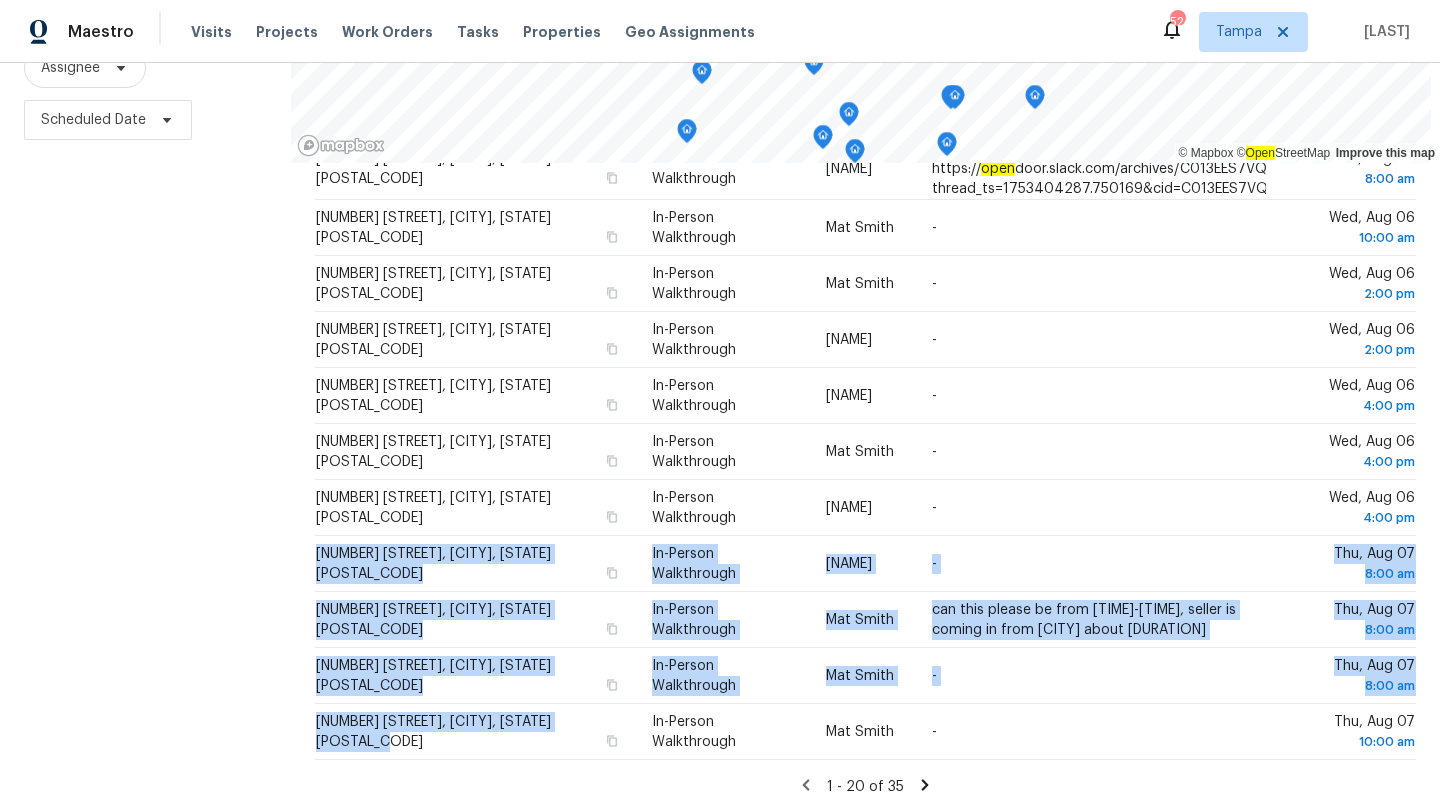 copy on "2905 Forestwood Dr, Seffner, FL 33584 In-Person Walkthrough Bobby Fortin - Thu, Aug 07 8:00 am 2409 N Junglecamp Rd, Inverness, FL 34453 In-Person Walkthrough Mat Smith can this please be from 10am-12pm, seller is coming in from Orlanda about 1.5 hours Thu, Aug 07 8:00 am 7739 Salt Ln, Port Richey, FL 34668 In-Person Walkthrough Mat Smith - Thu, Aug 07 8:00 am 6243 W Lexington Dr, Crystal River, FL 34429" 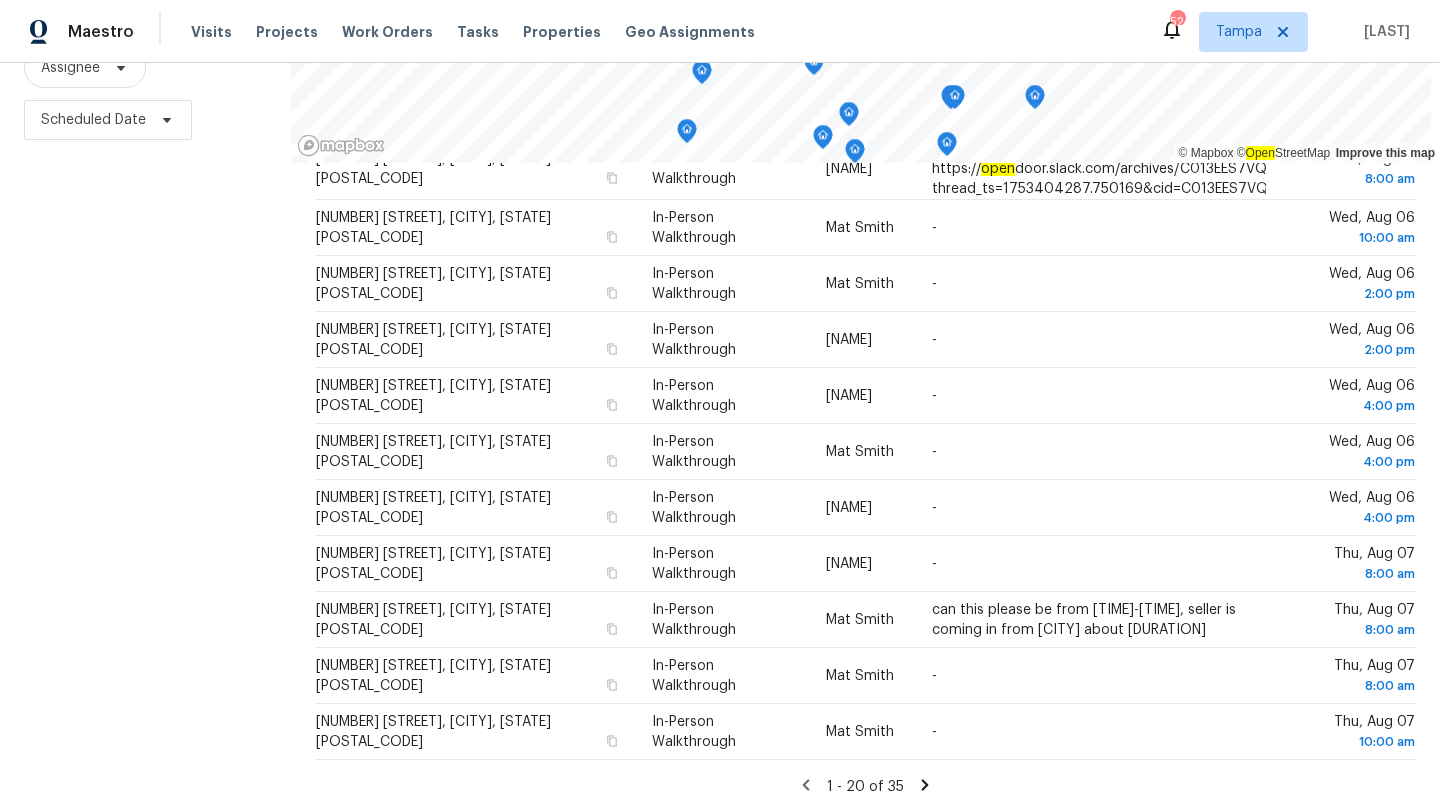 click on "Filters Reset ​ In-Person Walkthrough Assignee Scheduled Date" at bounding box center [145, 338] 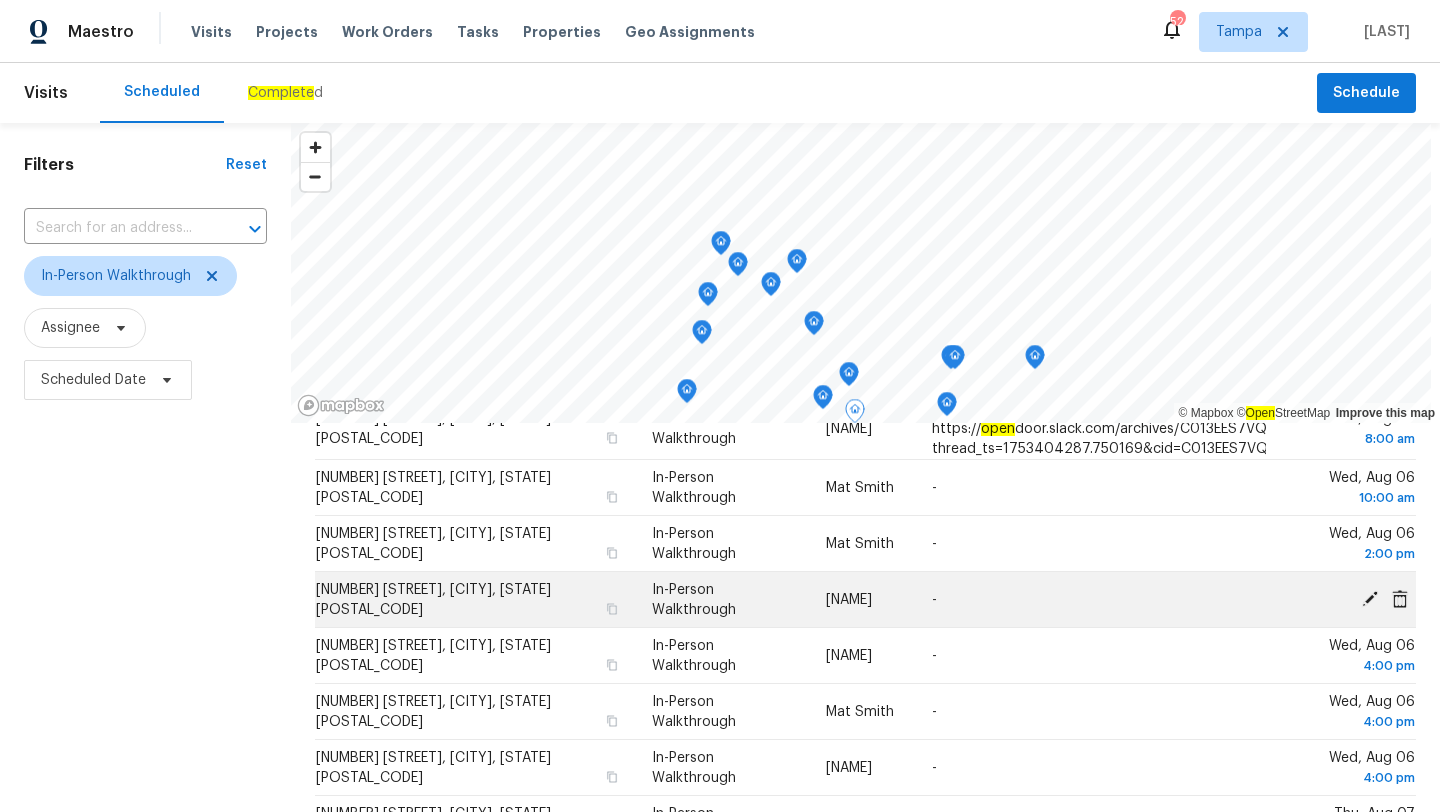 scroll, scrollTop: 260, scrollLeft: 0, axis: vertical 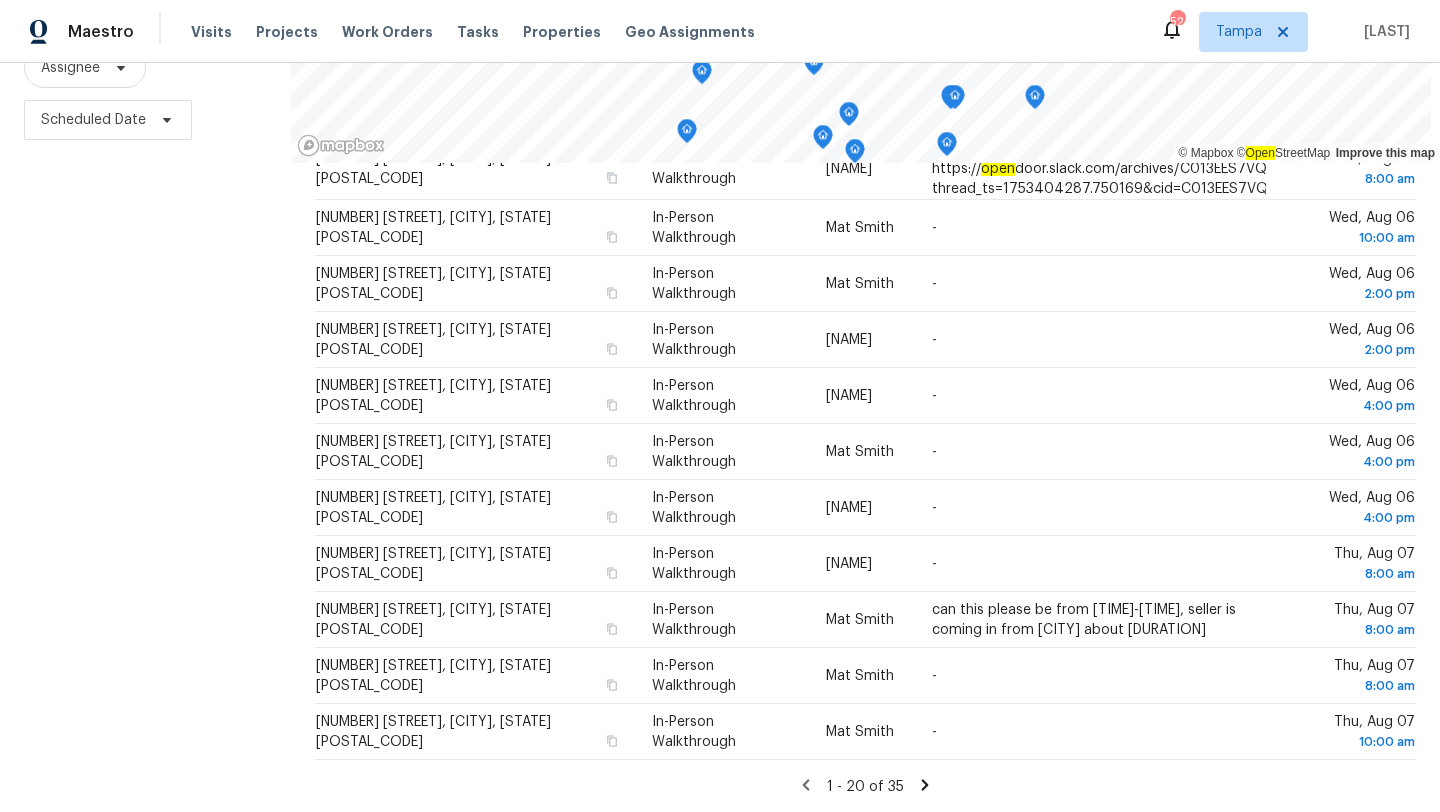 click 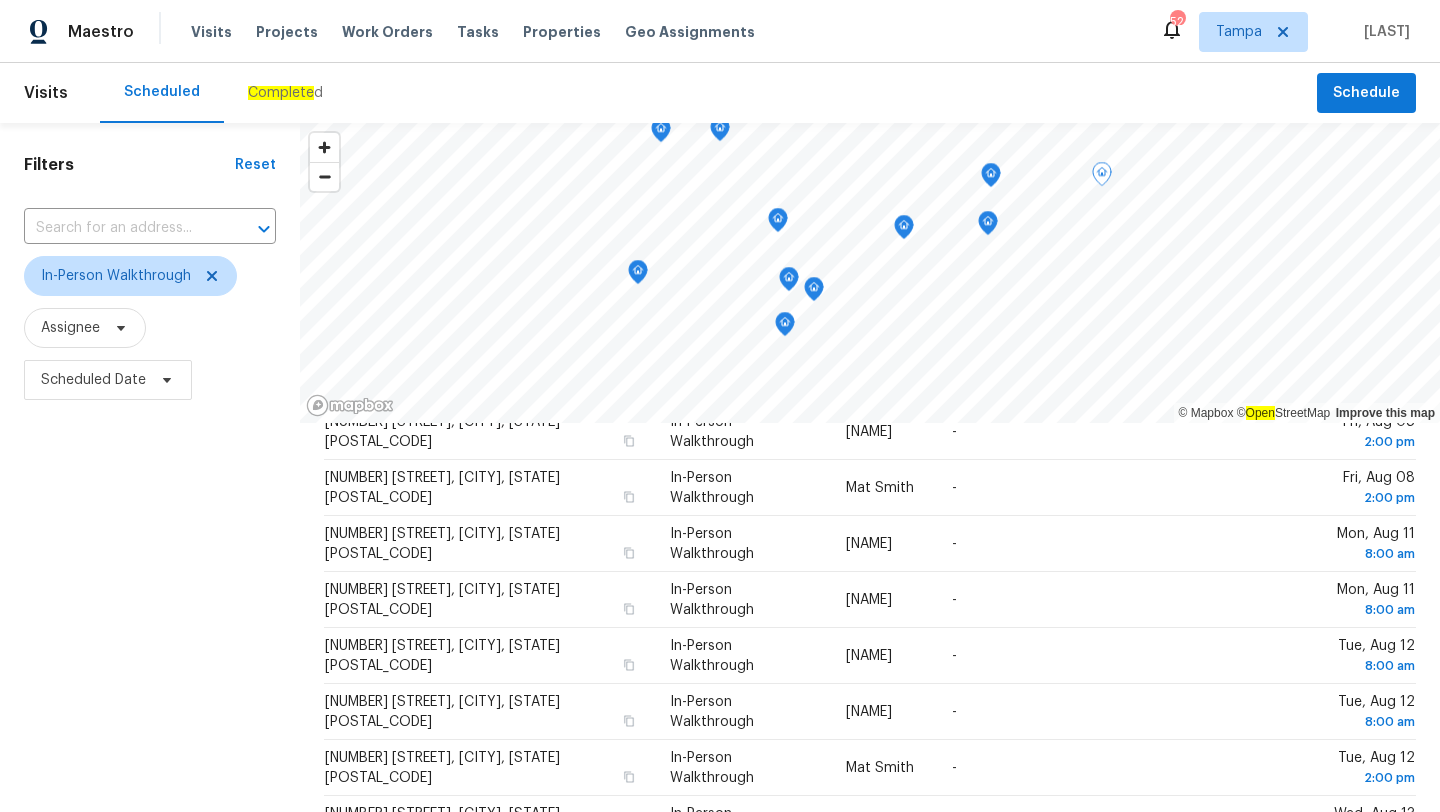 scroll, scrollTop: 0, scrollLeft: 0, axis: both 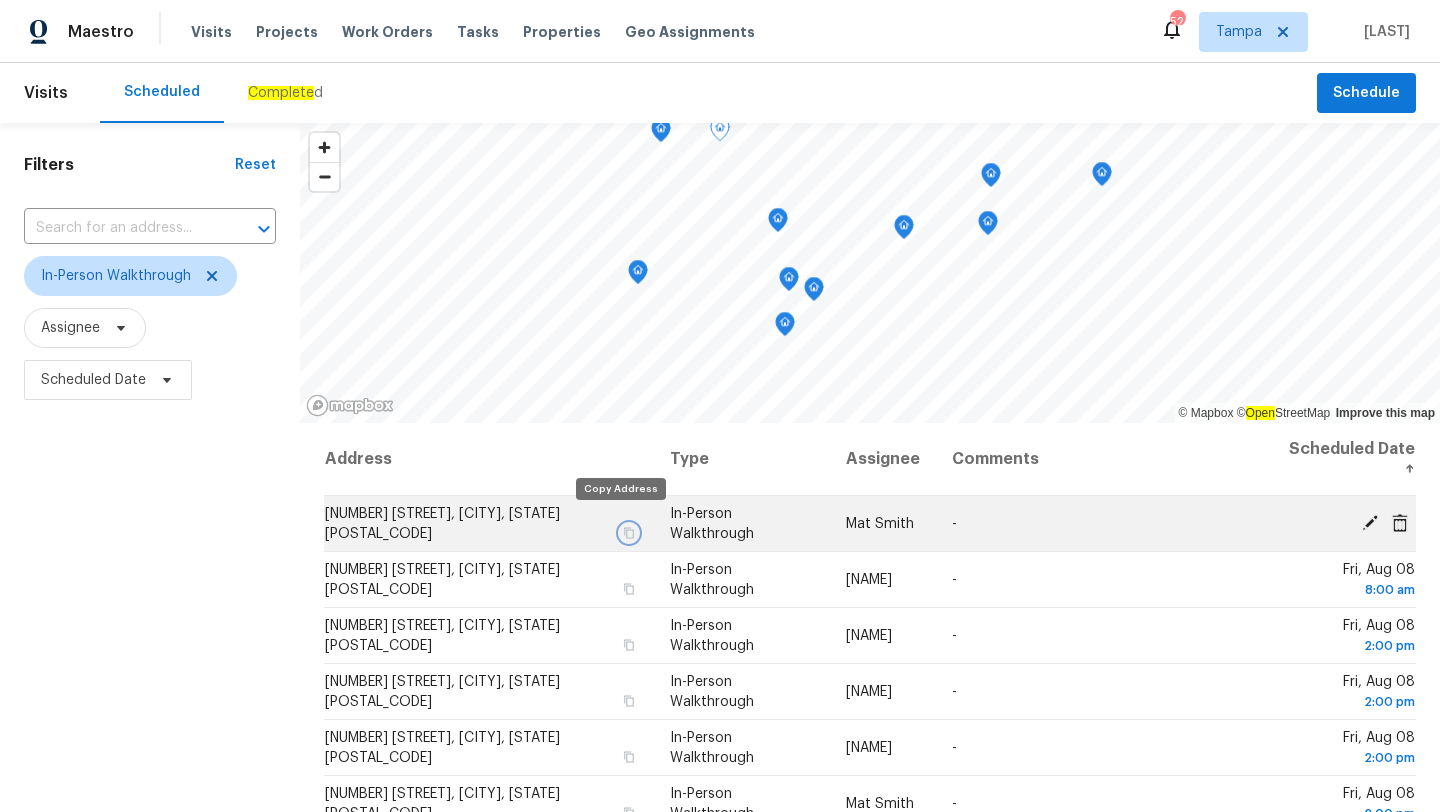 click 